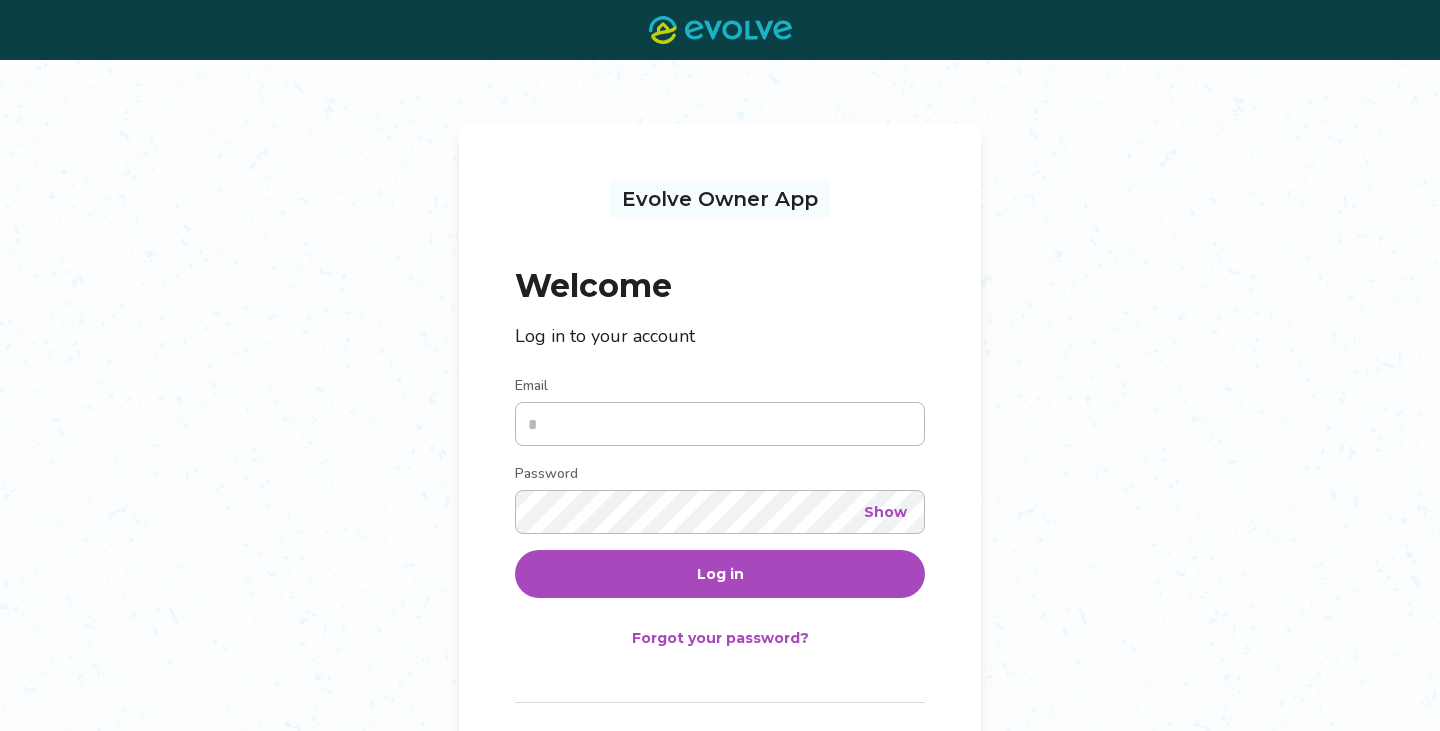 scroll, scrollTop: 0, scrollLeft: 0, axis: both 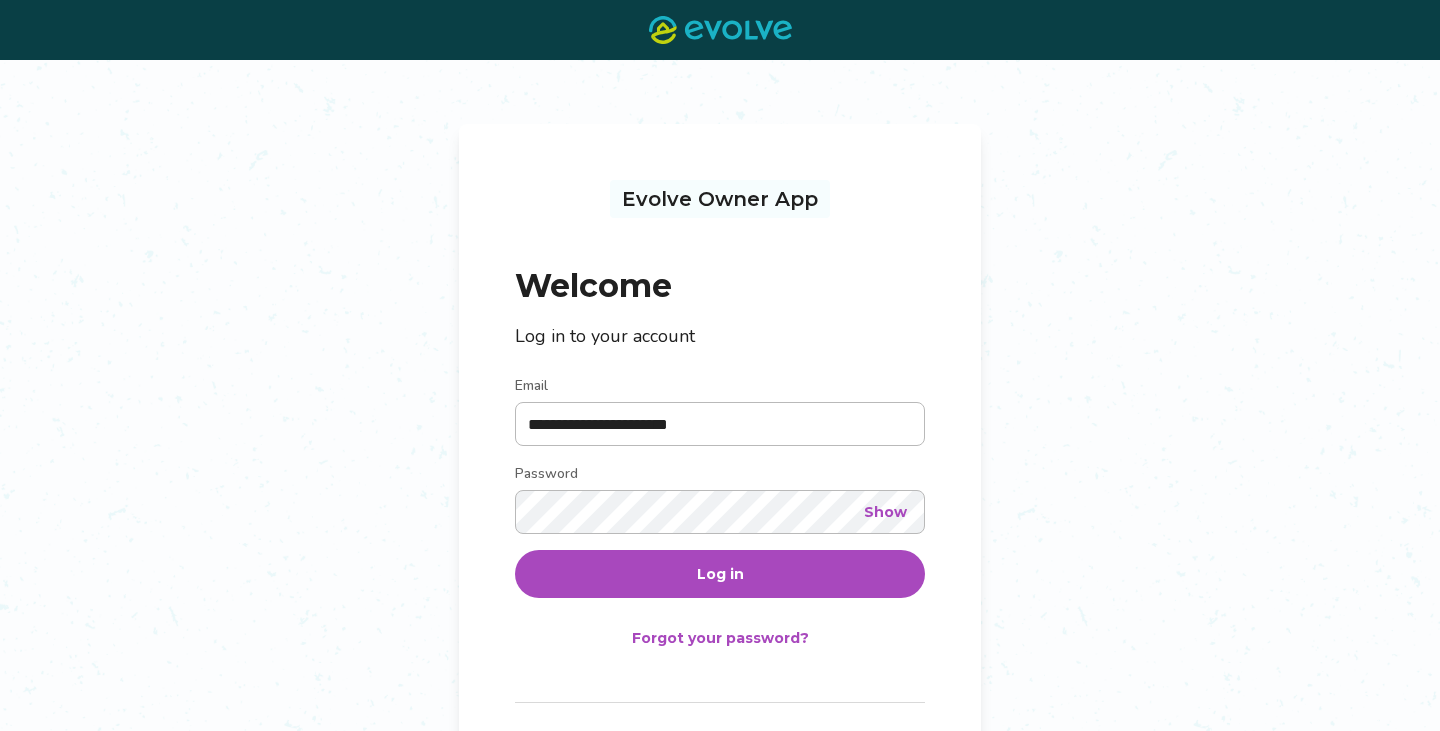 click on "Log in" at bounding box center [720, 574] 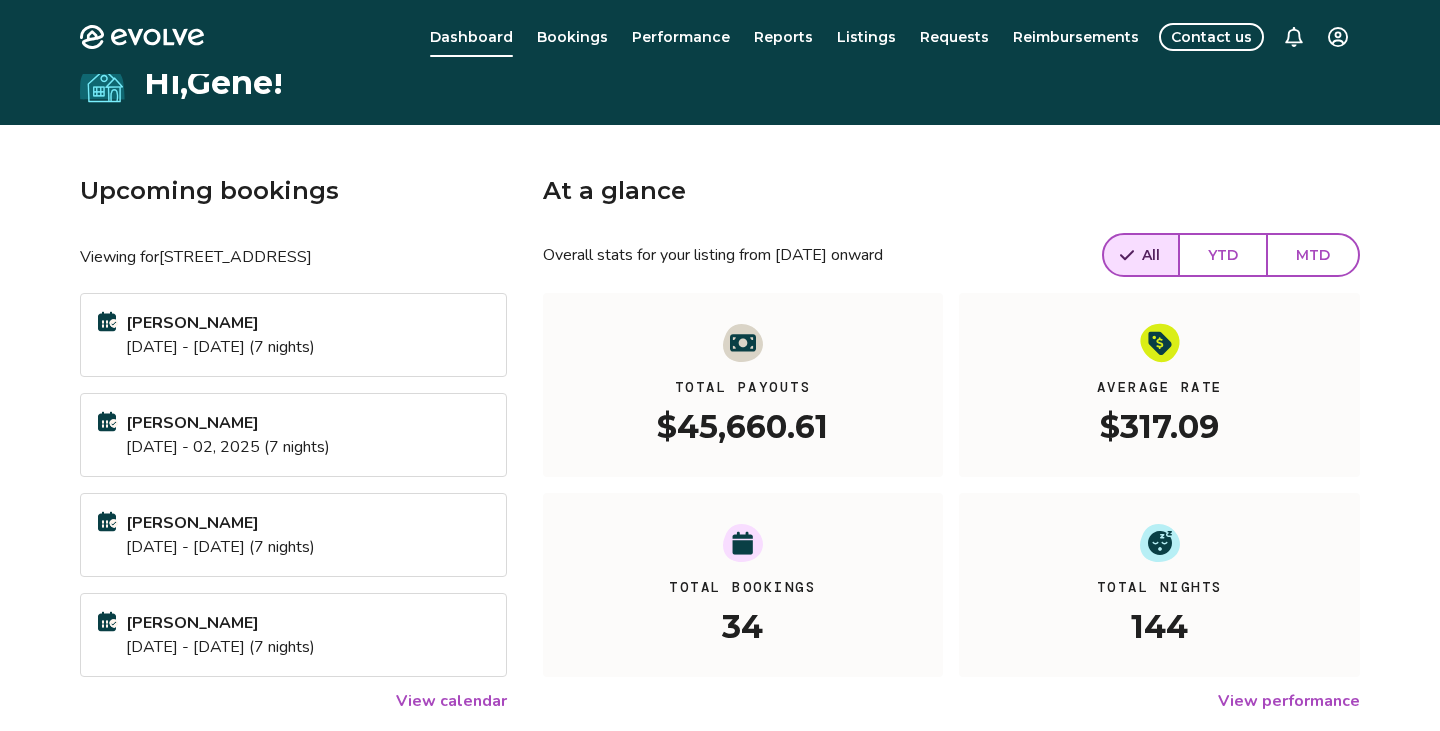 scroll, scrollTop: 0, scrollLeft: 0, axis: both 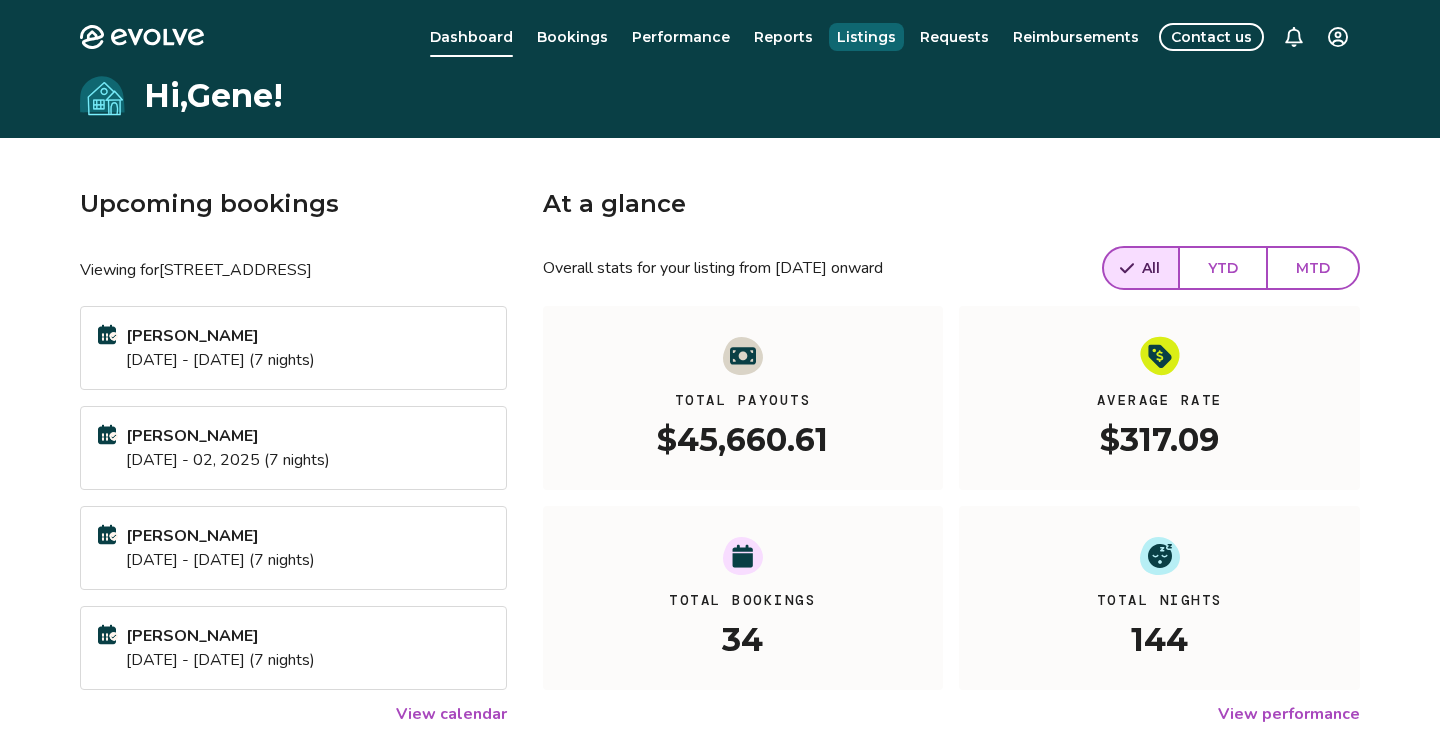 click on "Listings" at bounding box center [866, 37] 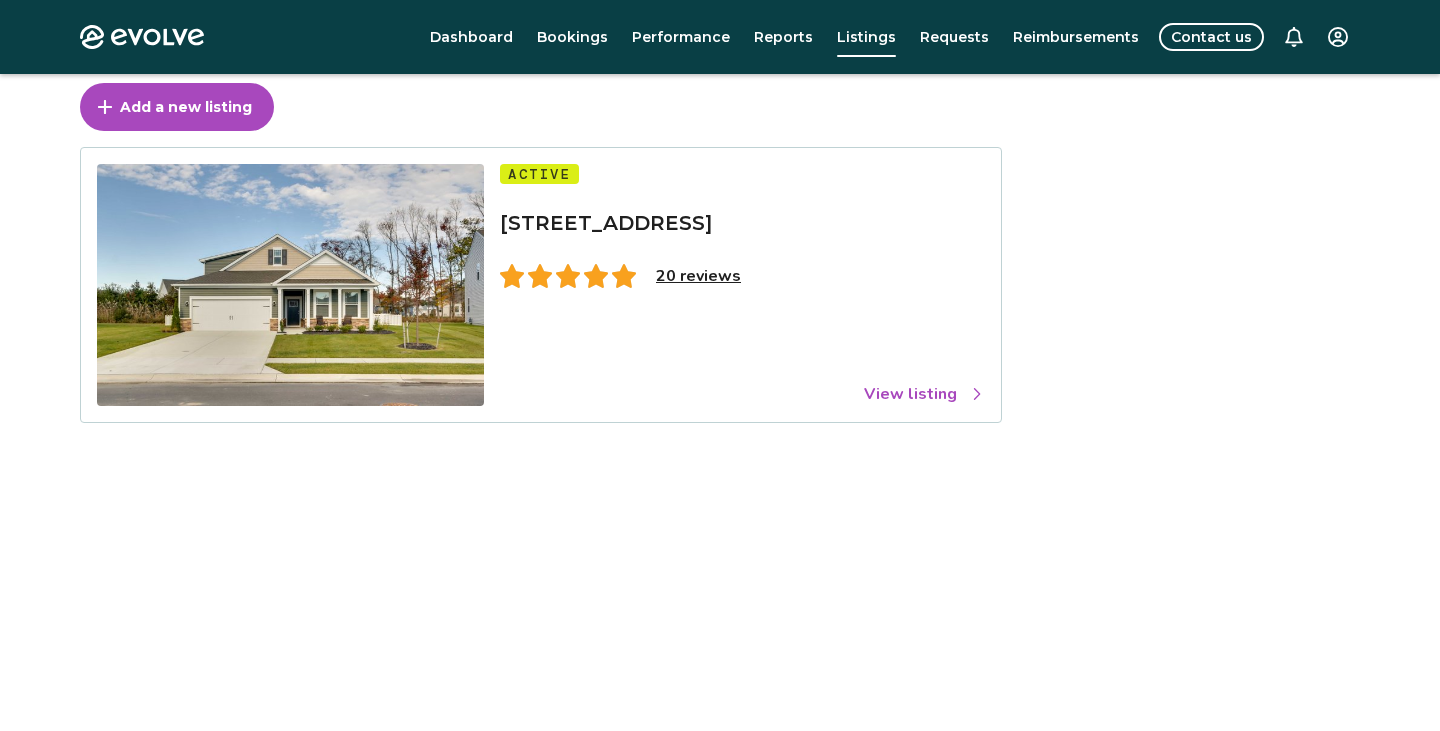 scroll, scrollTop: 106, scrollLeft: 0, axis: vertical 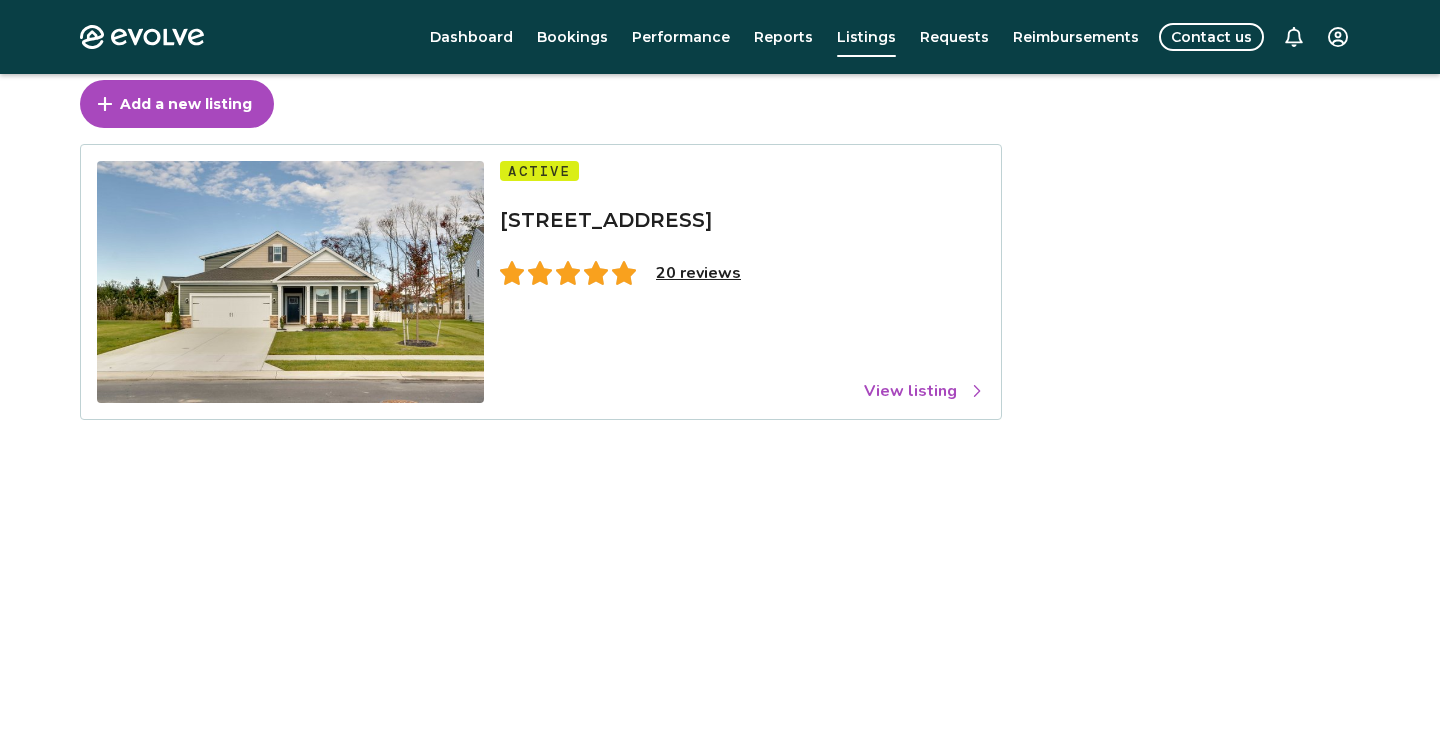 click on "View listing" at bounding box center (924, 391) 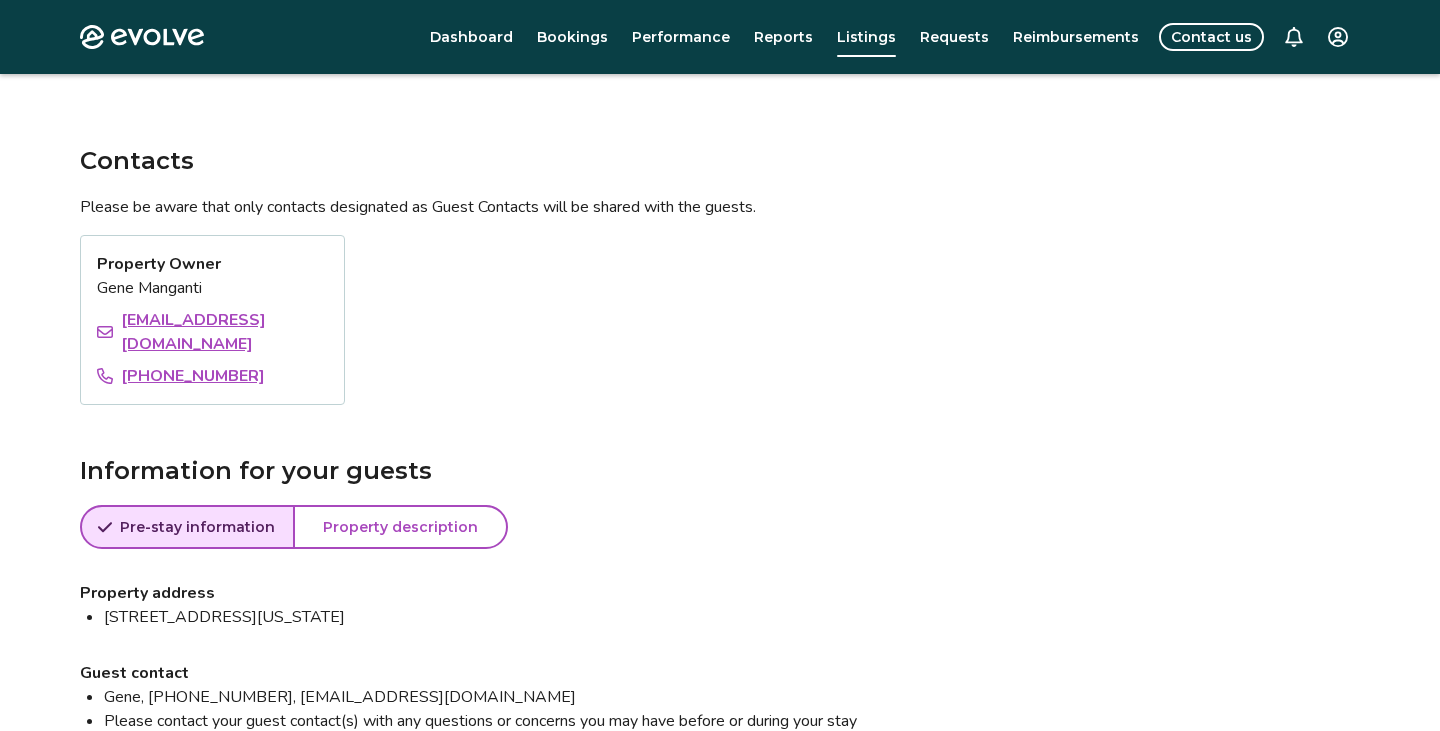 scroll, scrollTop: 1135, scrollLeft: 0, axis: vertical 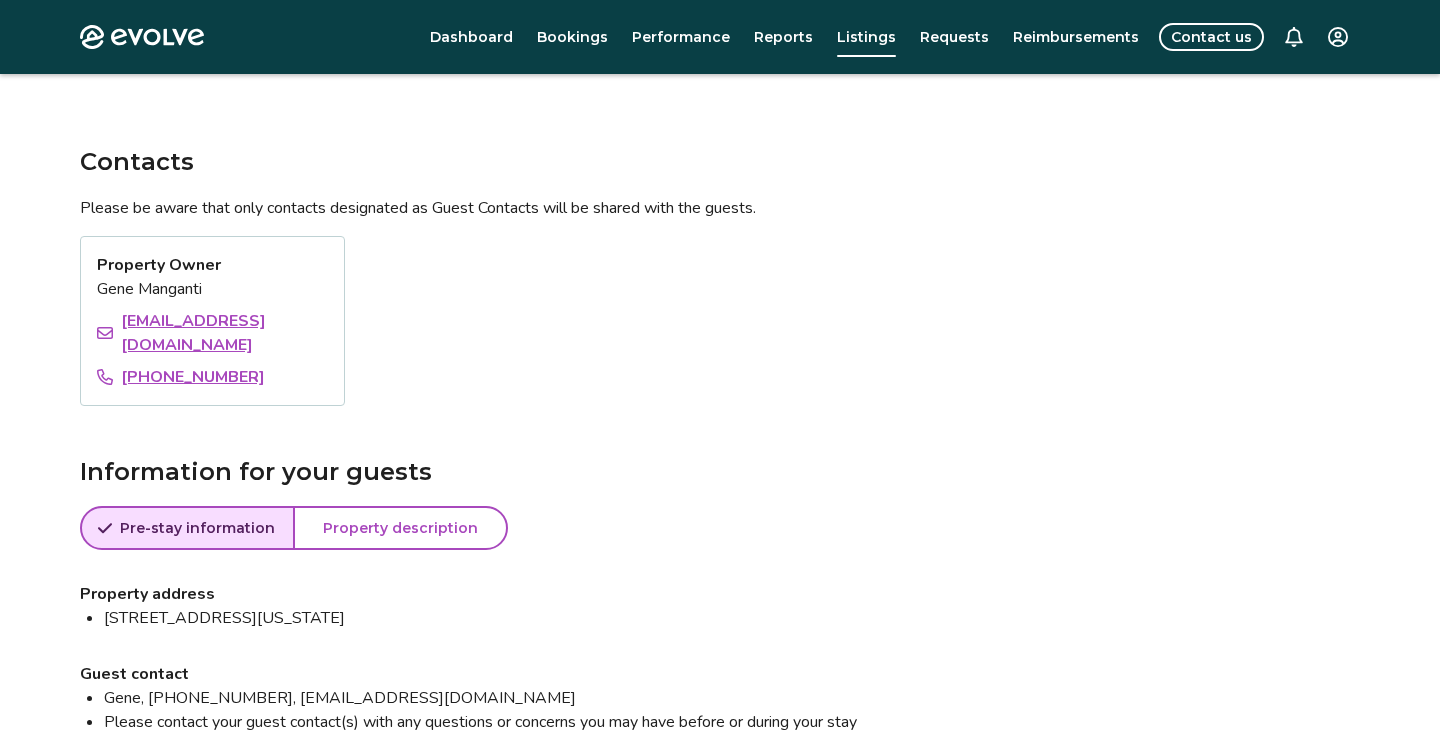click on "Property description" at bounding box center [400, 528] 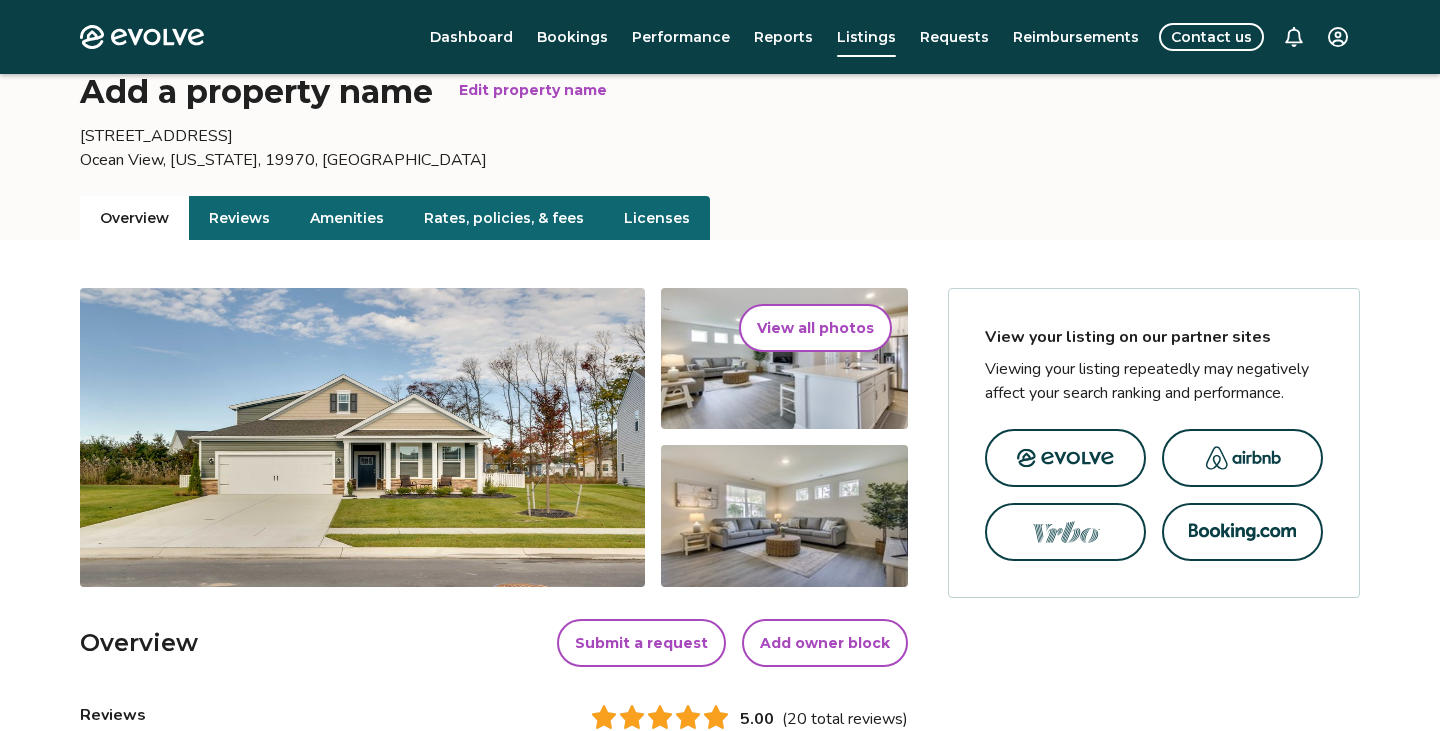 scroll, scrollTop: 117, scrollLeft: 0, axis: vertical 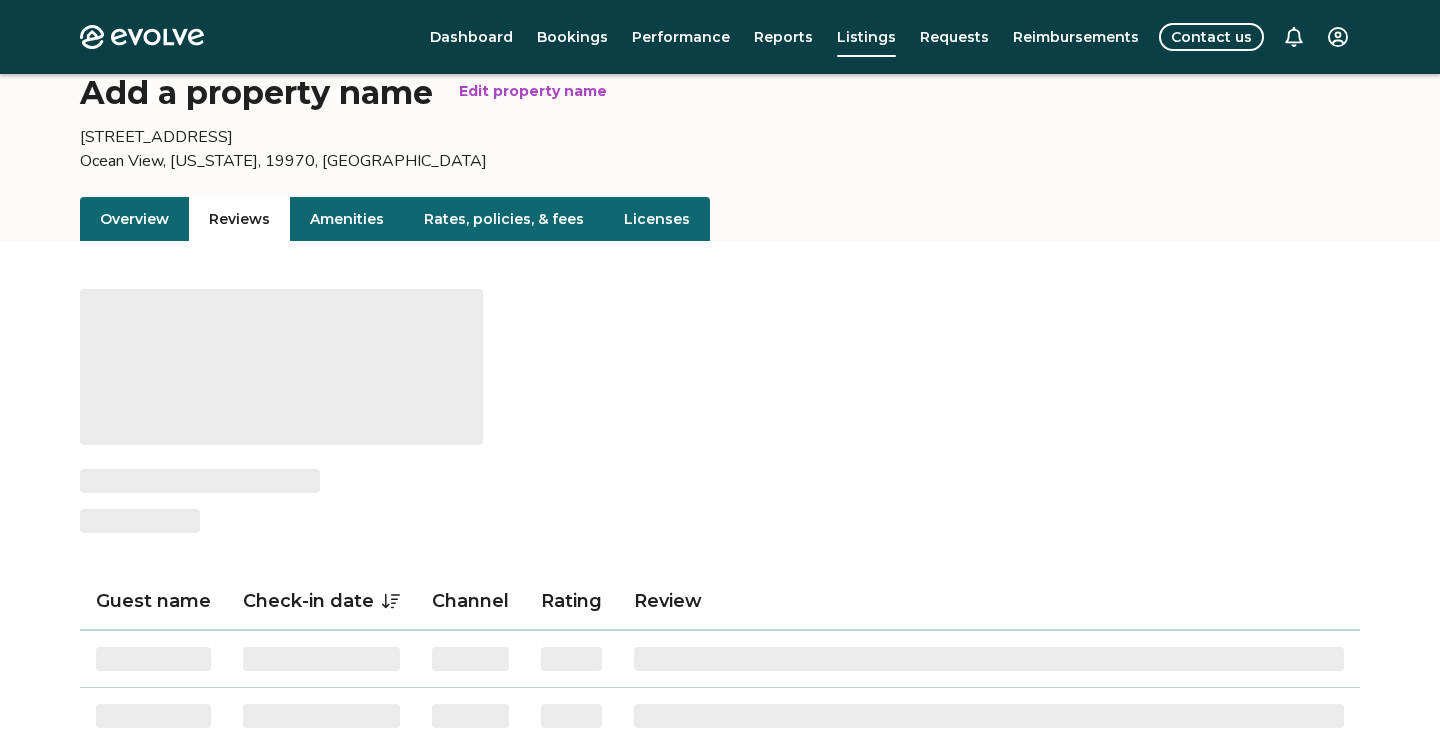 click on "Reviews" at bounding box center (239, 219) 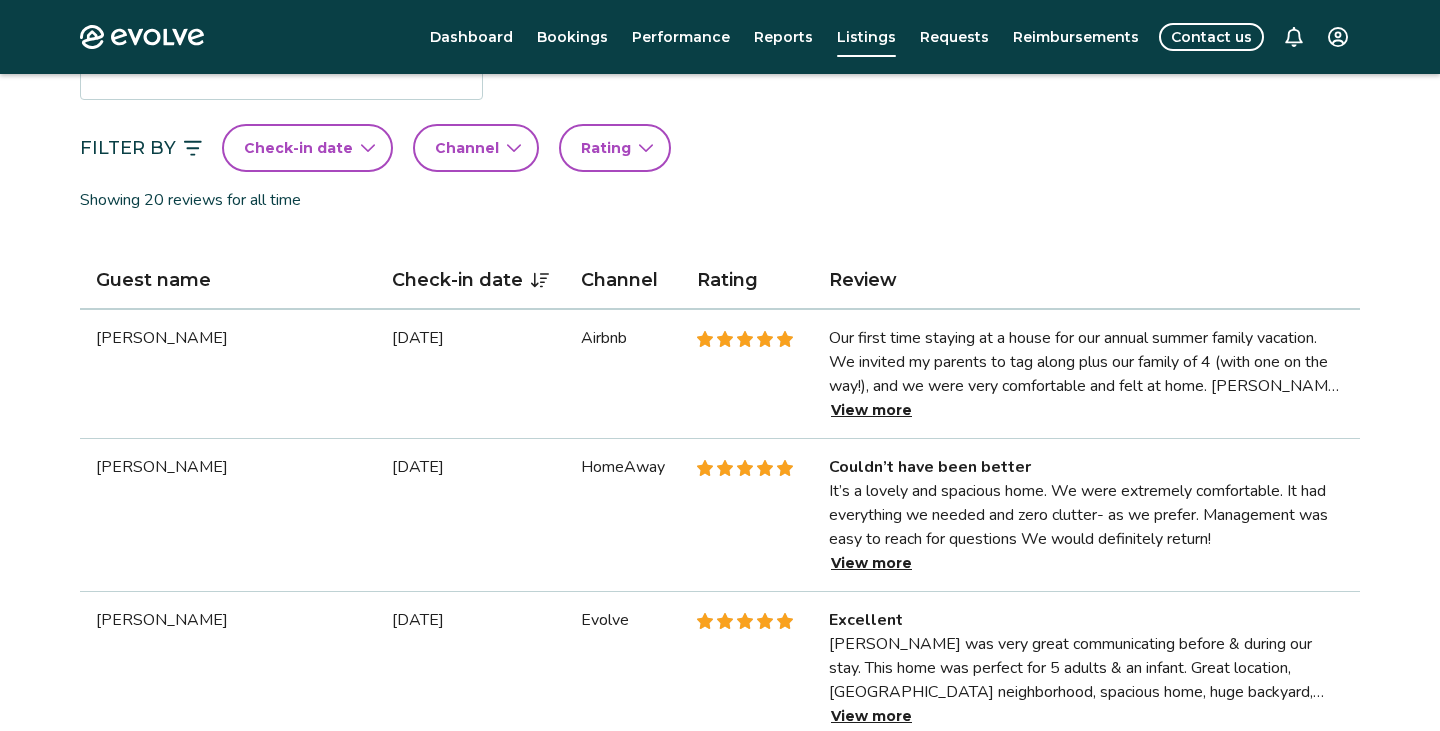 scroll, scrollTop: 468, scrollLeft: 0, axis: vertical 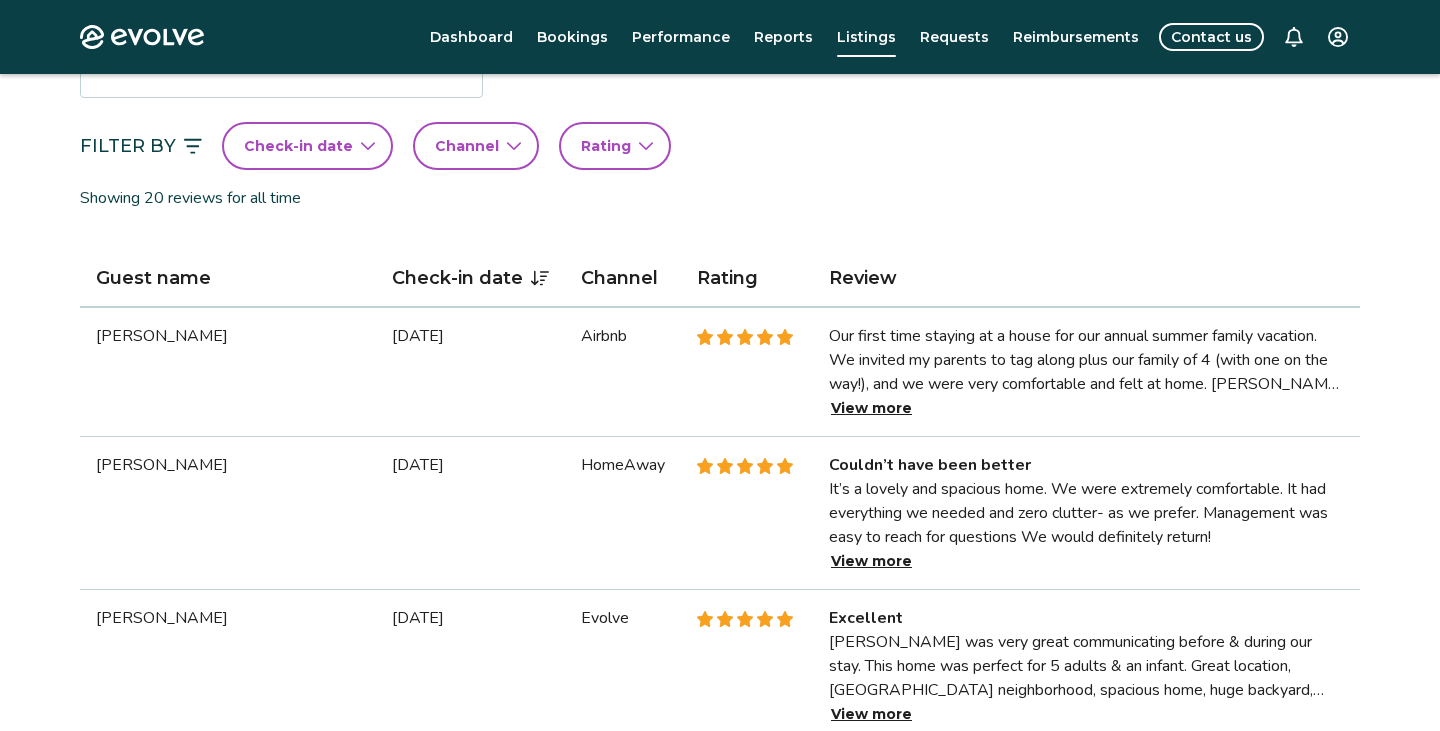 click on "View more" at bounding box center [871, 408] 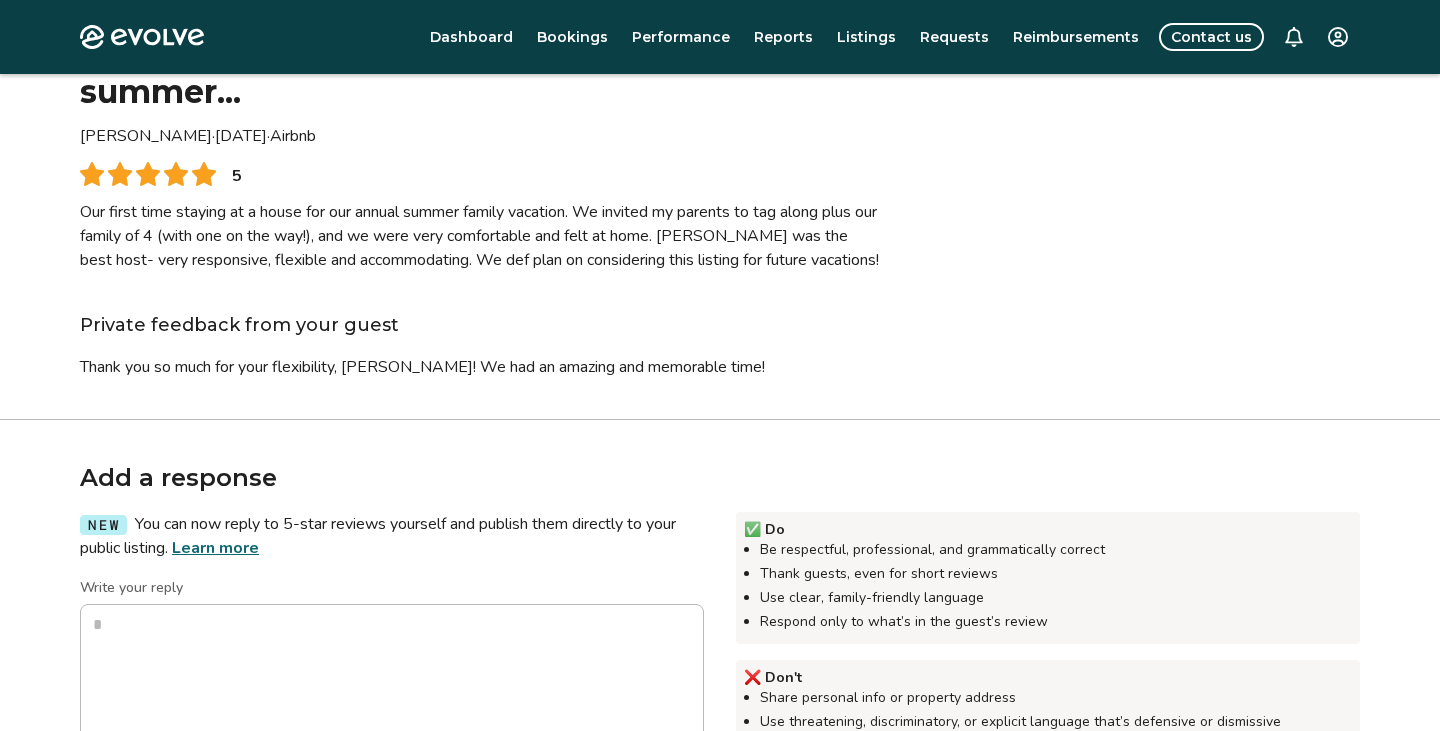 scroll, scrollTop: 134, scrollLeft: 0, axis: vertical 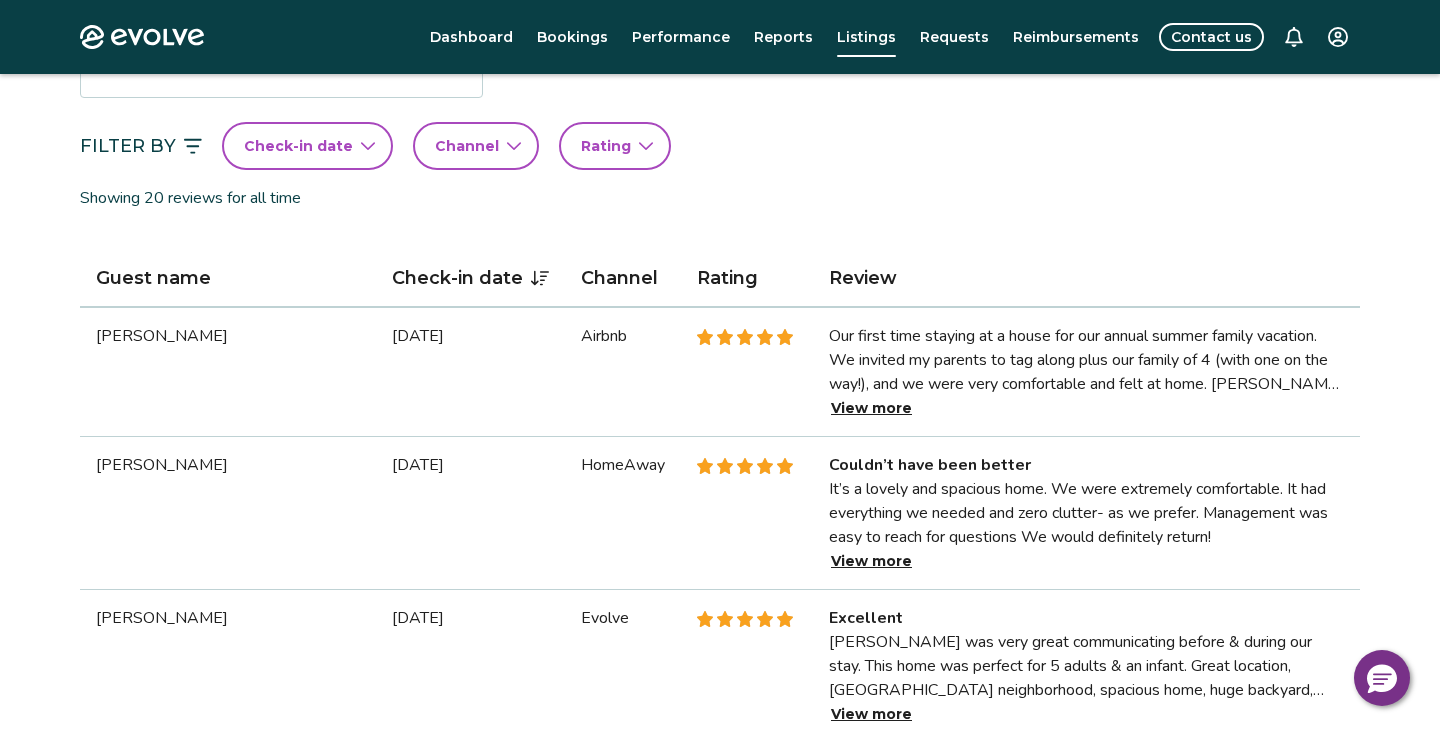 click on "View more" at bounding box center [871, 561] 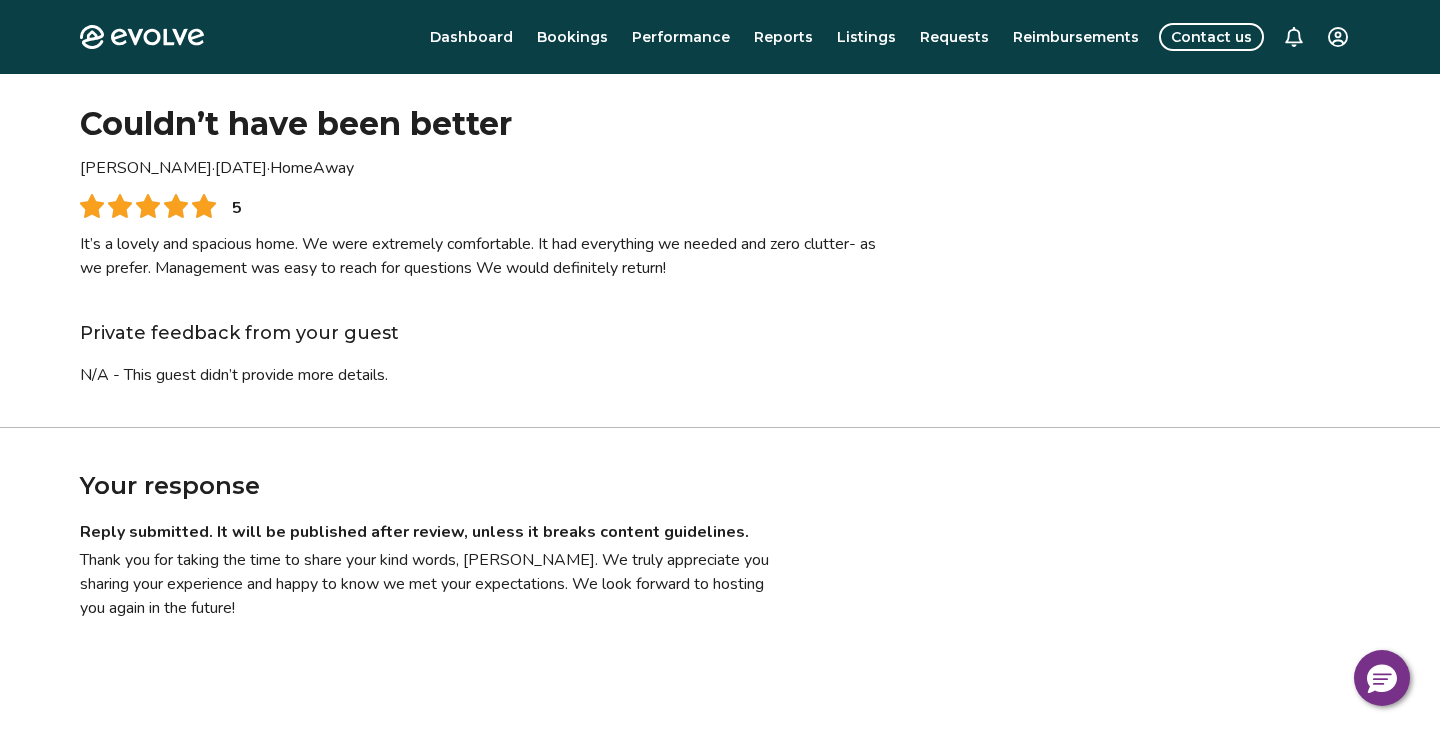 scroll, scrollTop: 0, scrollLeft: 0, axis: both 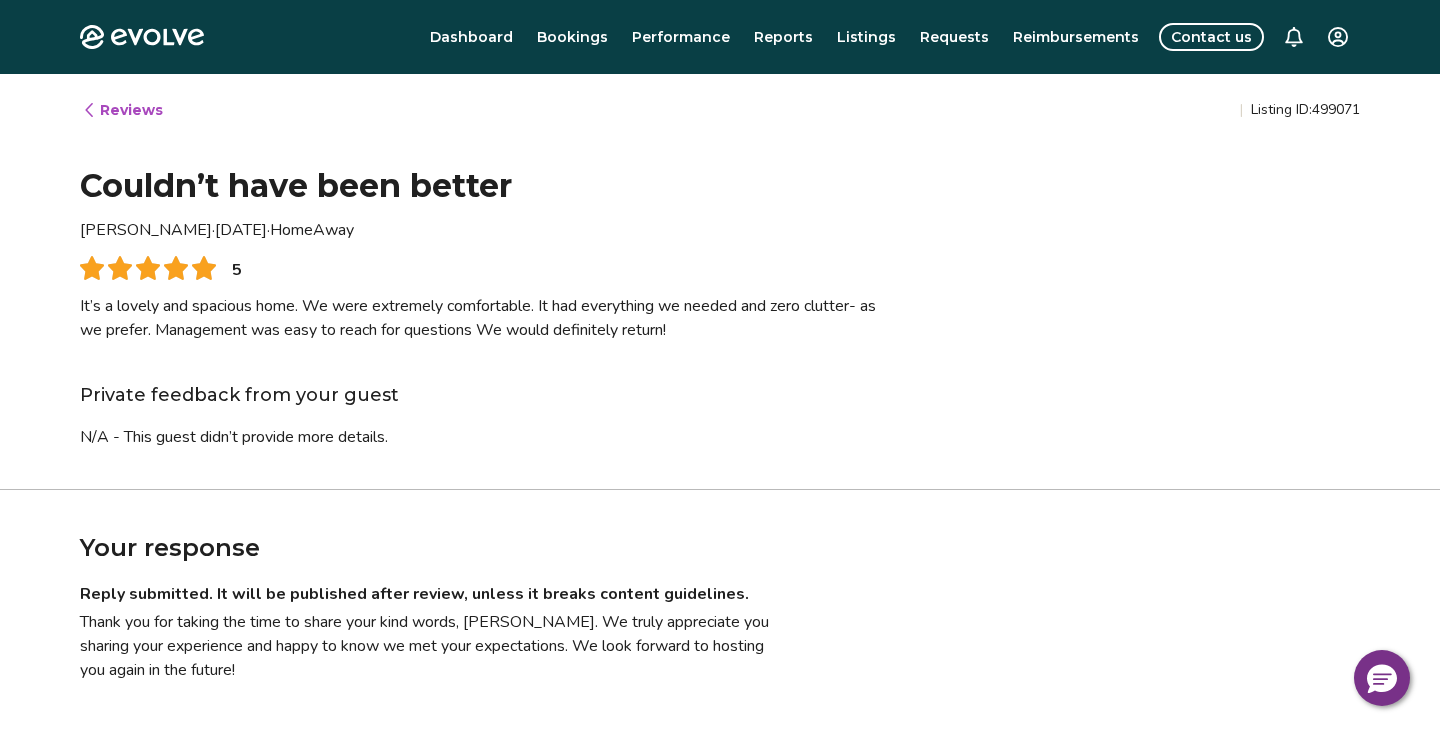 click on "Reviews" at bounding box center (122, 110) 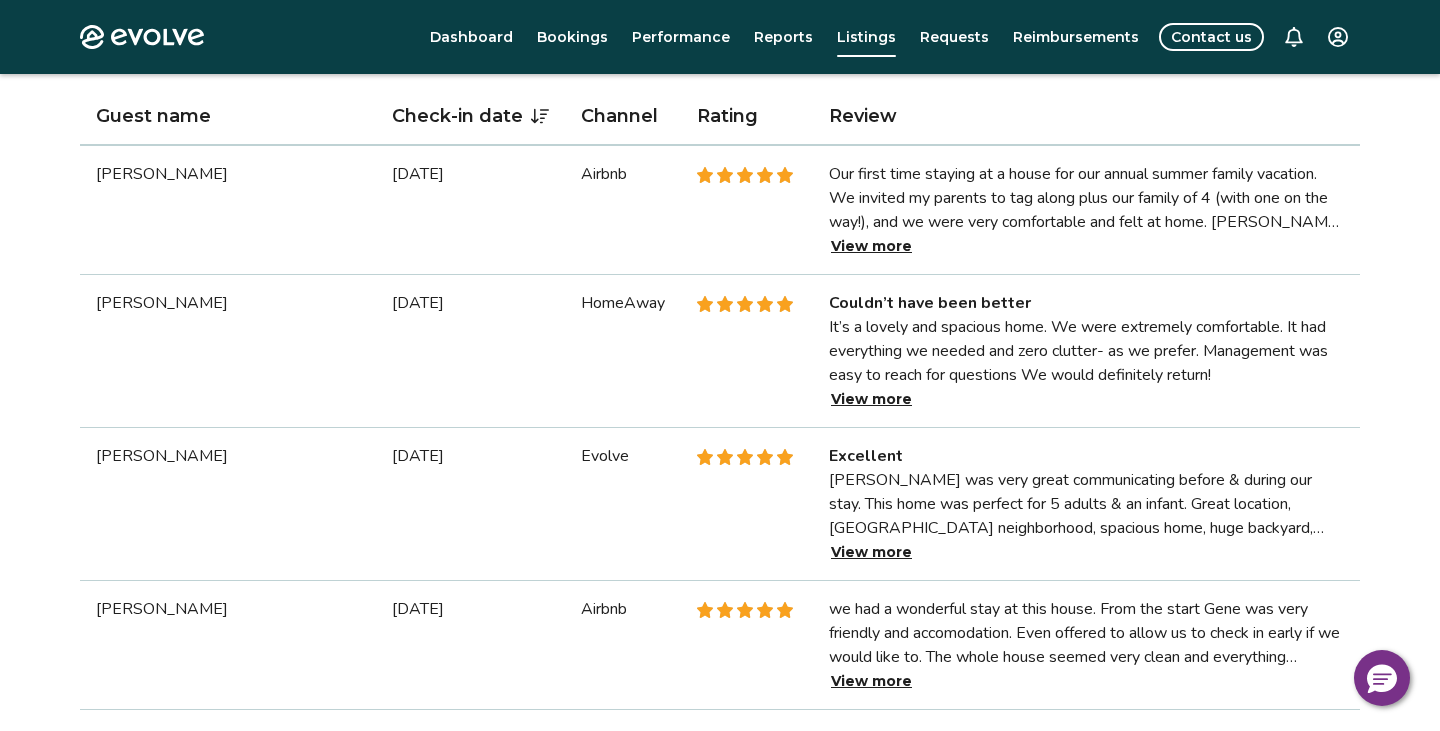 scroll, scrollTop: 639, scrollLeft: 0, axis: vertical 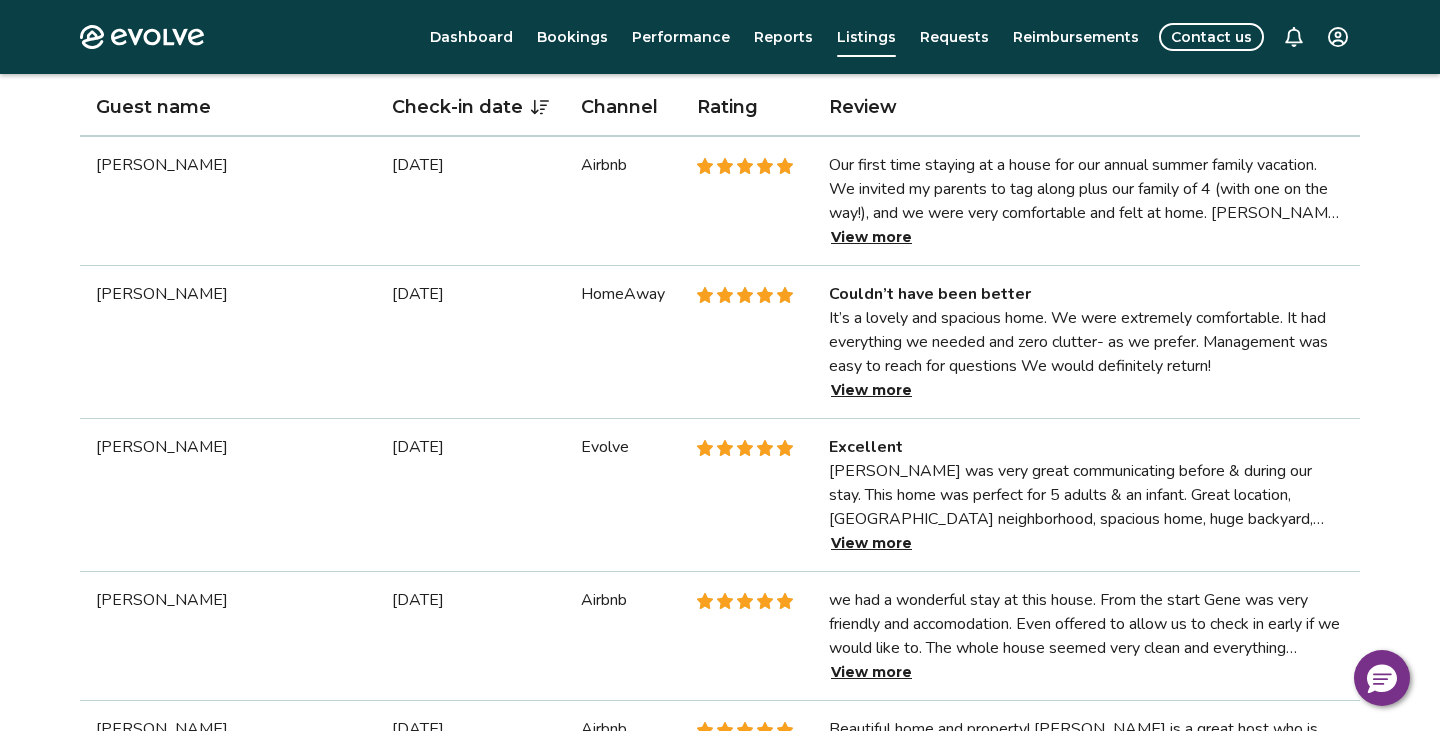 click on "View more" at bounding box center (871, 543) 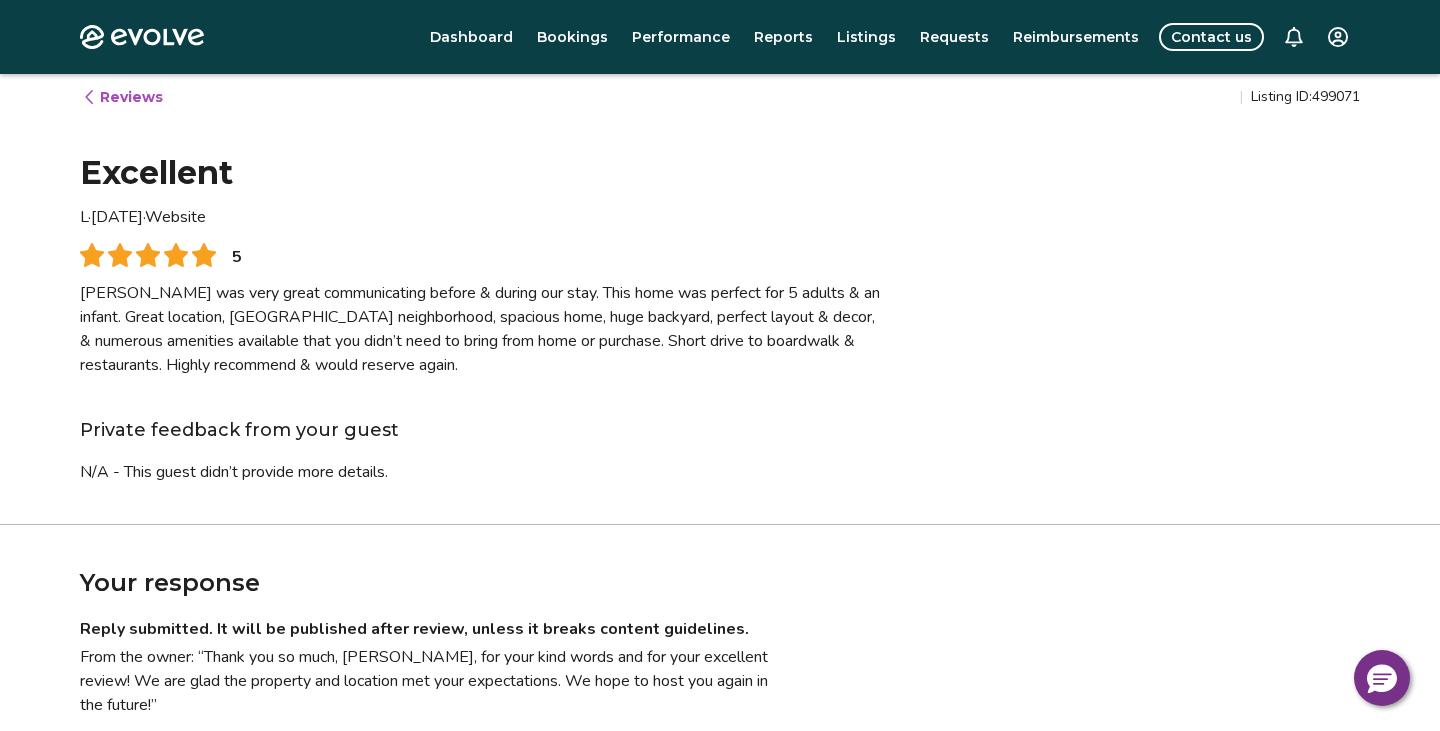 scroll, scrollTop: 0, scrollLeft: 0, axis: both 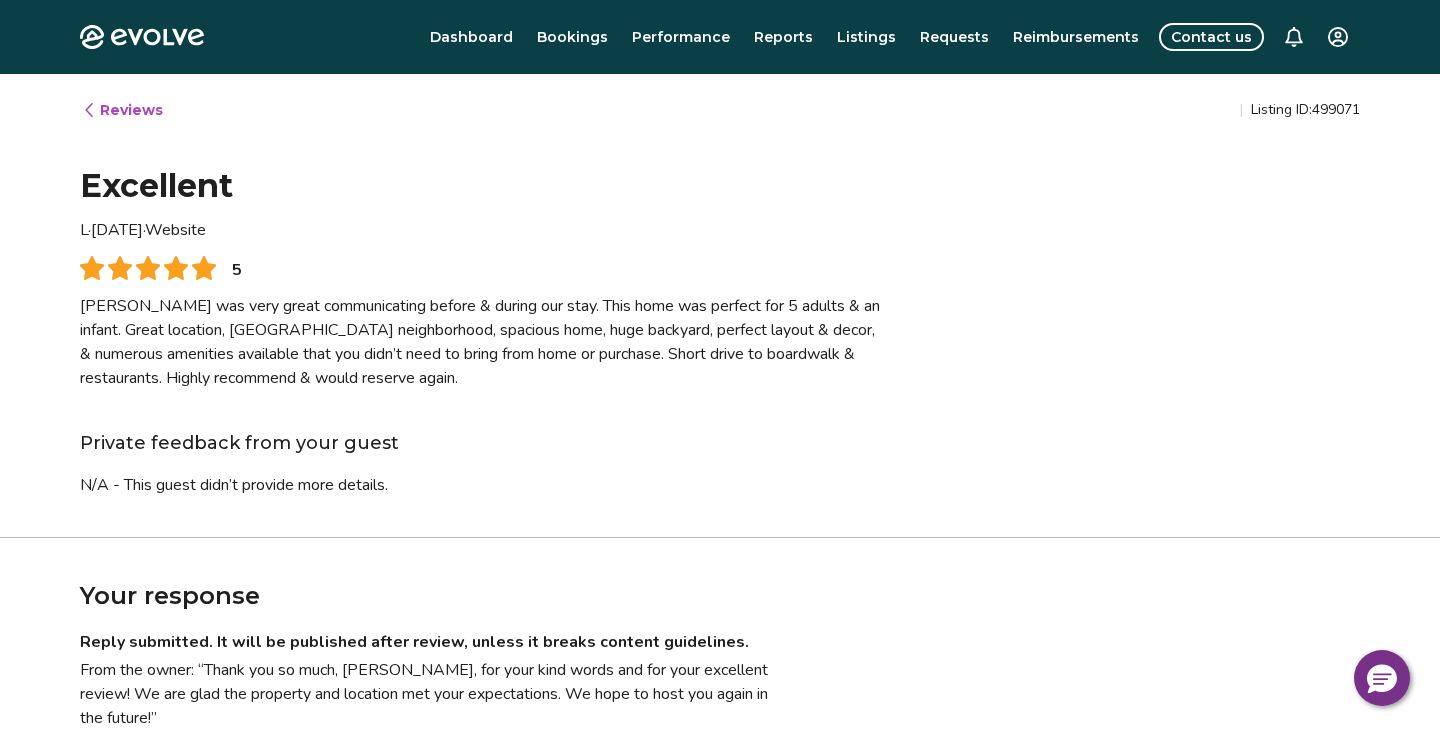 click on "Reviews" at bounding box center [122, 110] 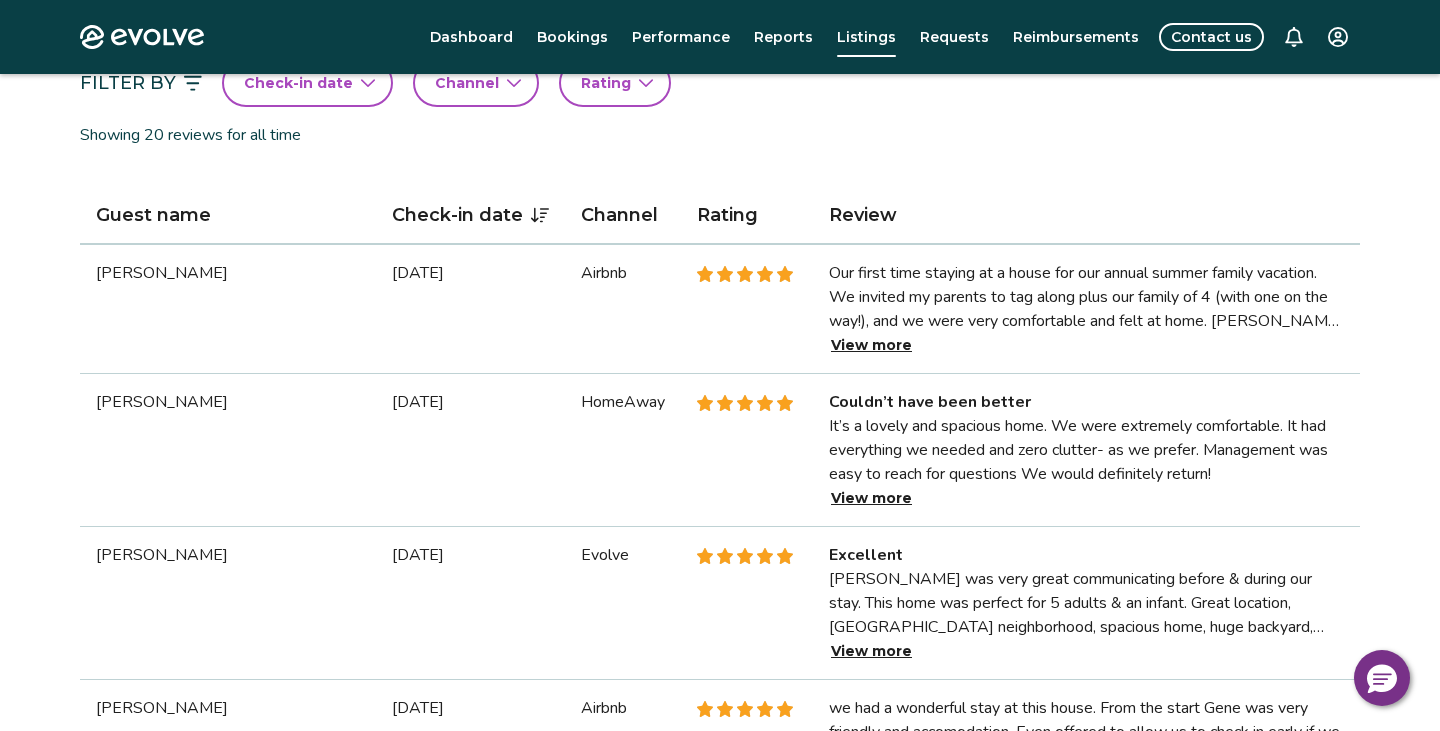 scroll, scrollTop: 527, scrollLeft: 0, axis: vertical 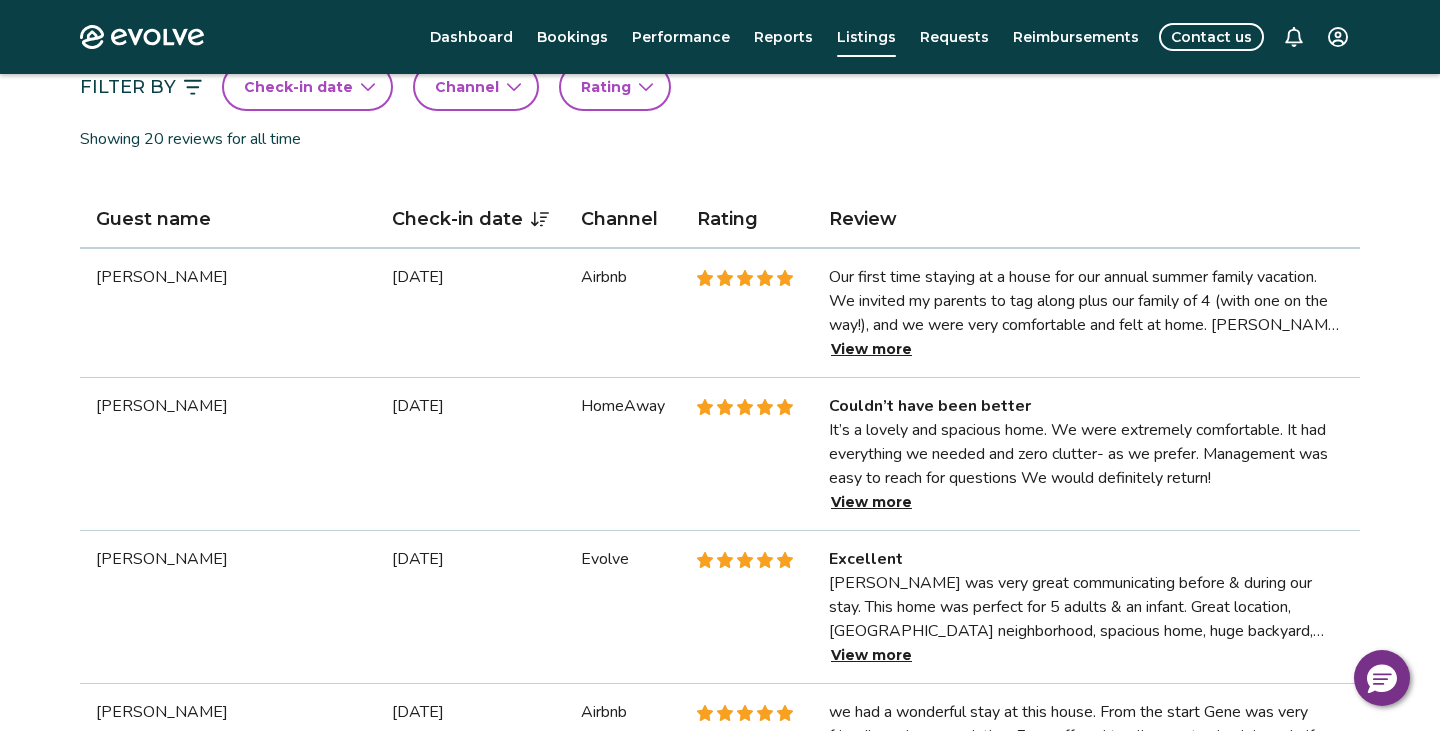 click on "View more" at bounding box center (871, 349) 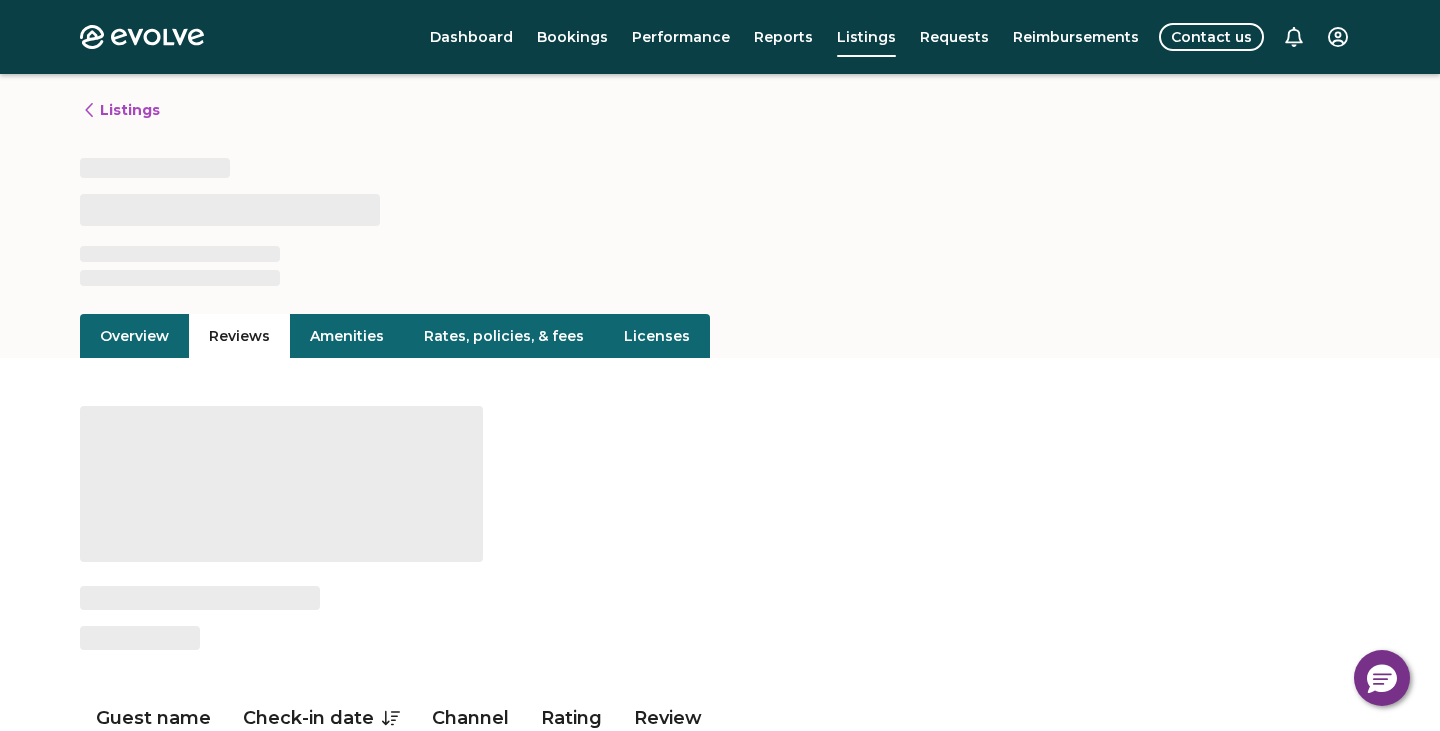 scroll, scrollTop: 527, scrollLeft: 0, axis: vertical 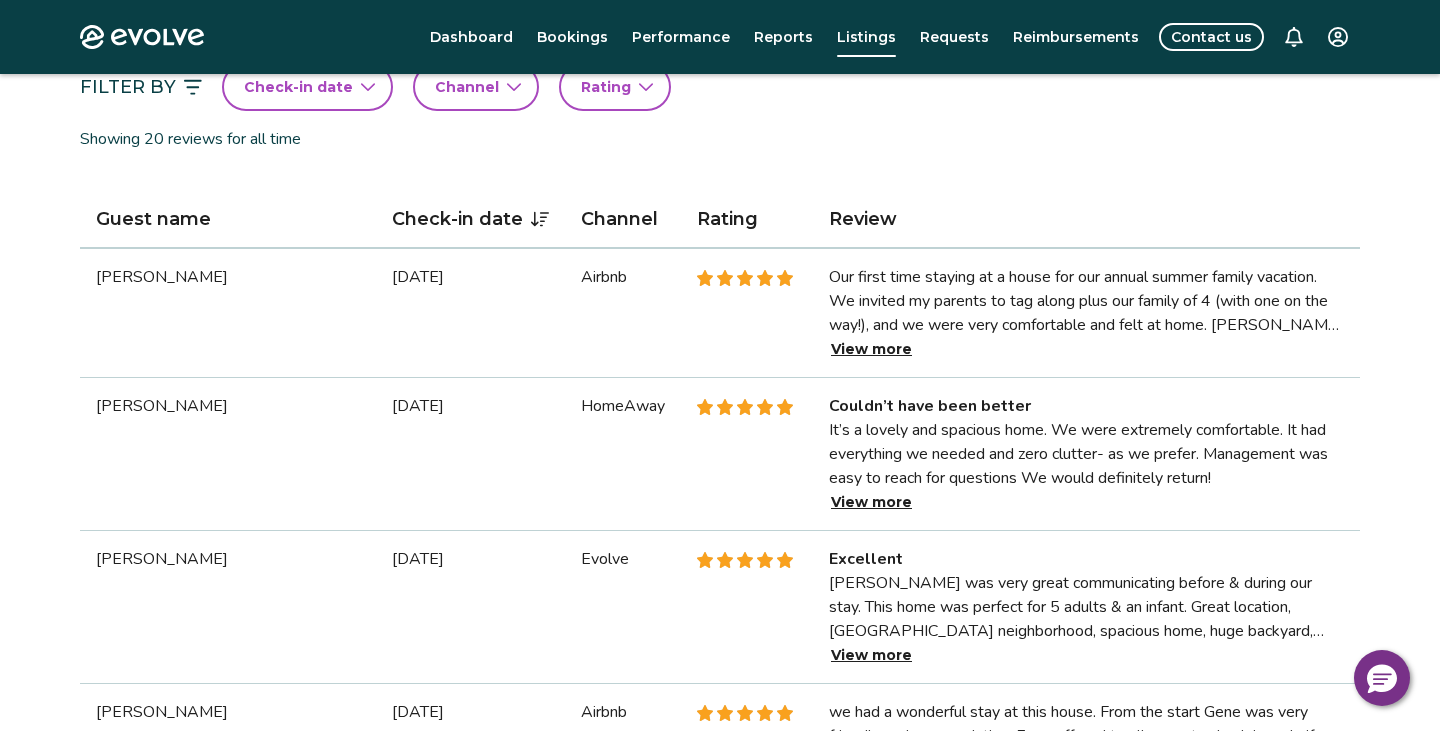 click on "View more" at bounding box center [871, 502] 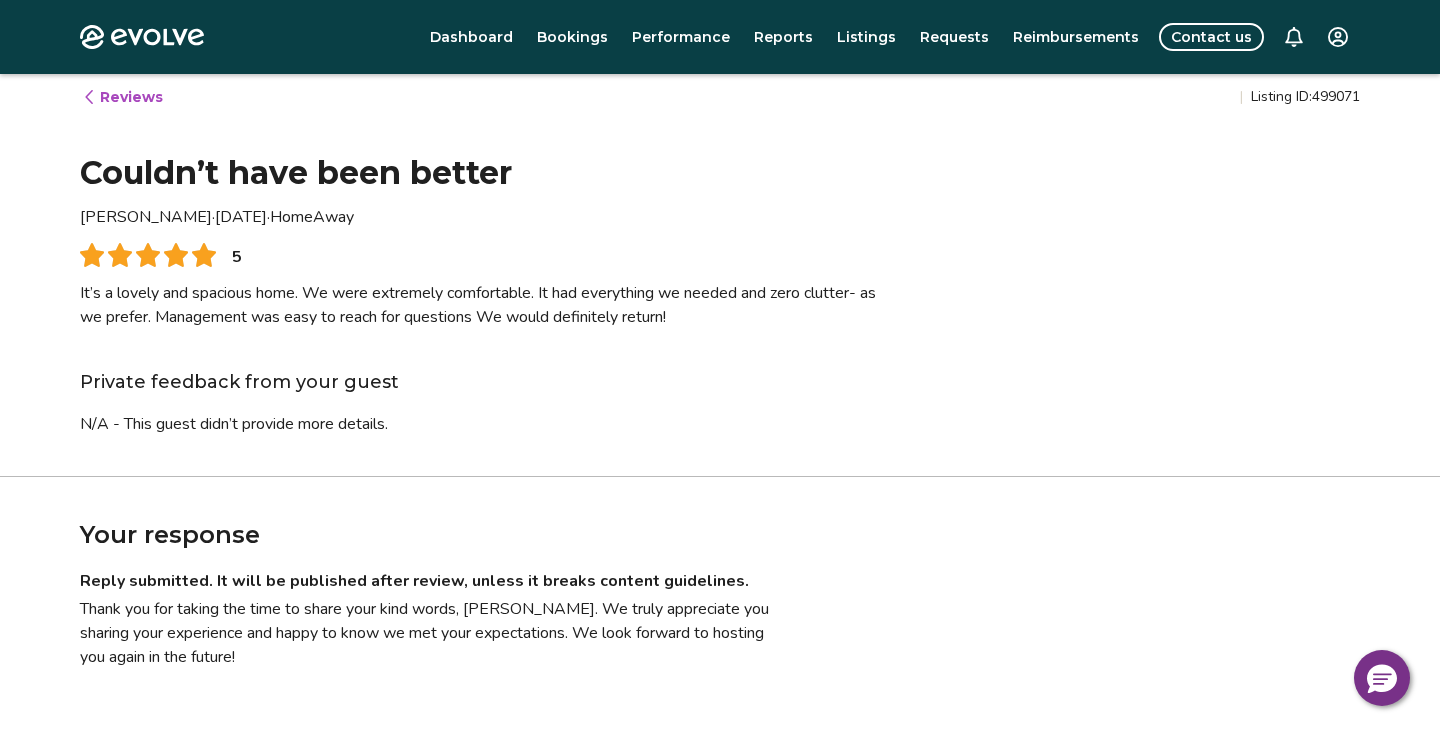 scroll, scrollTop: 0, scrollLeft: 0, axis: both 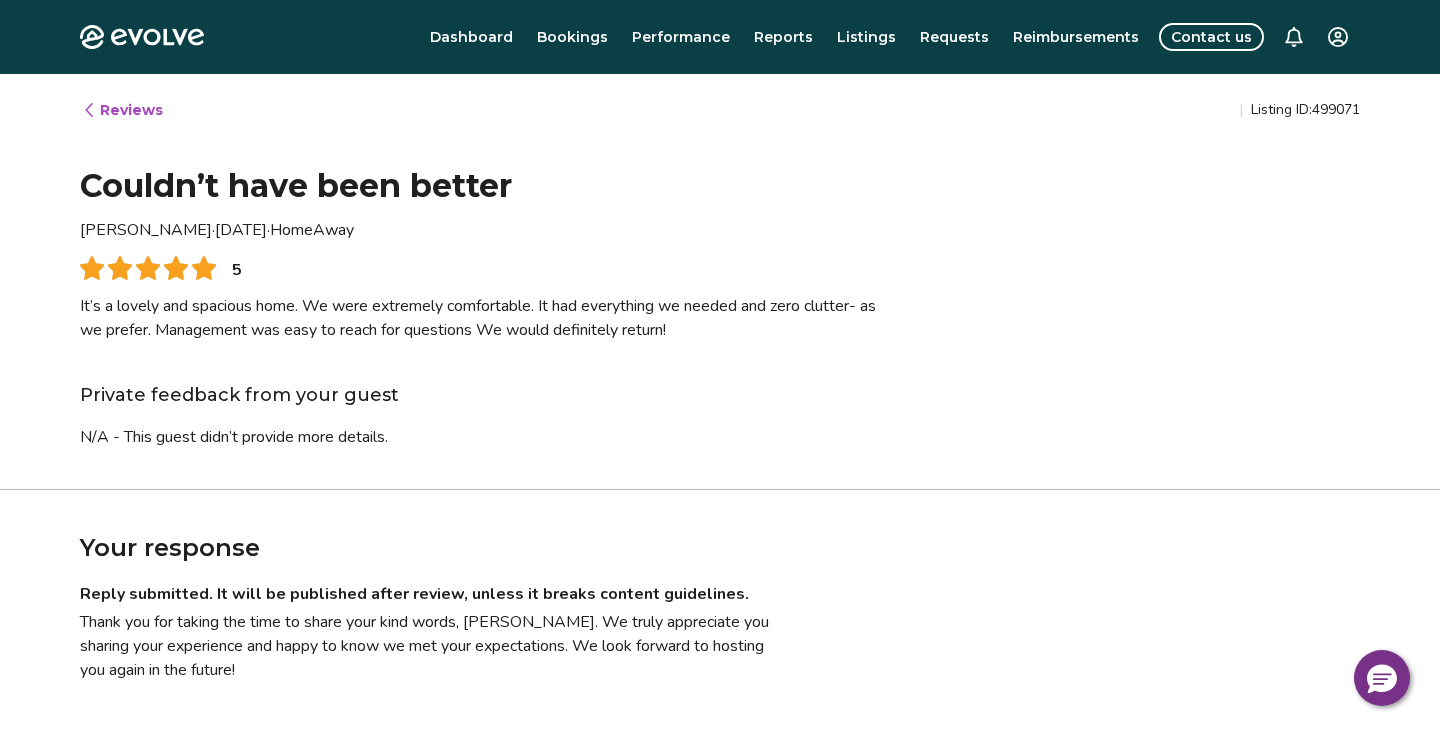 click on "Reviews" at bounding box center (122, 110) 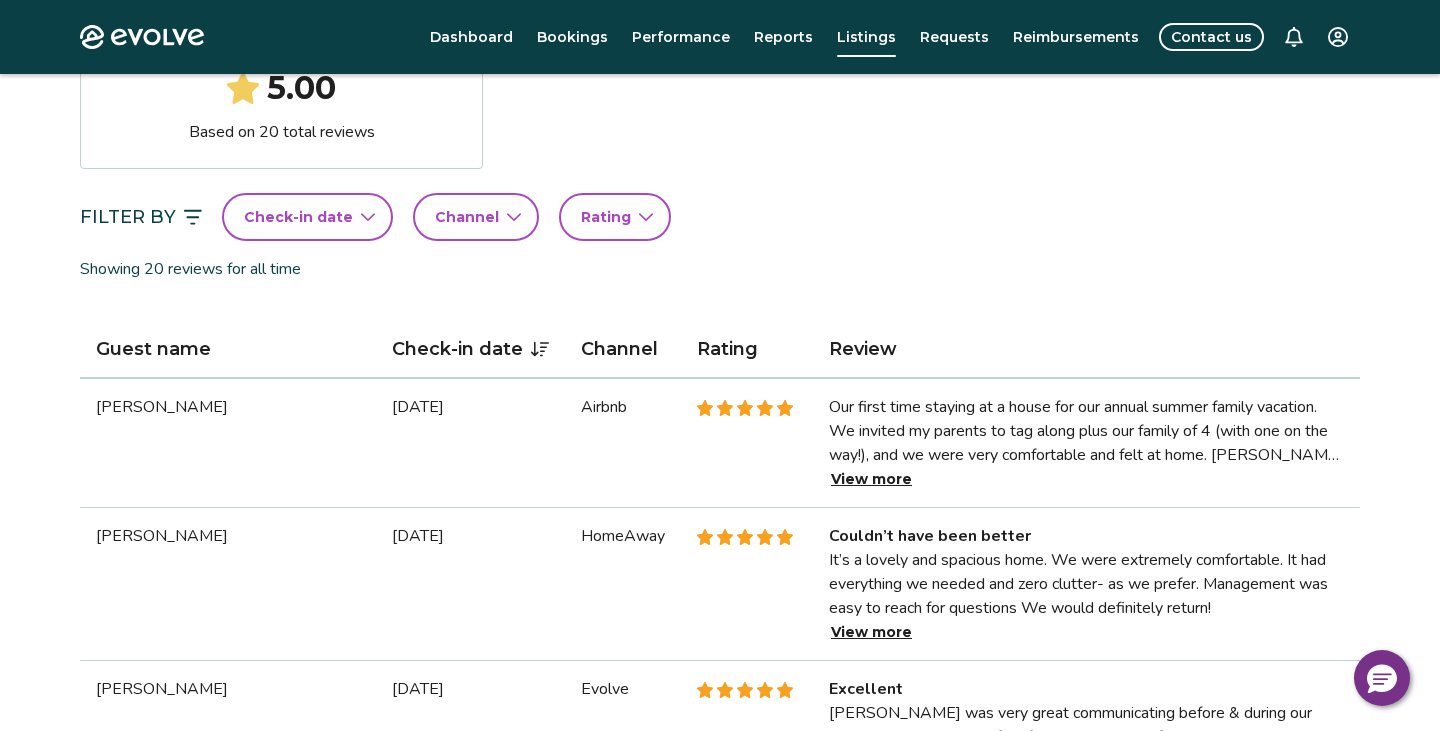 scroll, scrollTop: 409, scrollLeft: 0, axis: vertical 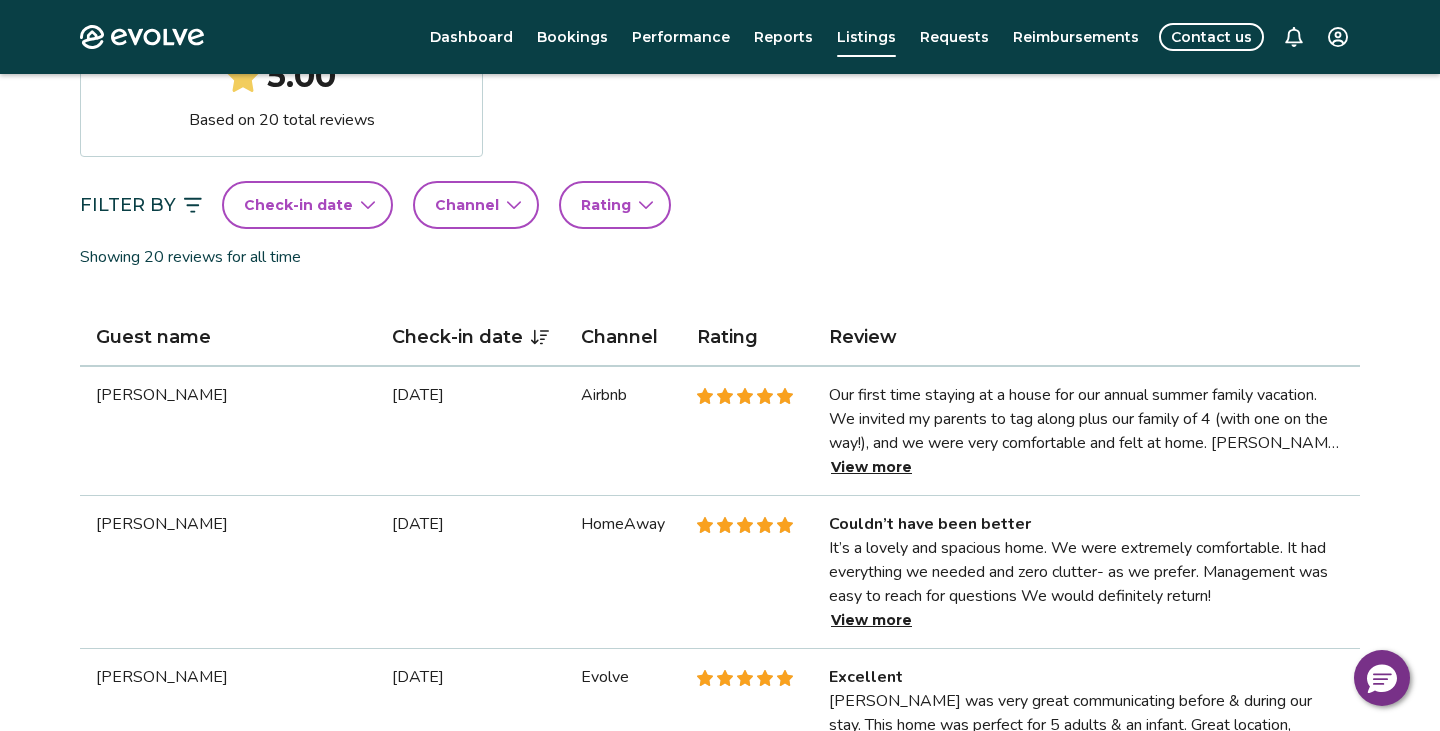 click on "View more" at bounding box center [871, 467] 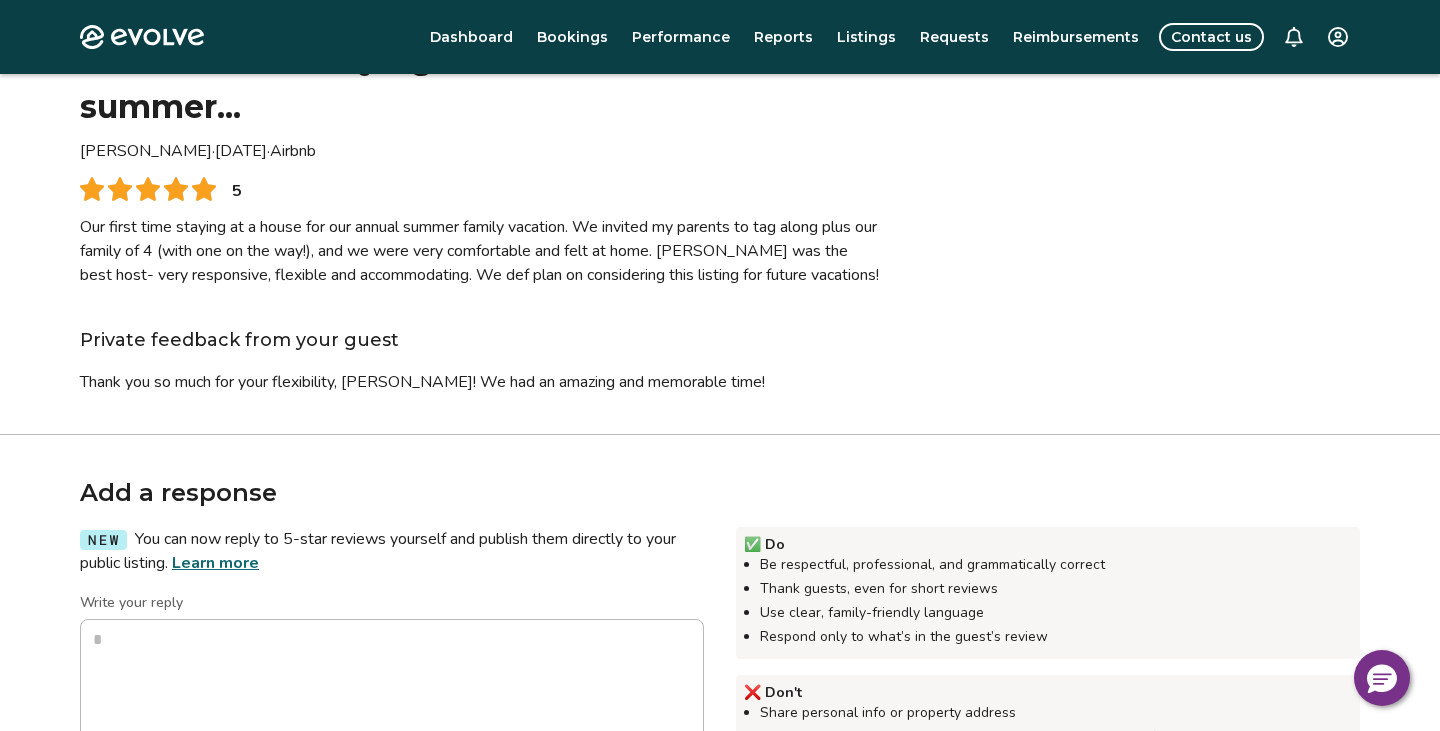 scroll, scrollTop: 146, scrollLeft: 0, axis: vertical 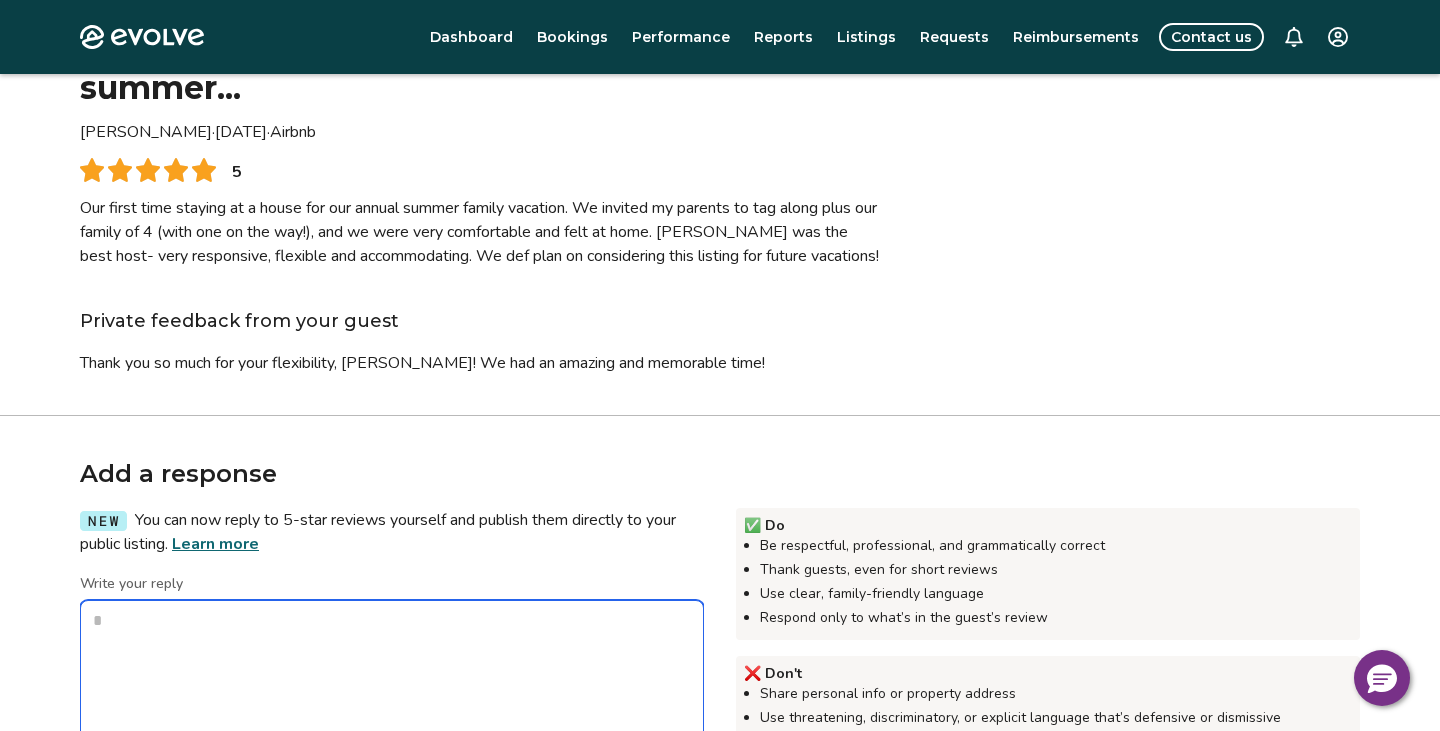 click on "Write your reply" at bounding box center [392, 700] 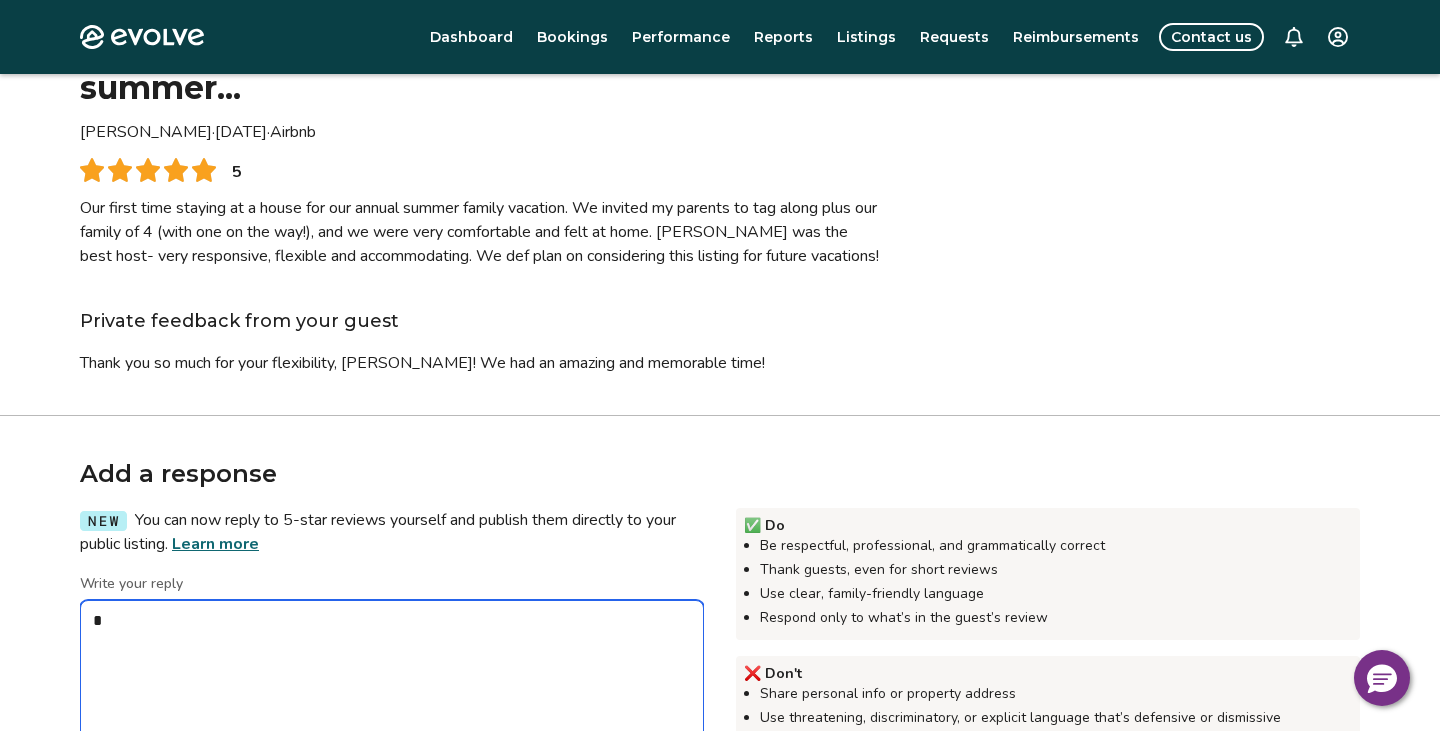 type on "*" 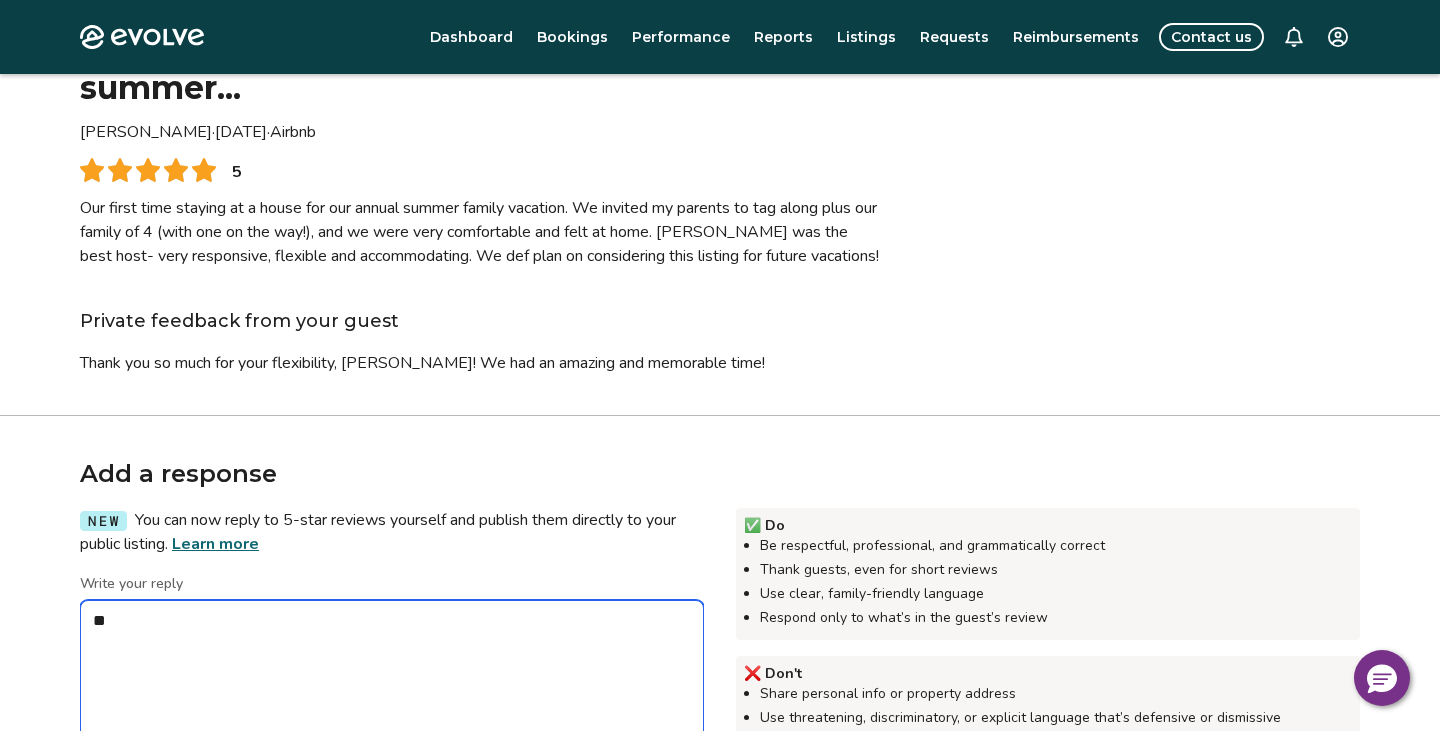type on "*" 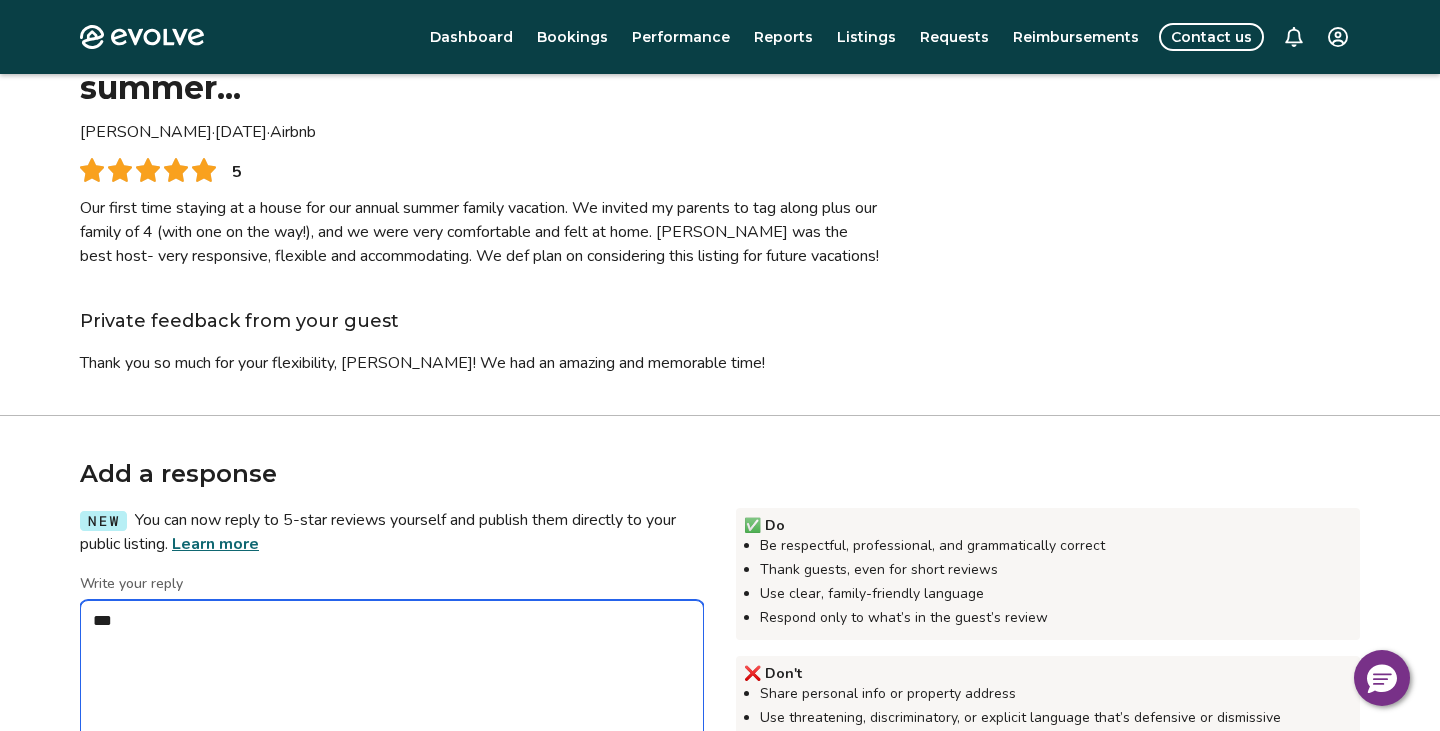 type on "****" 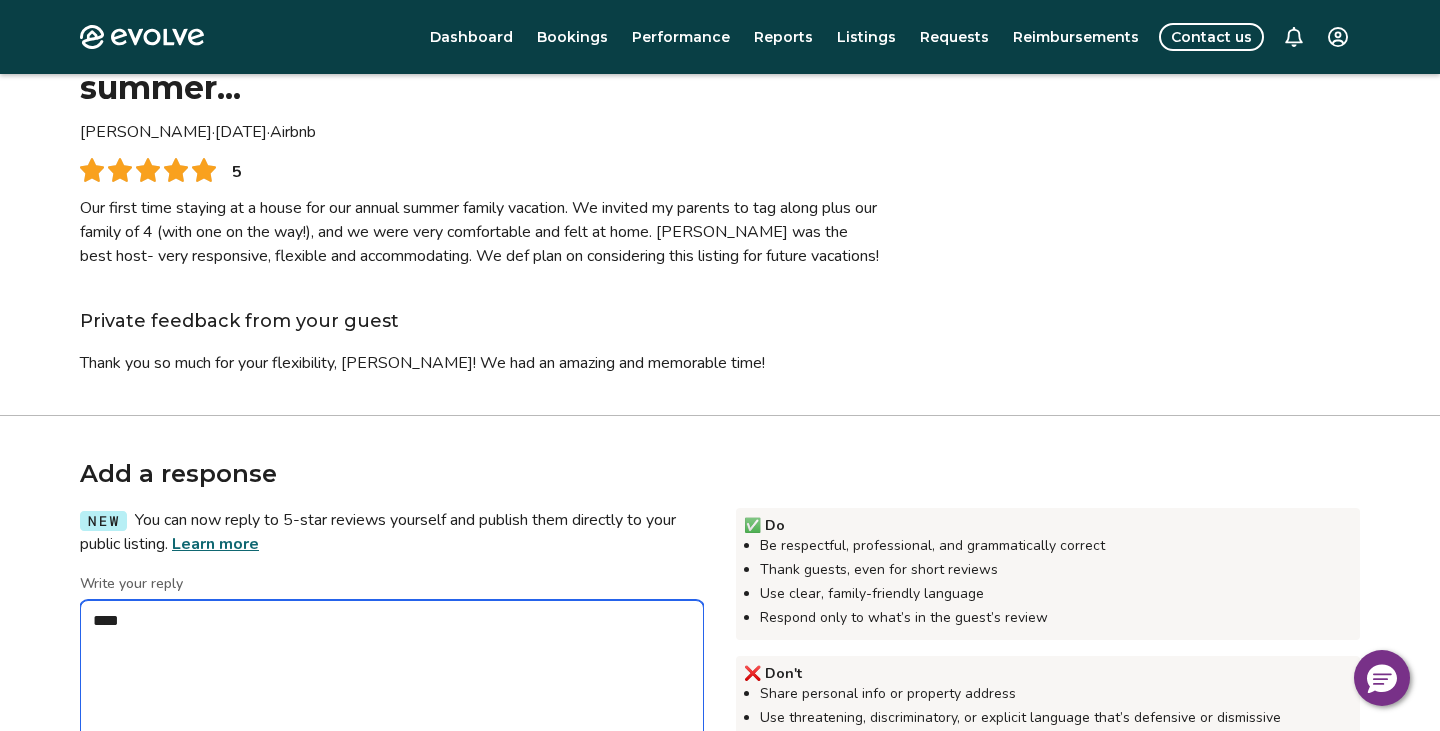 type on "*" 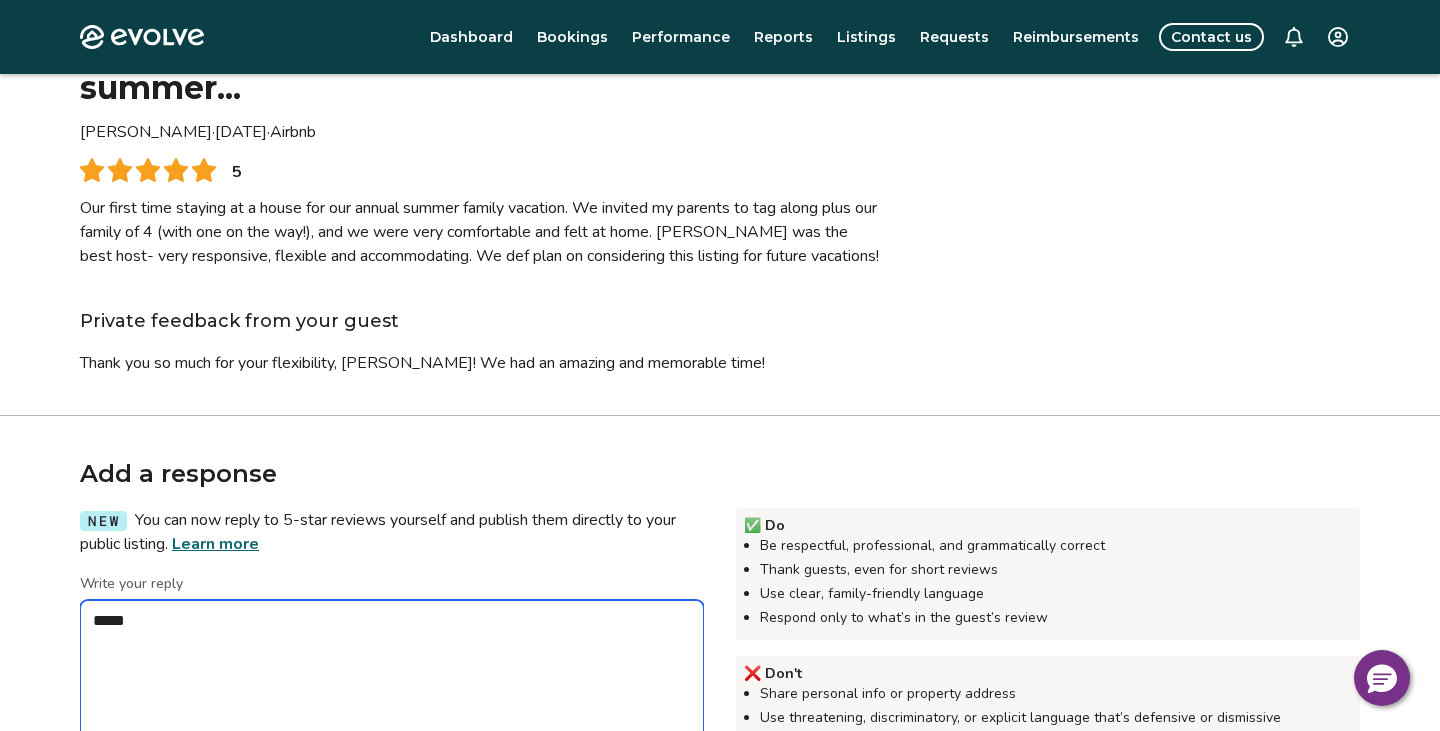 type on "*" 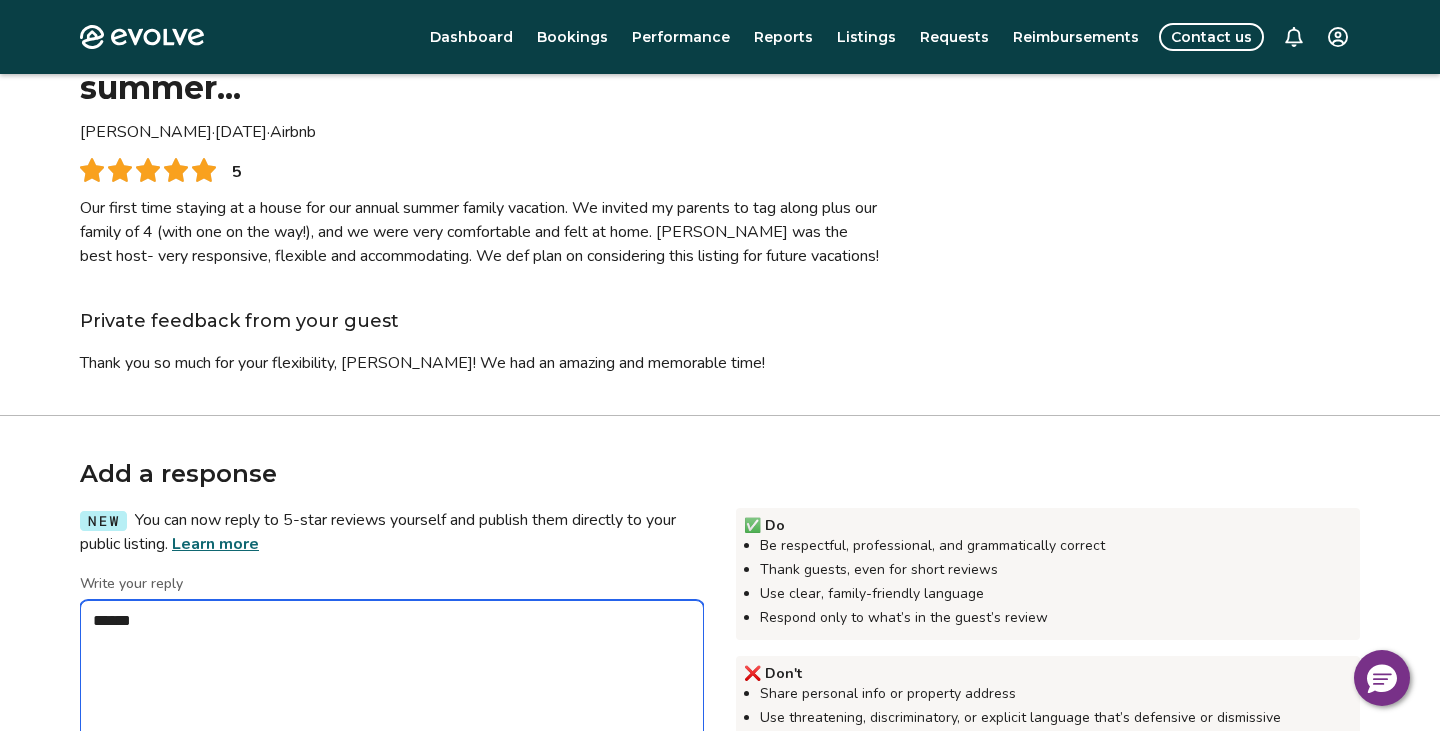 type on "*" 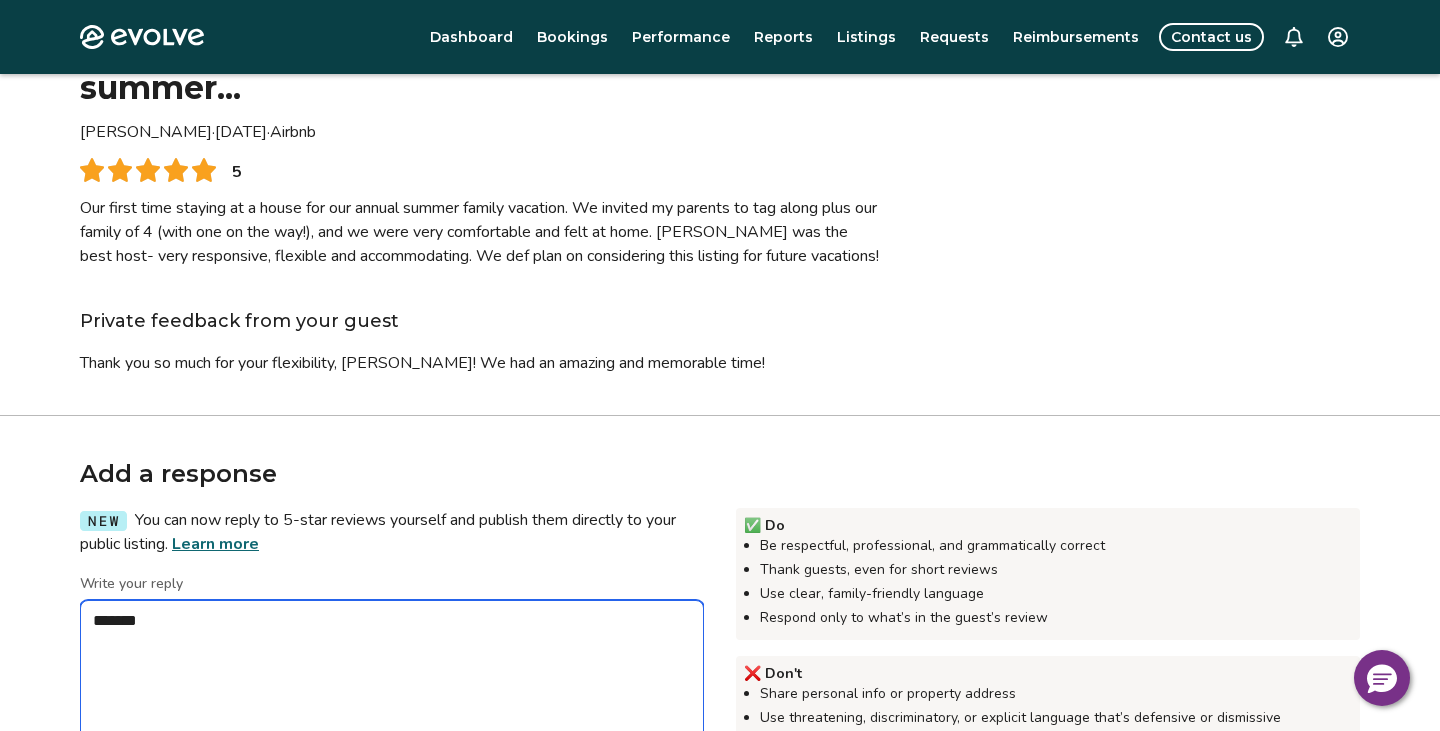 type on "********" 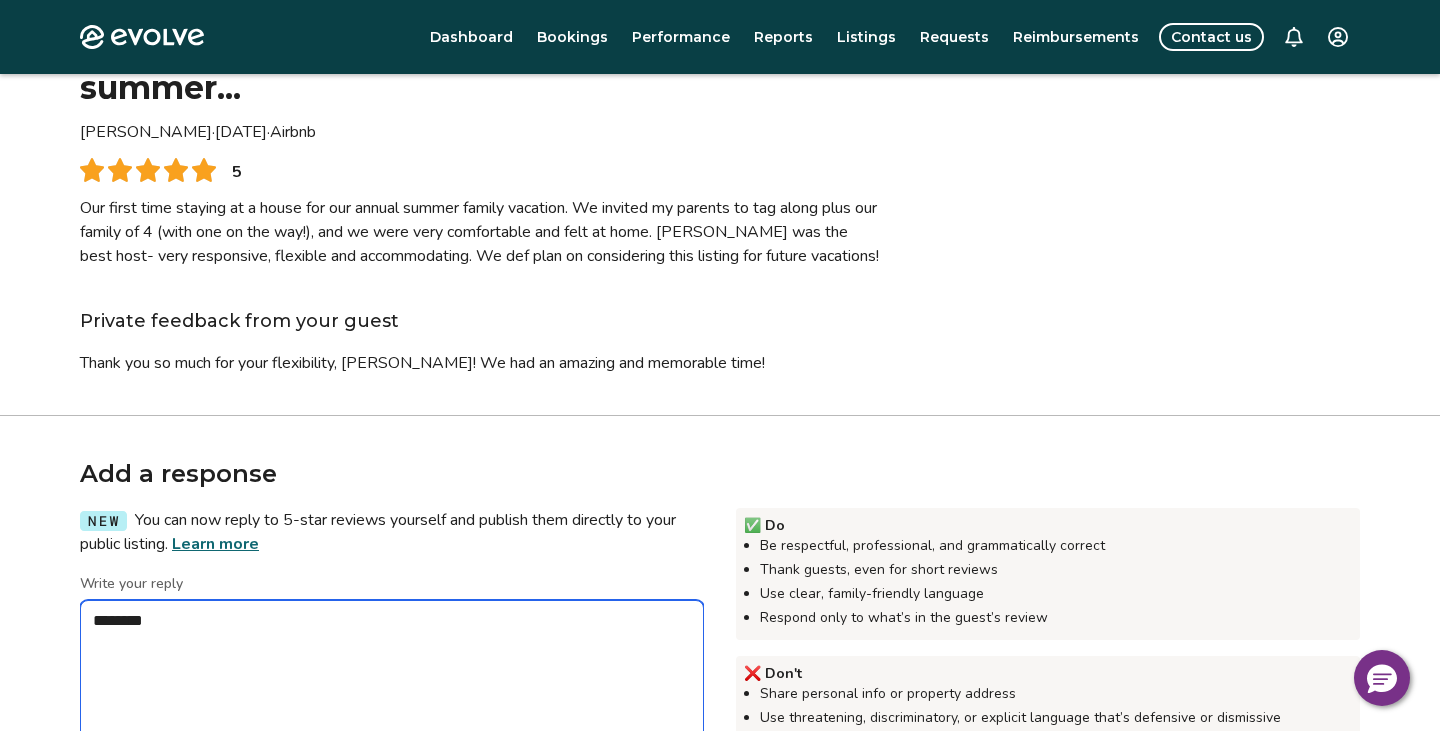 type on "*" 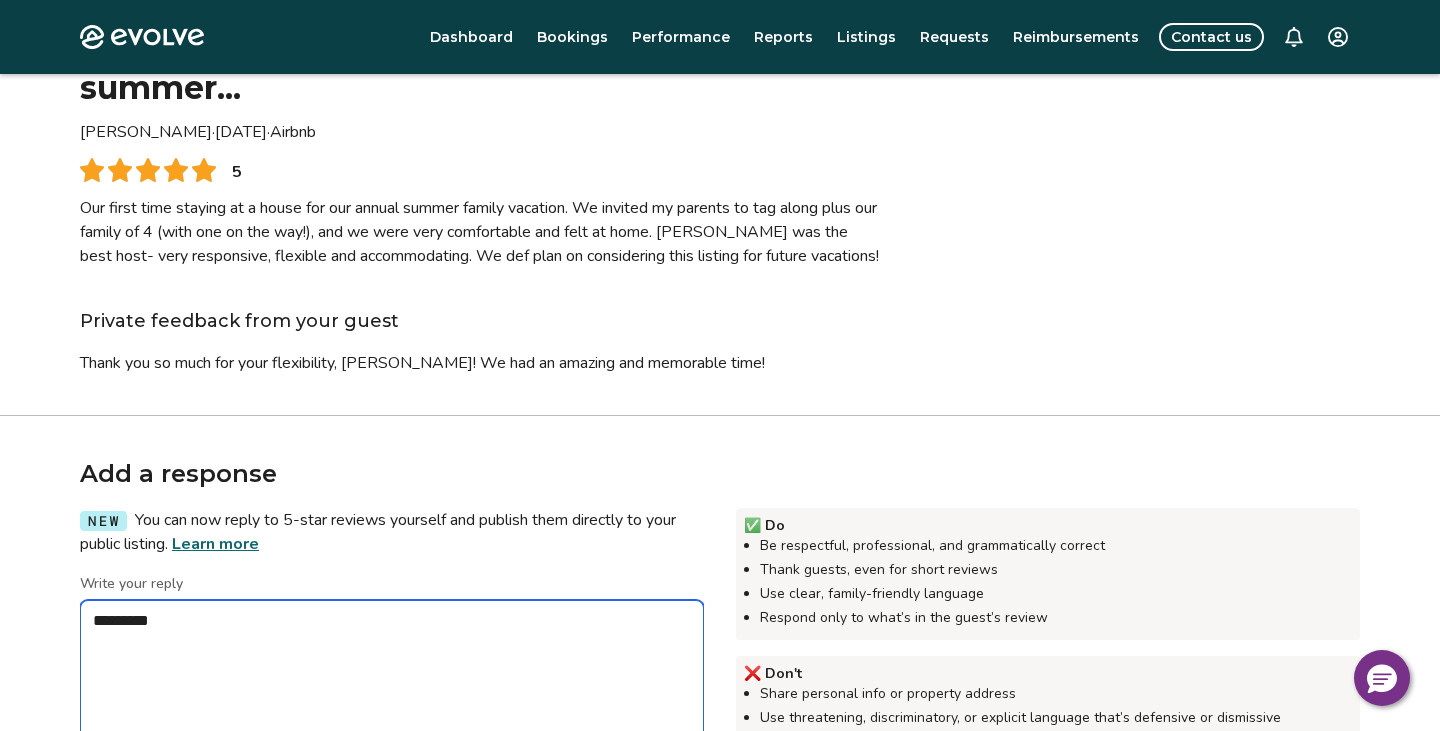 type on "*" 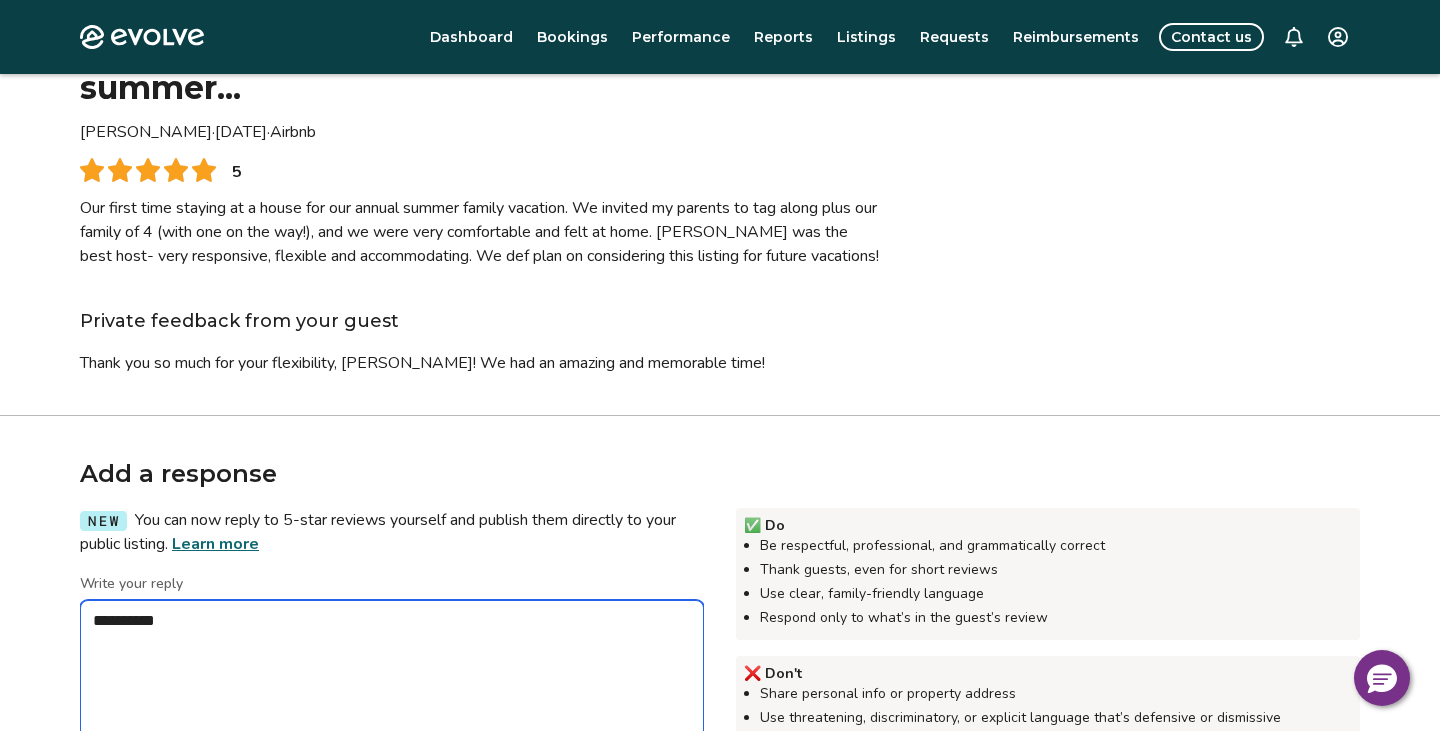 type on "*" 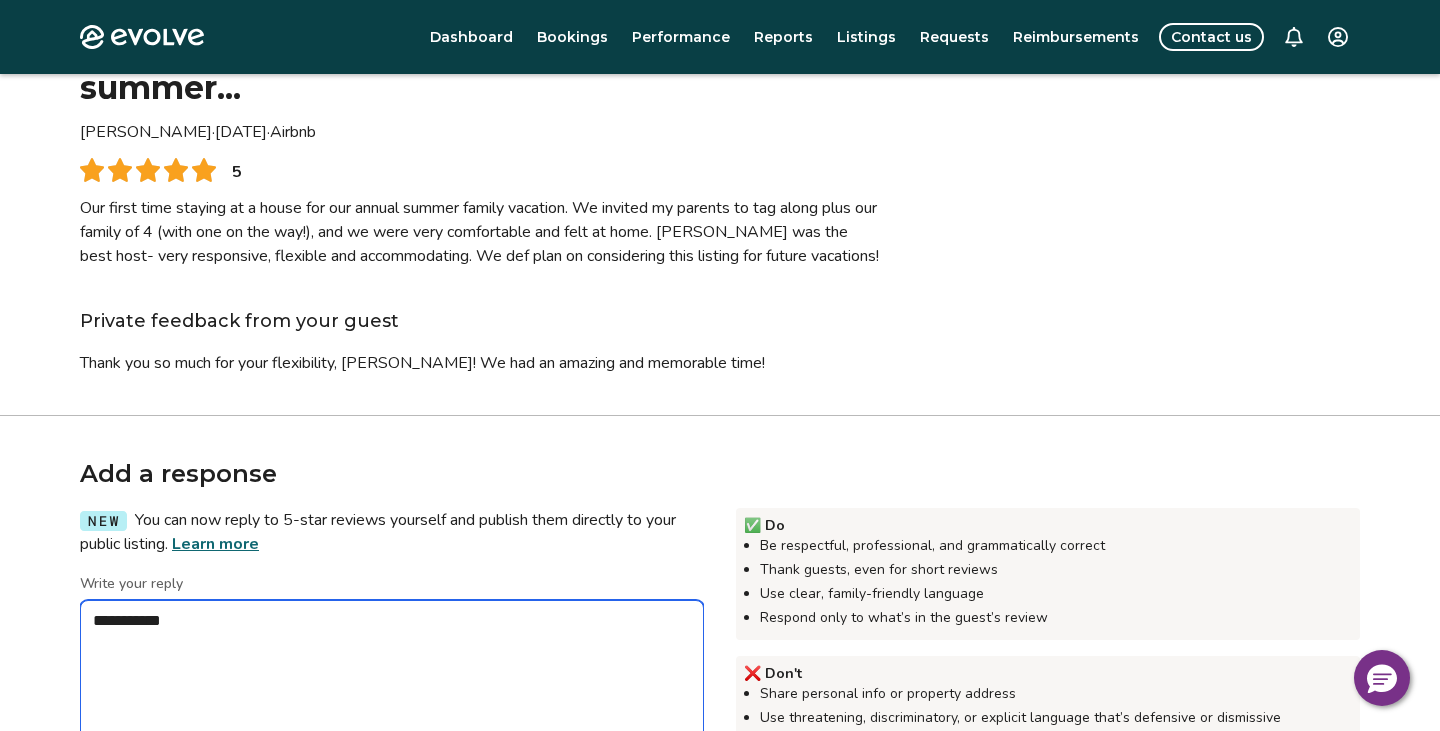 type on "**********" 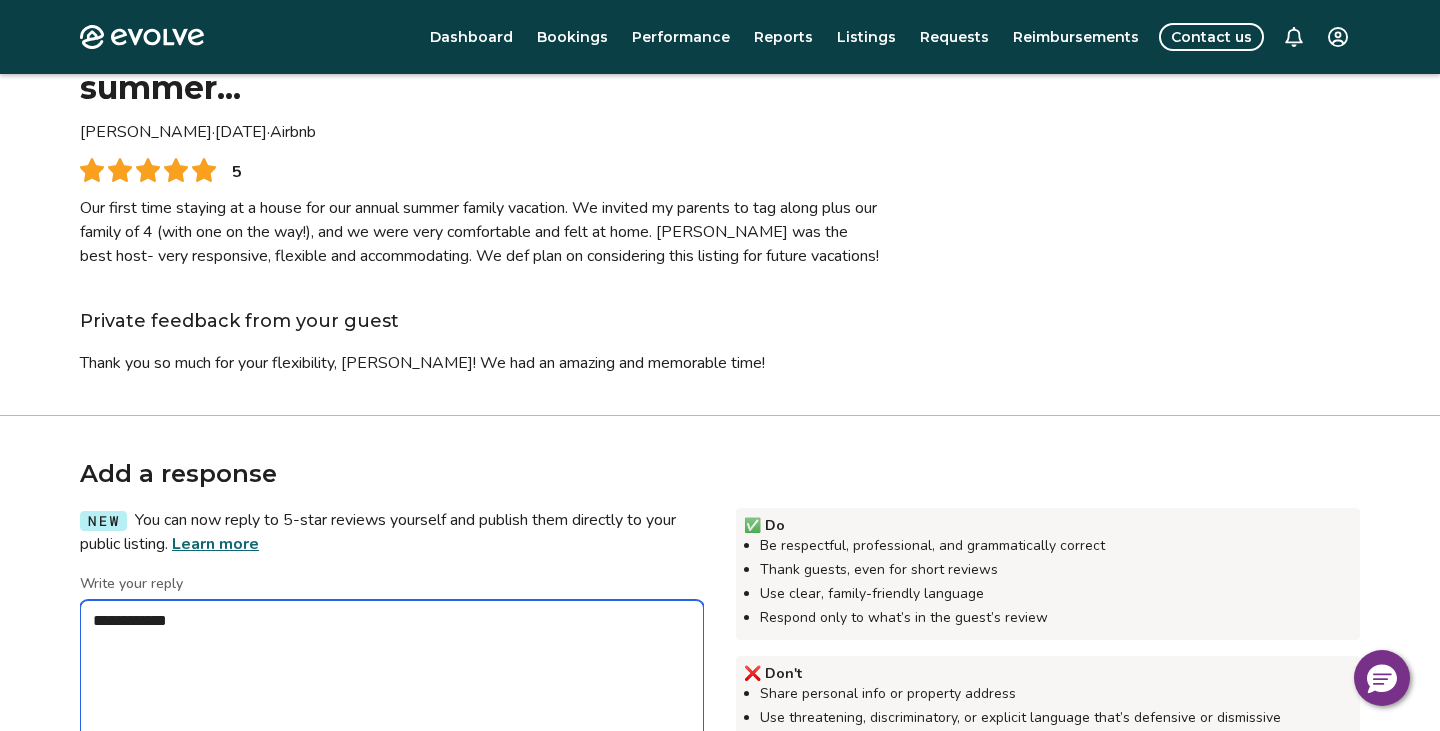 type on "*" 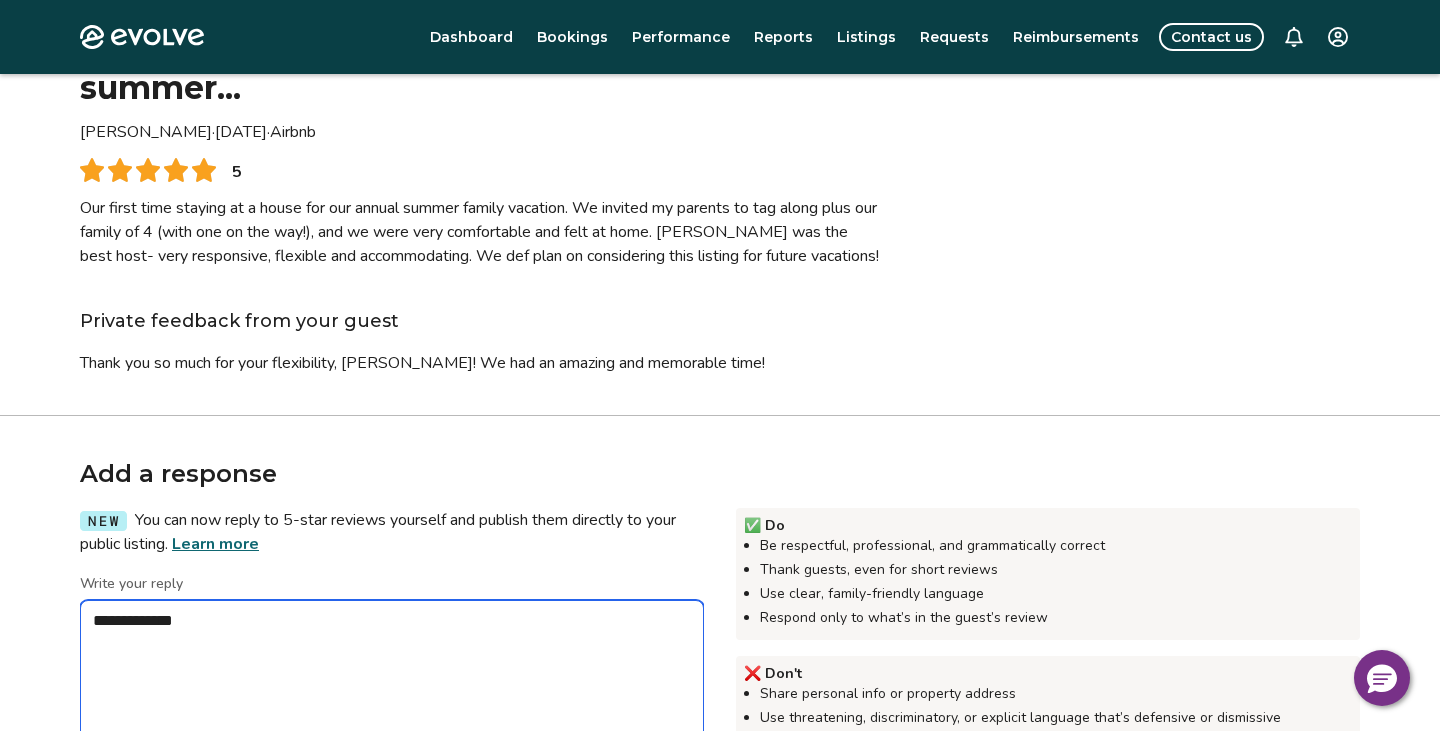 type on "*" 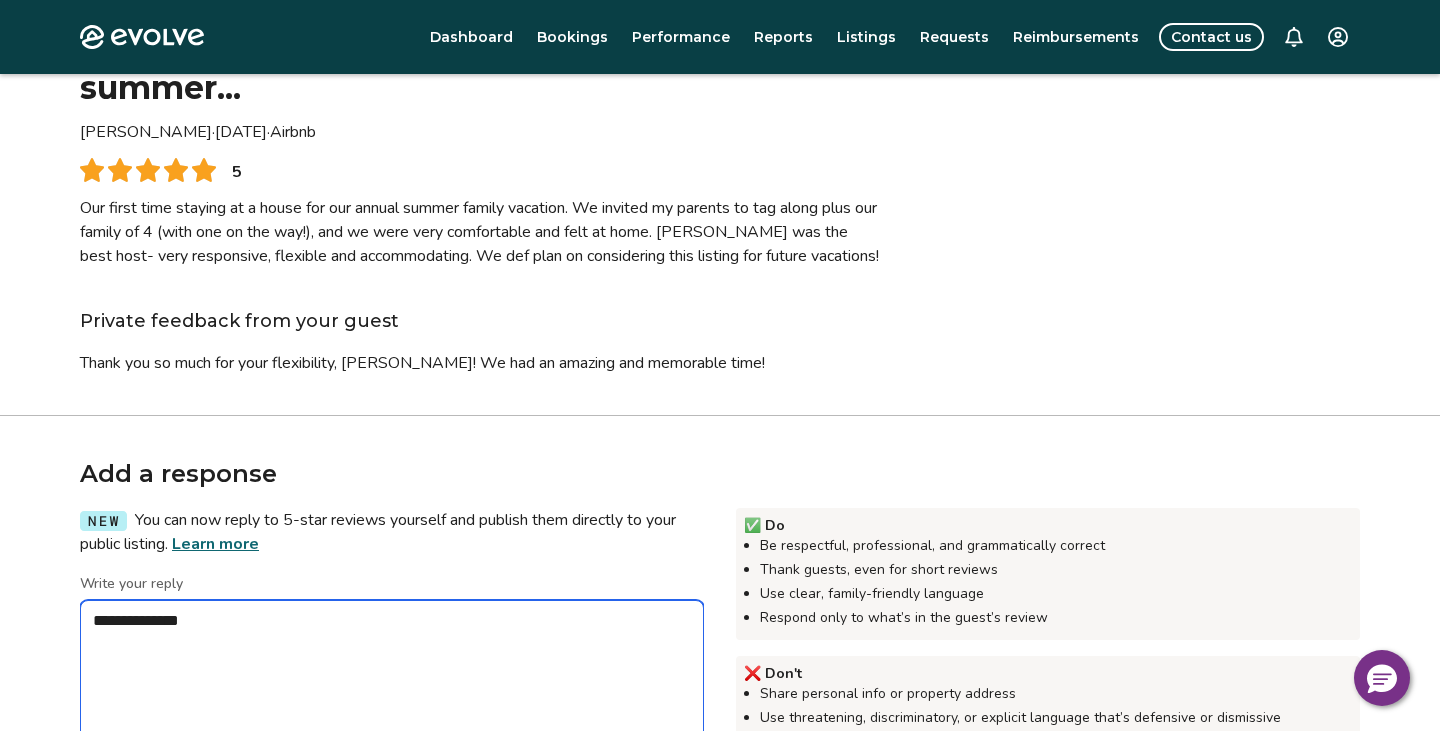 type on "*" 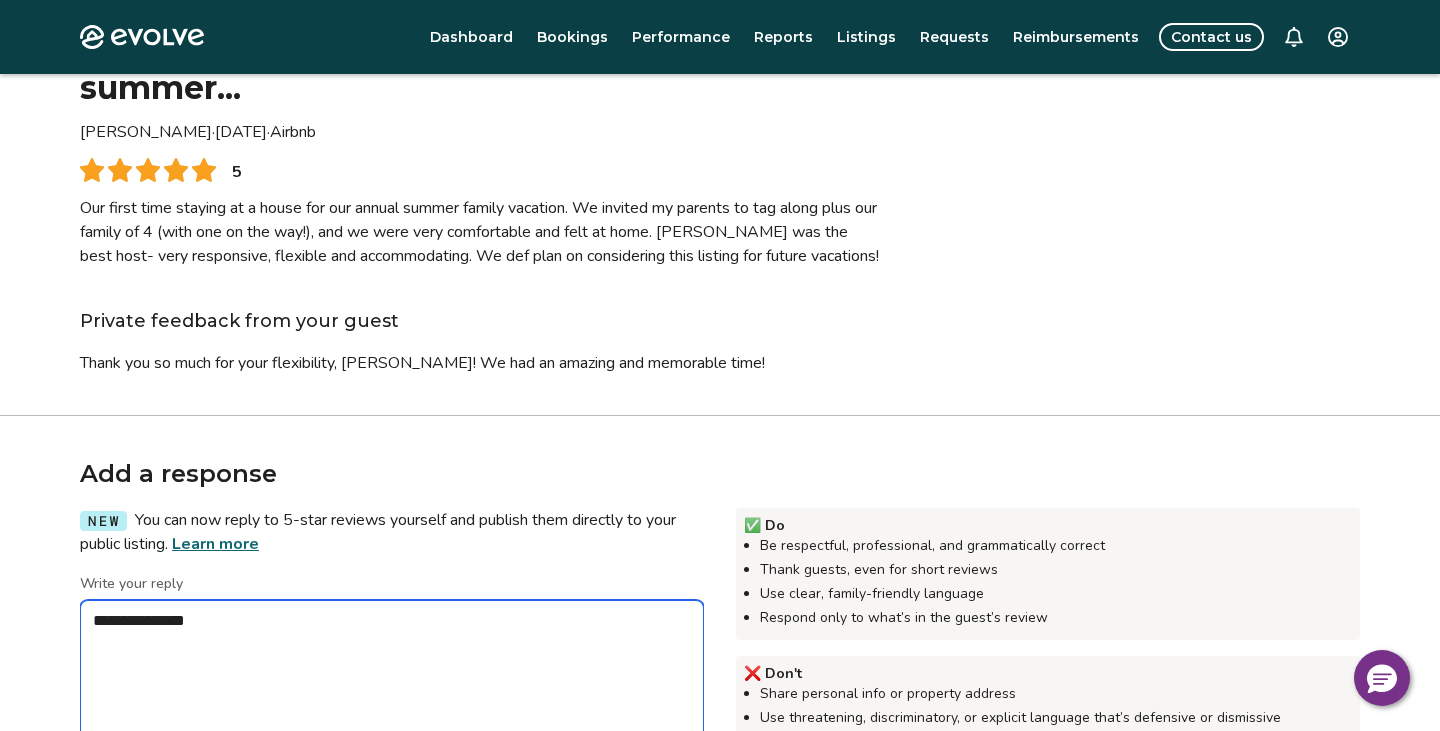 type on "*" 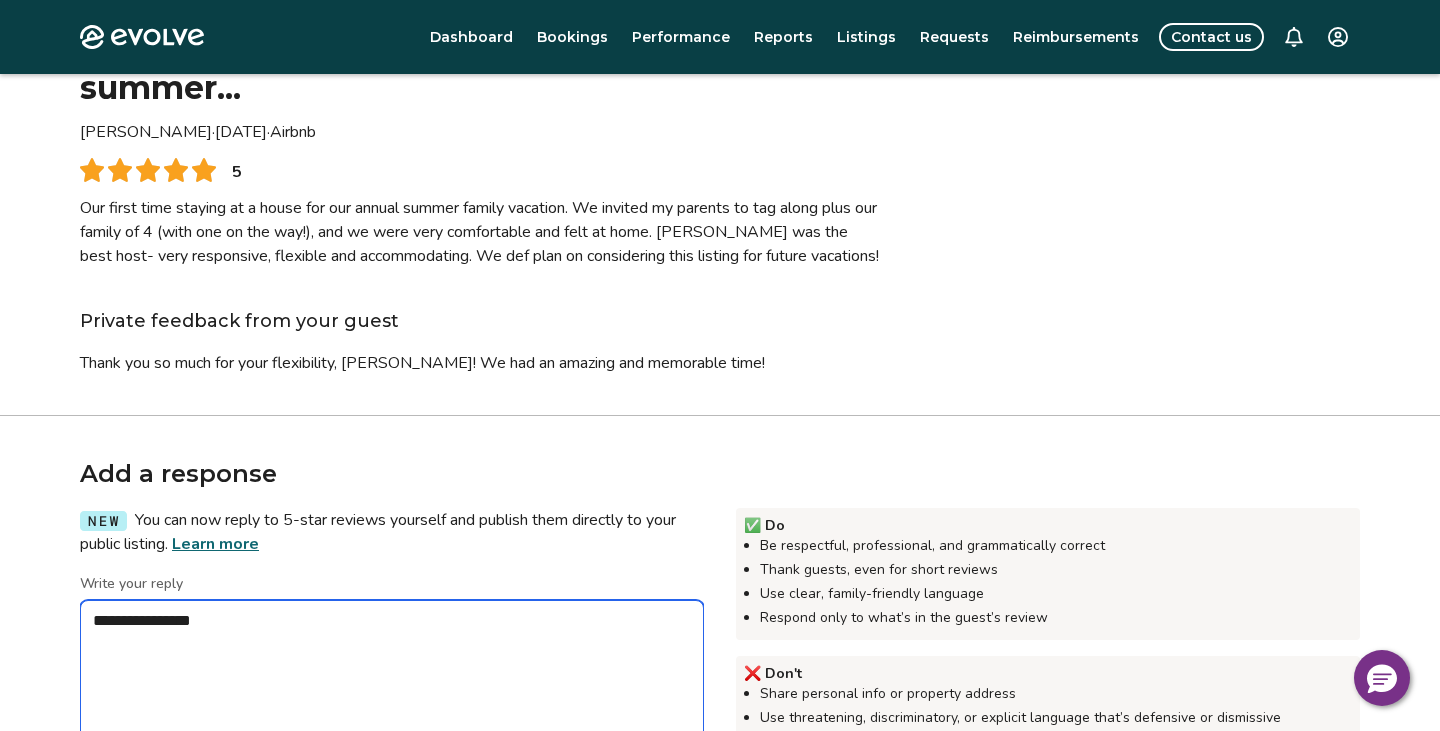 type on "*" 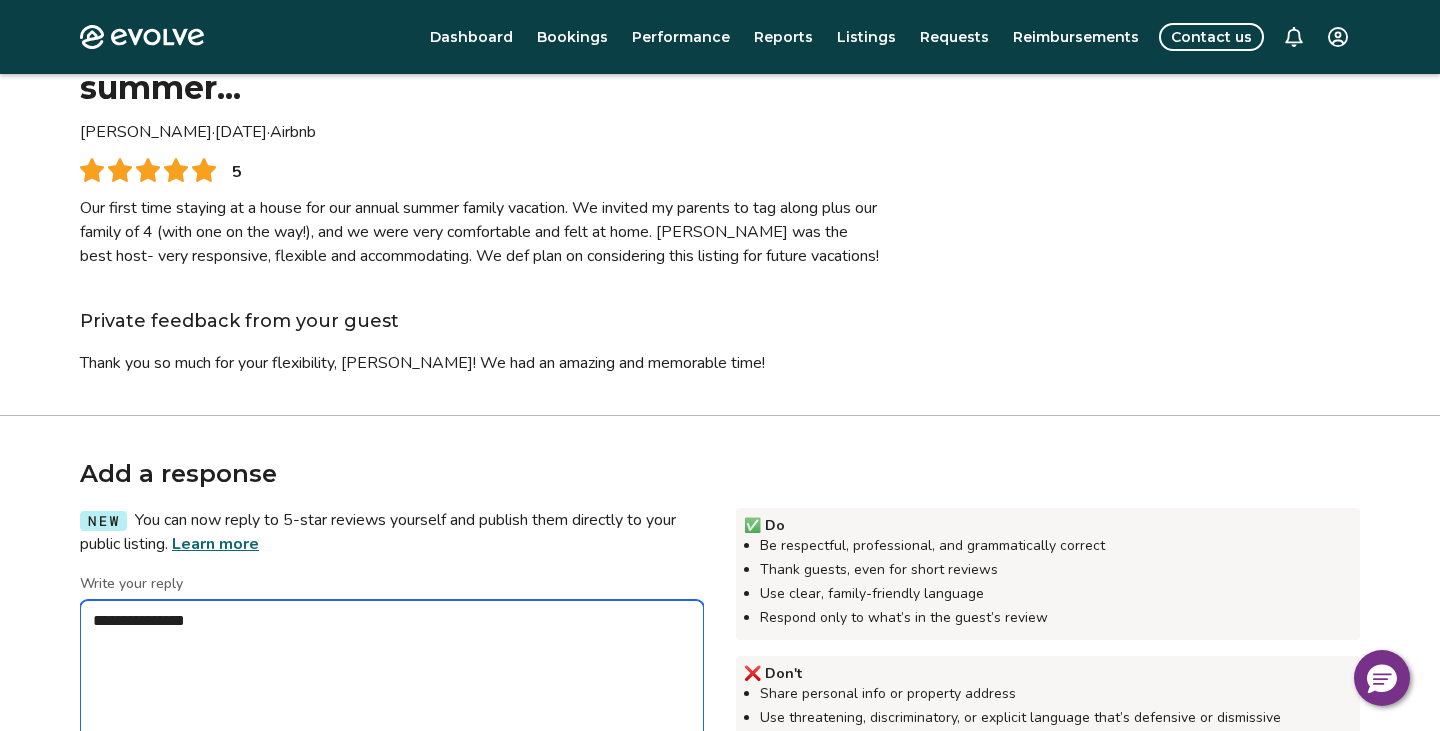 type on "*" 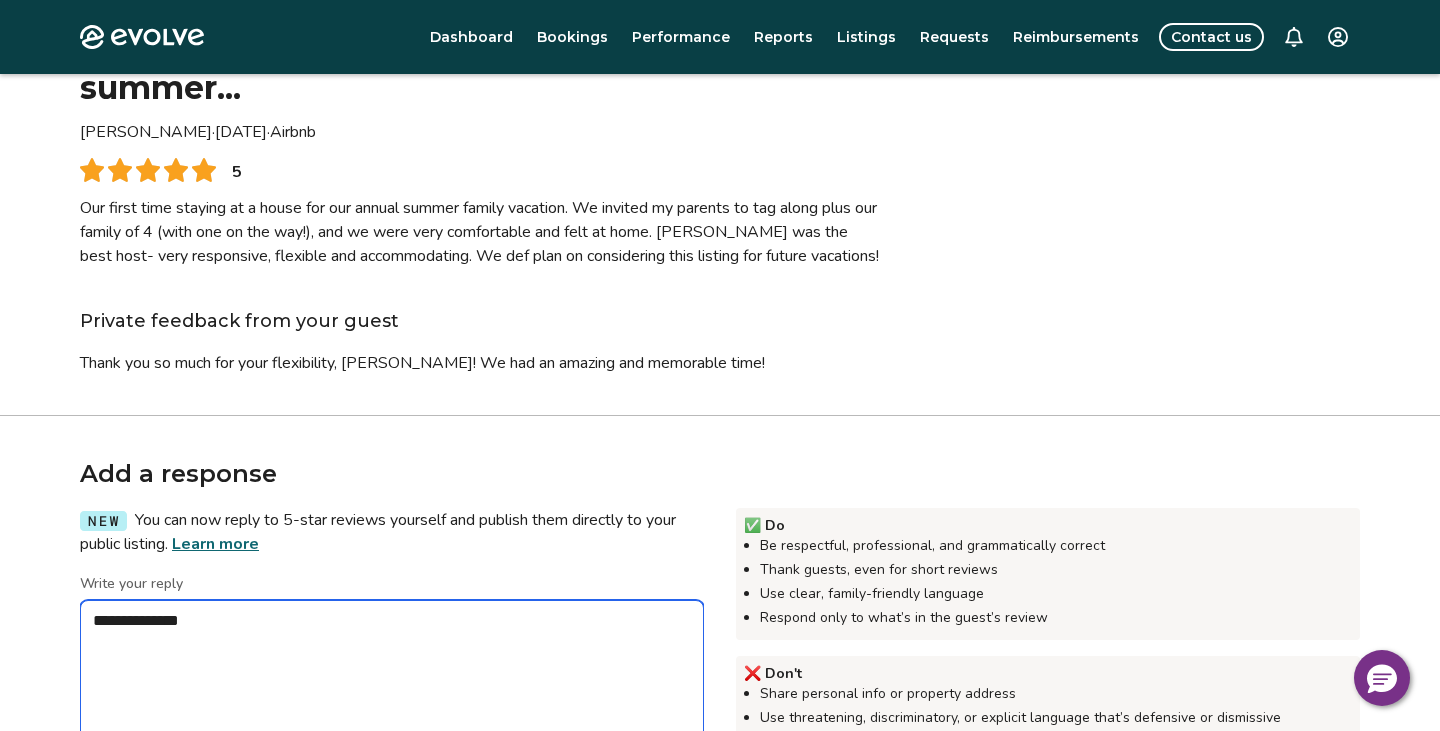 type on "*" 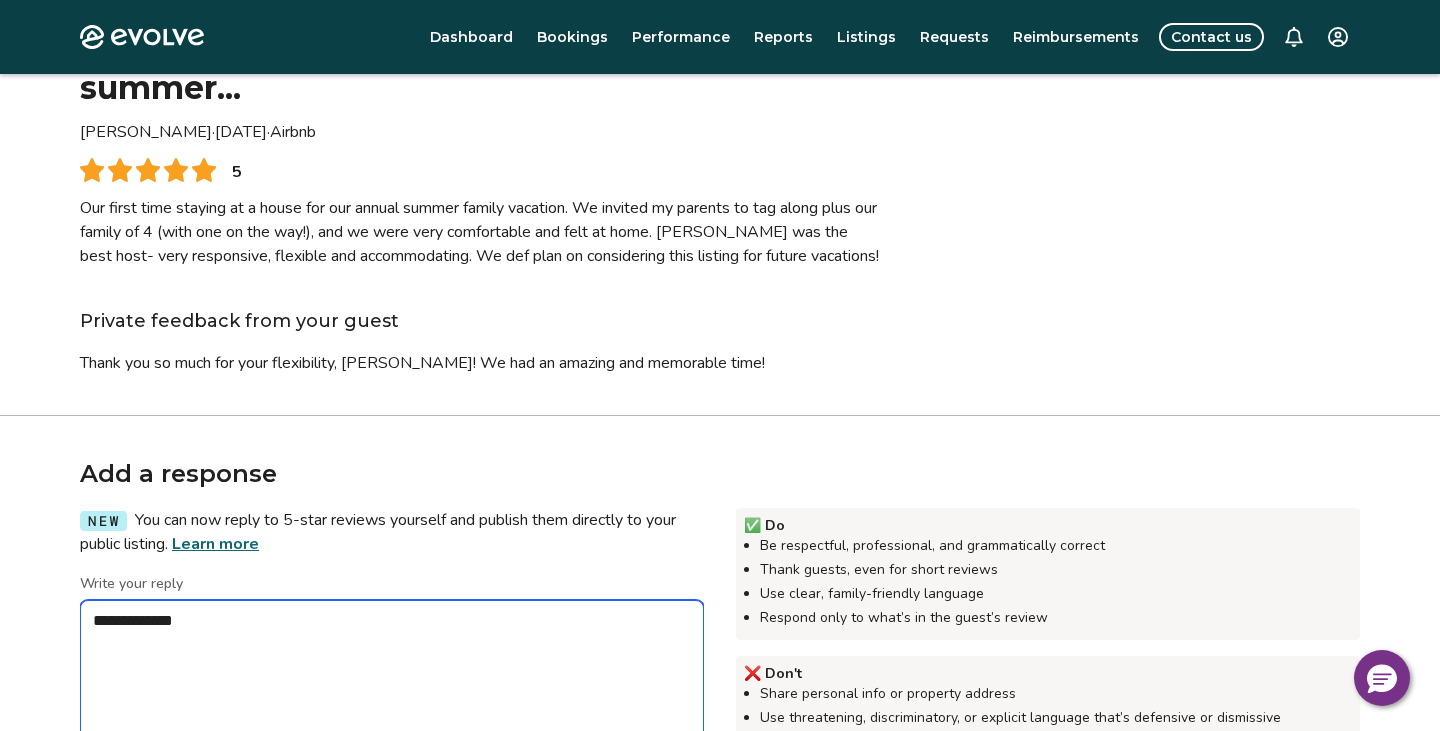 type on "*" 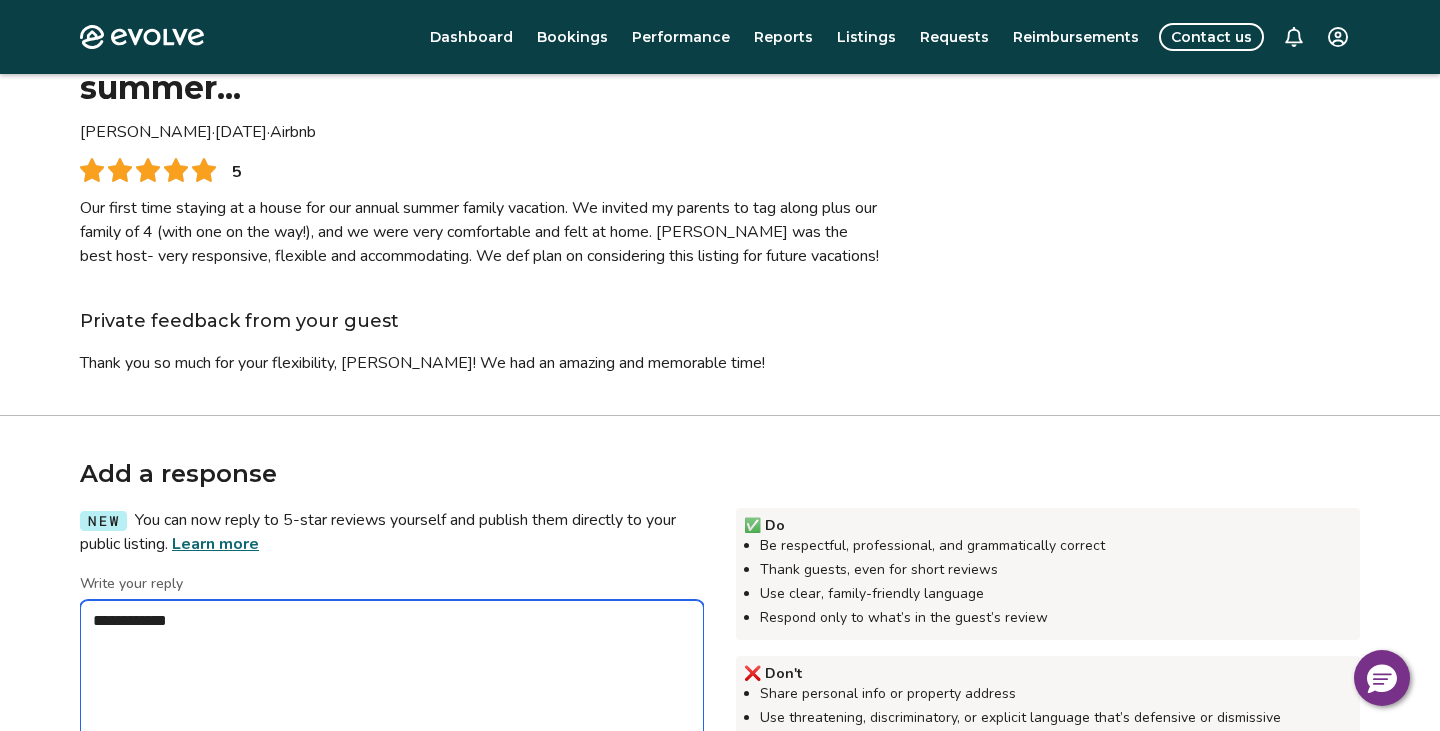 type on "*" 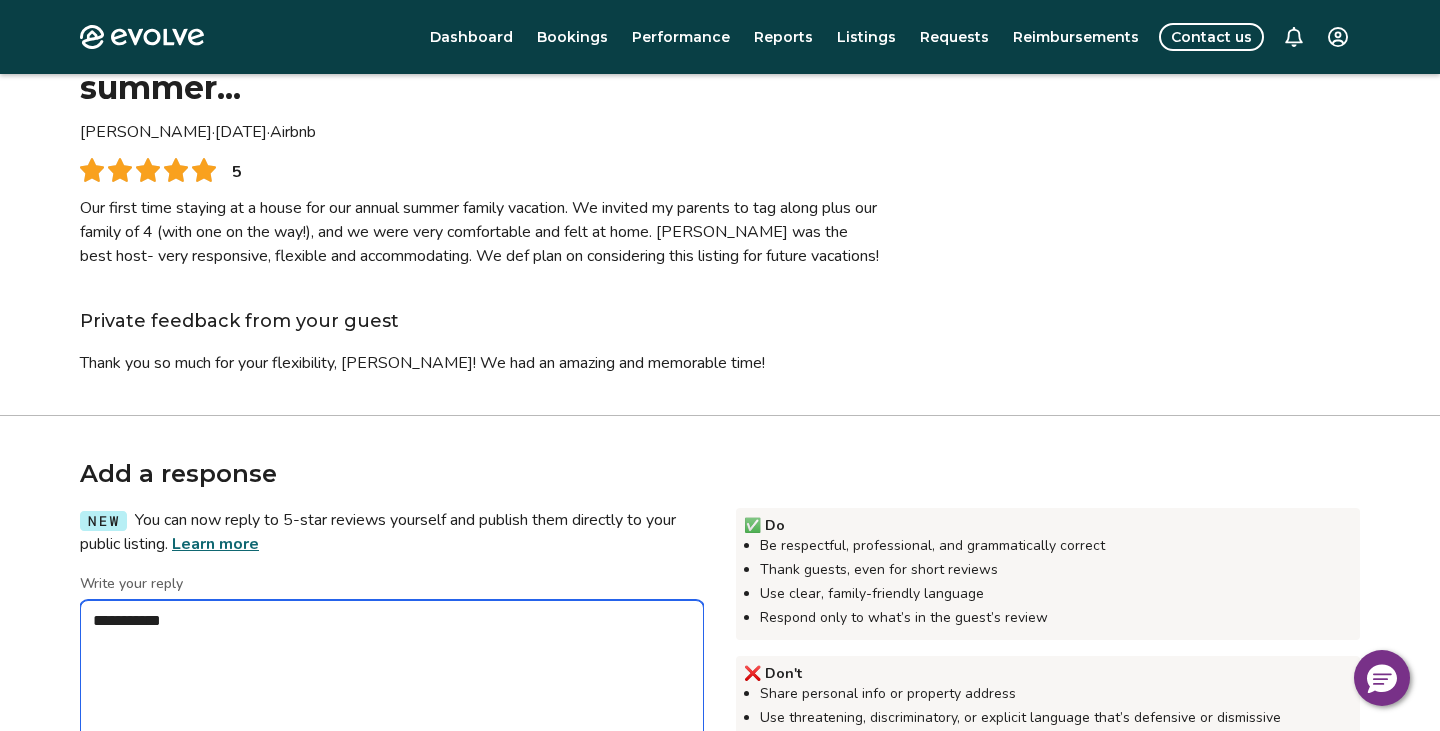 type on "*" 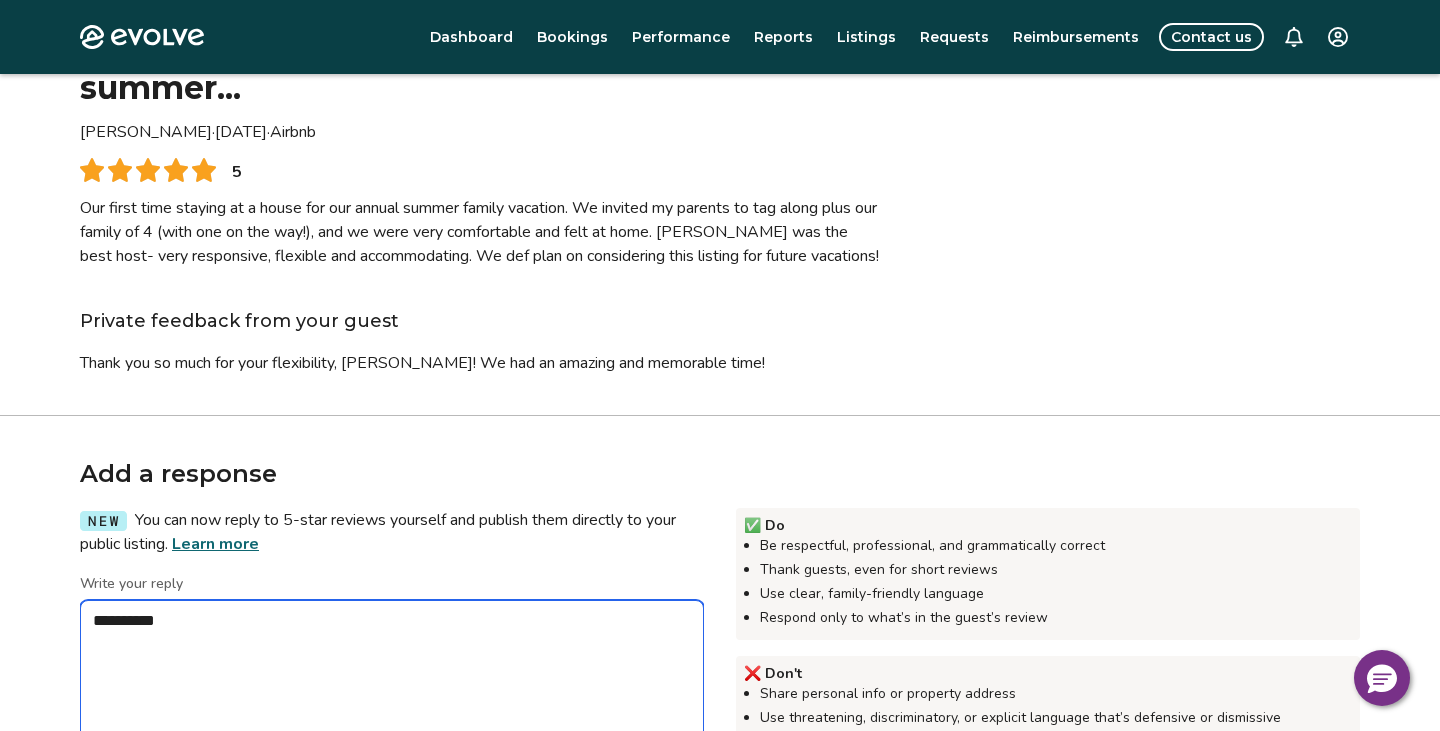 type on "*" 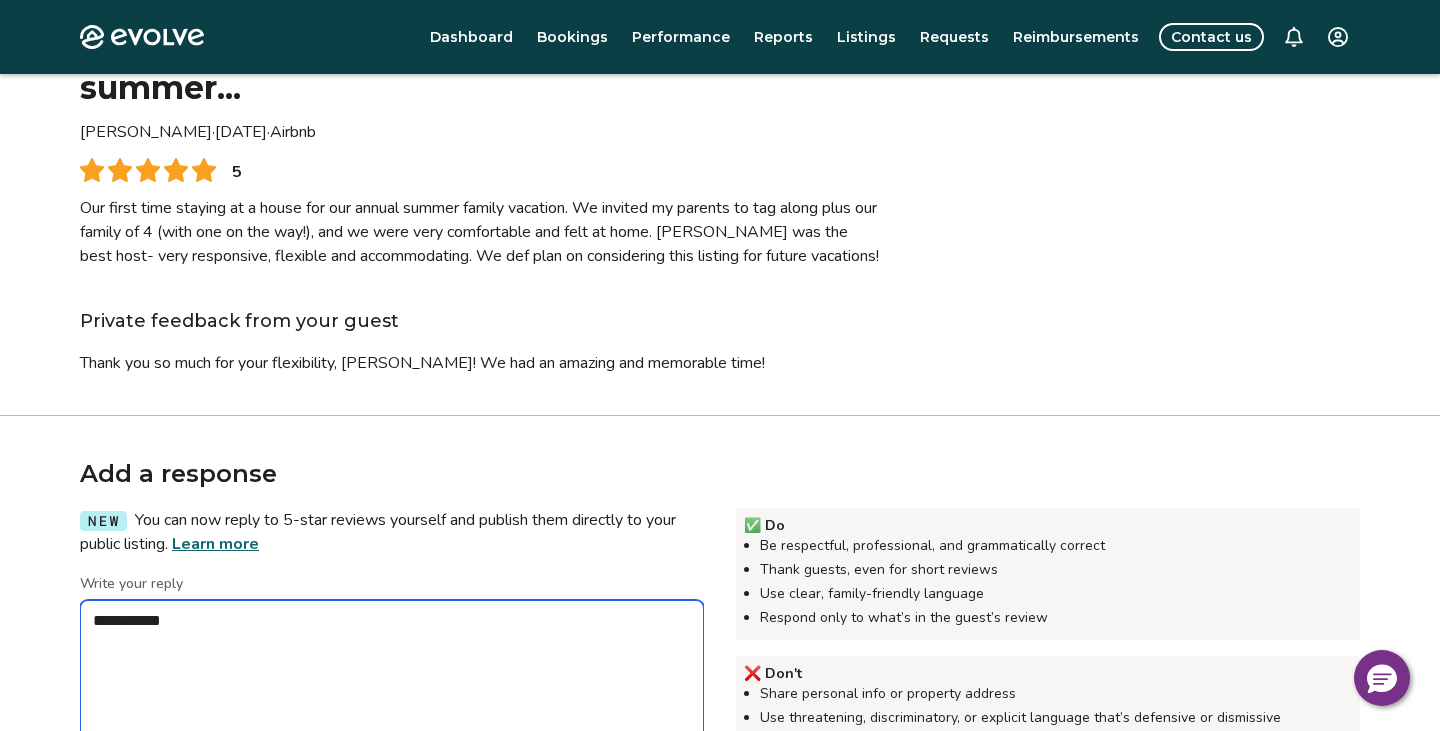type on "*" 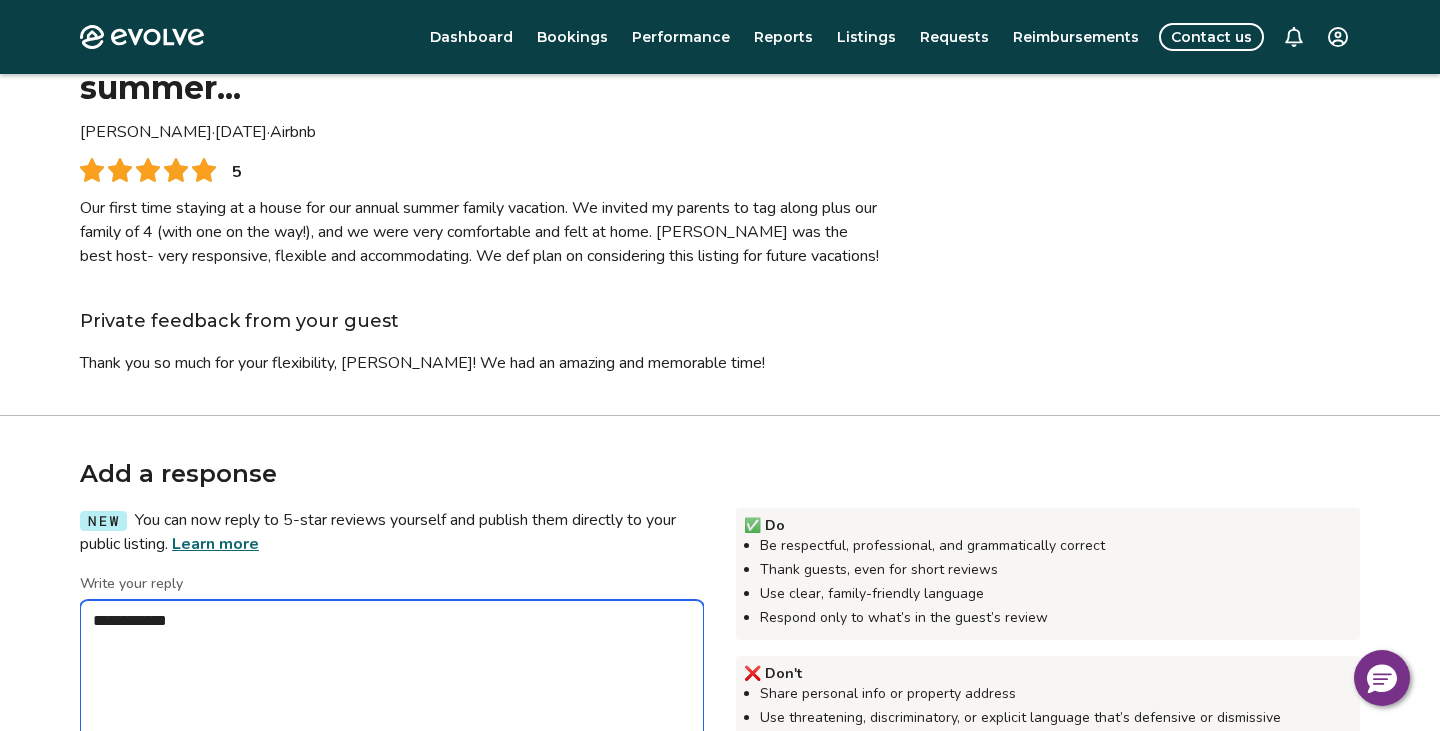 type on "*" 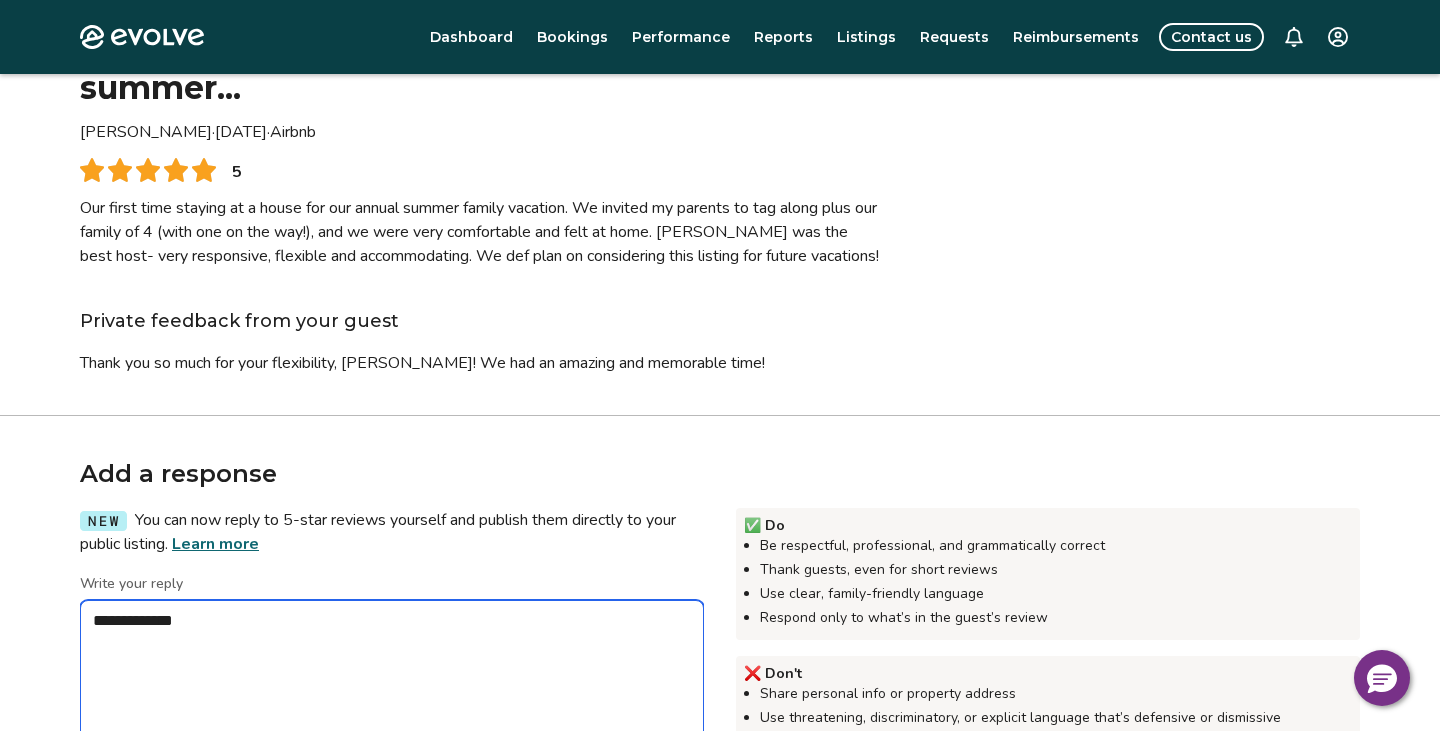 type on "*" 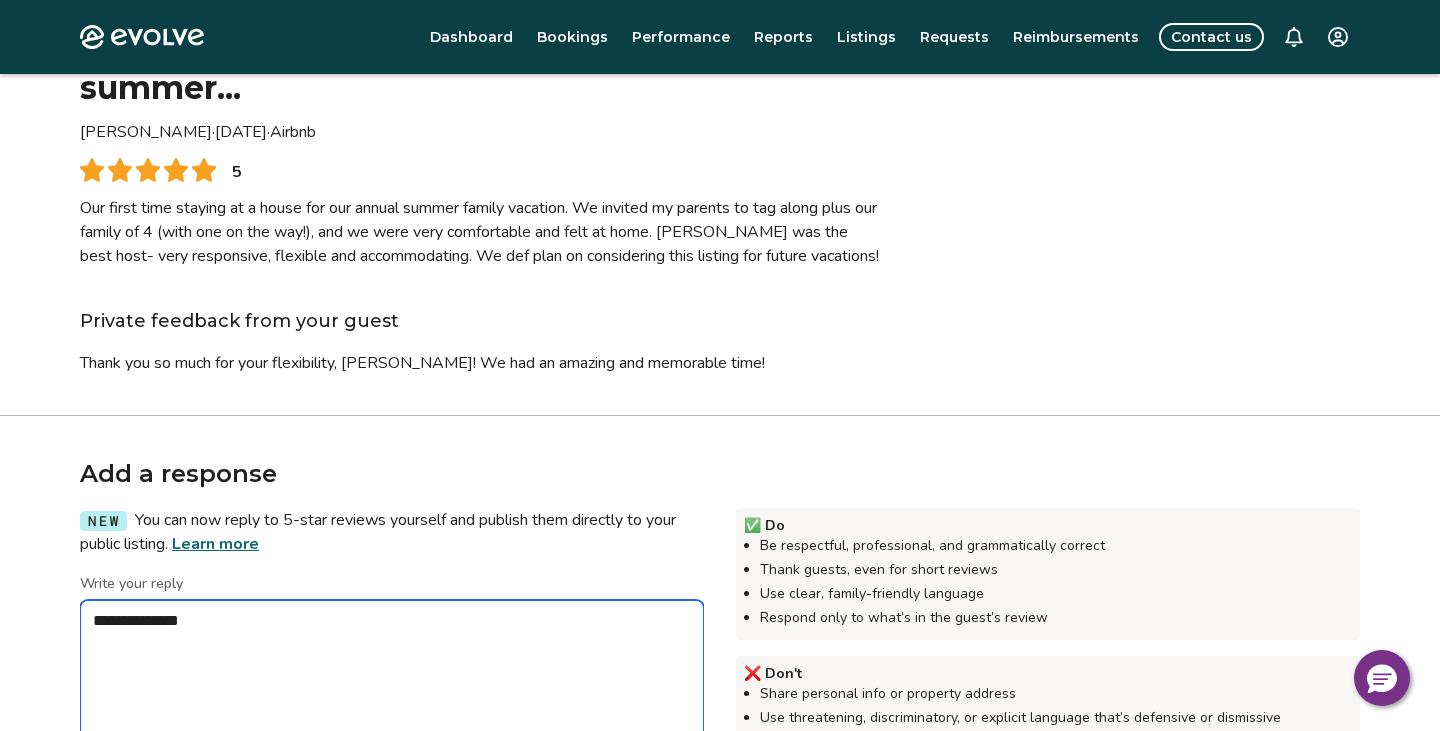 type on "*" 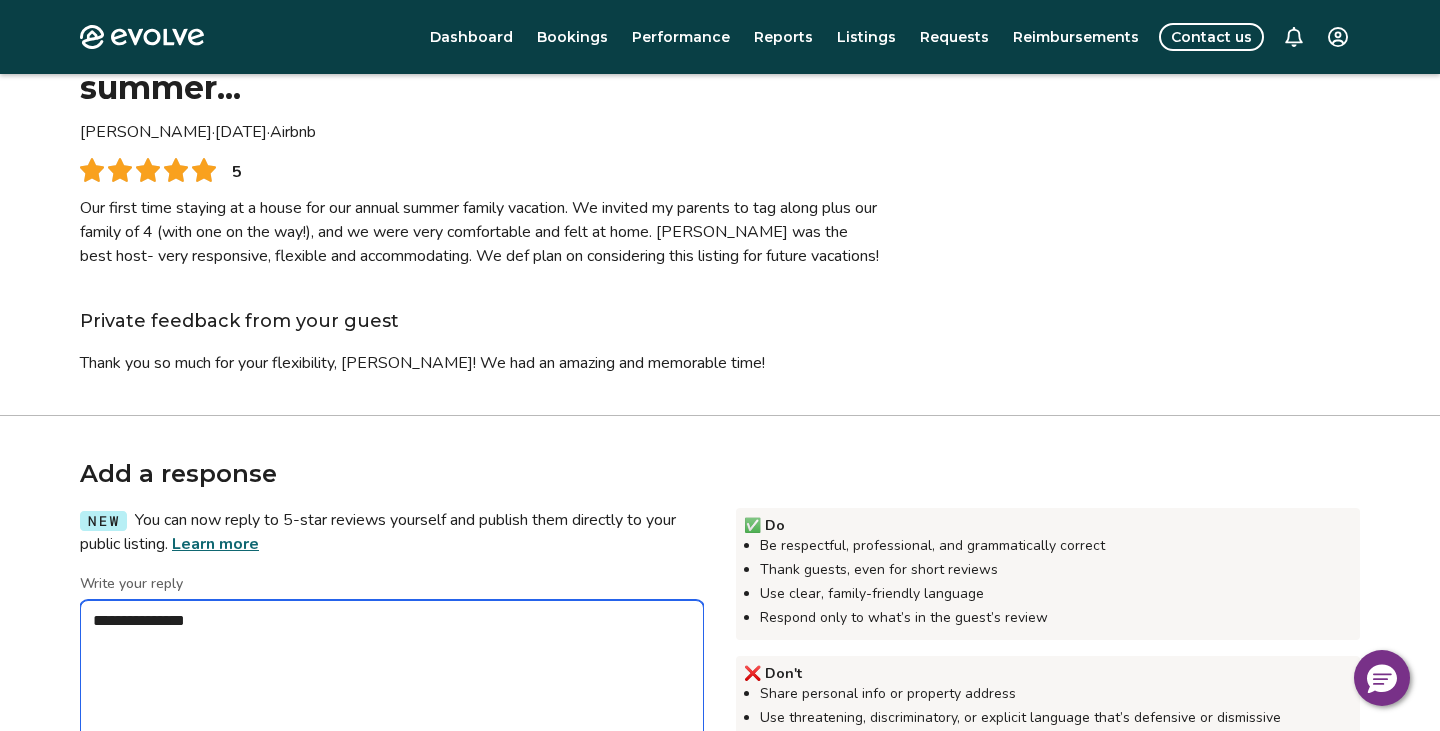 type on "**********" 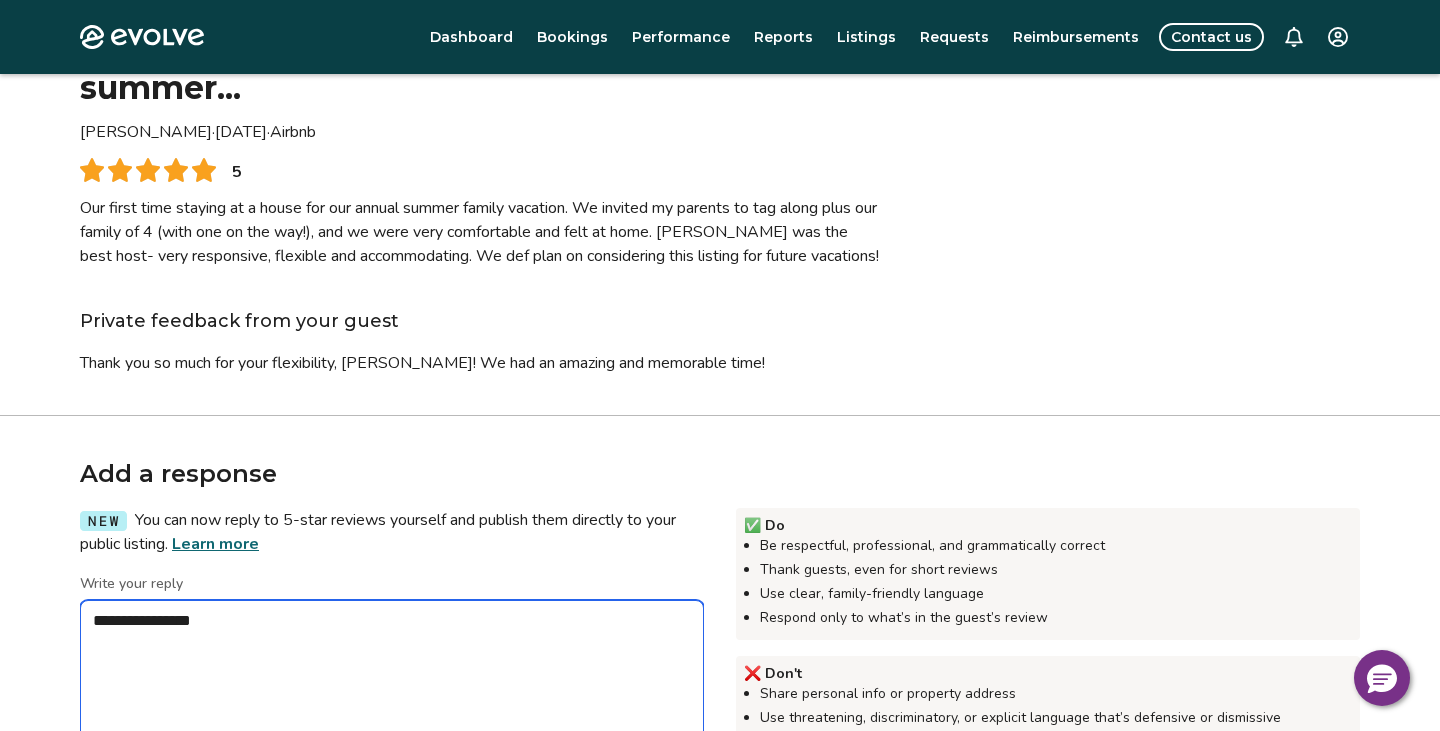 type on "*" 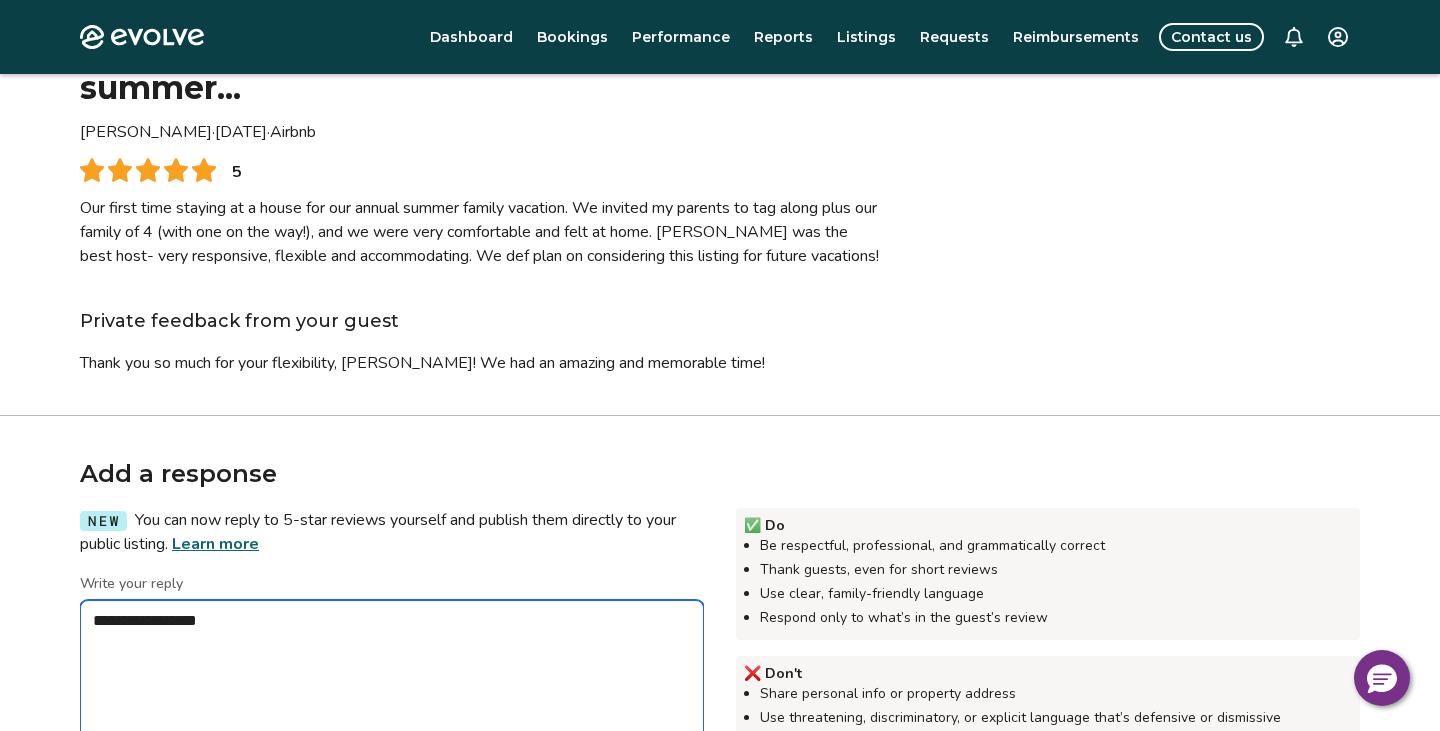type on "*" 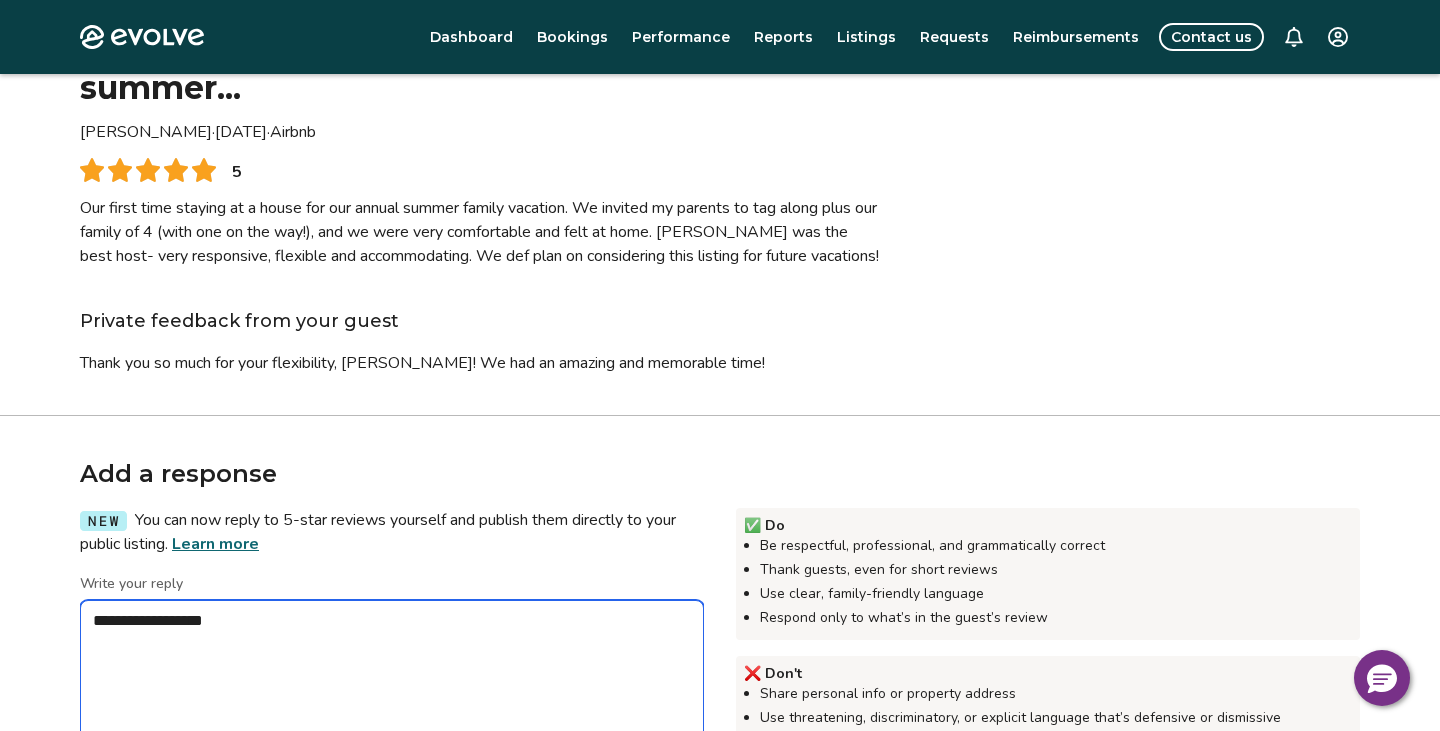 type on "*" 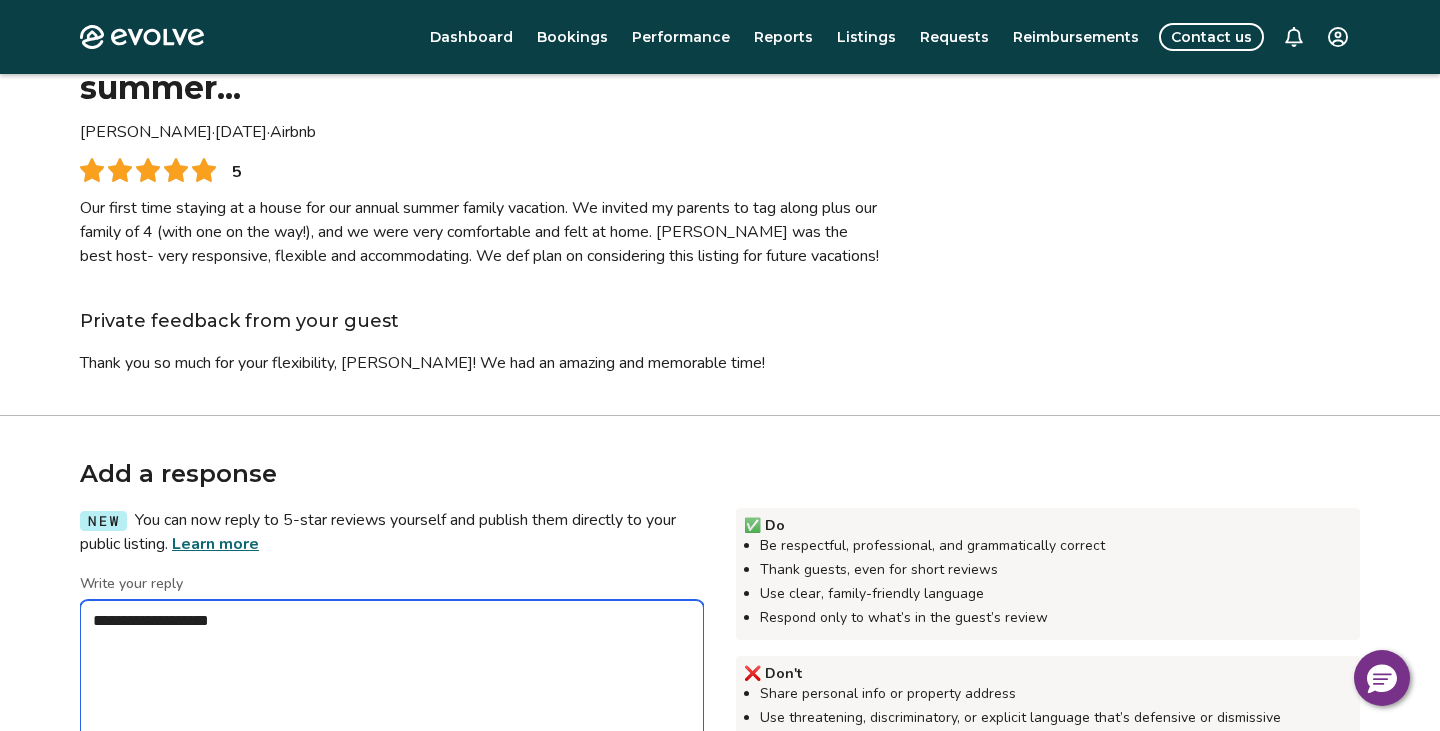 type on "*" 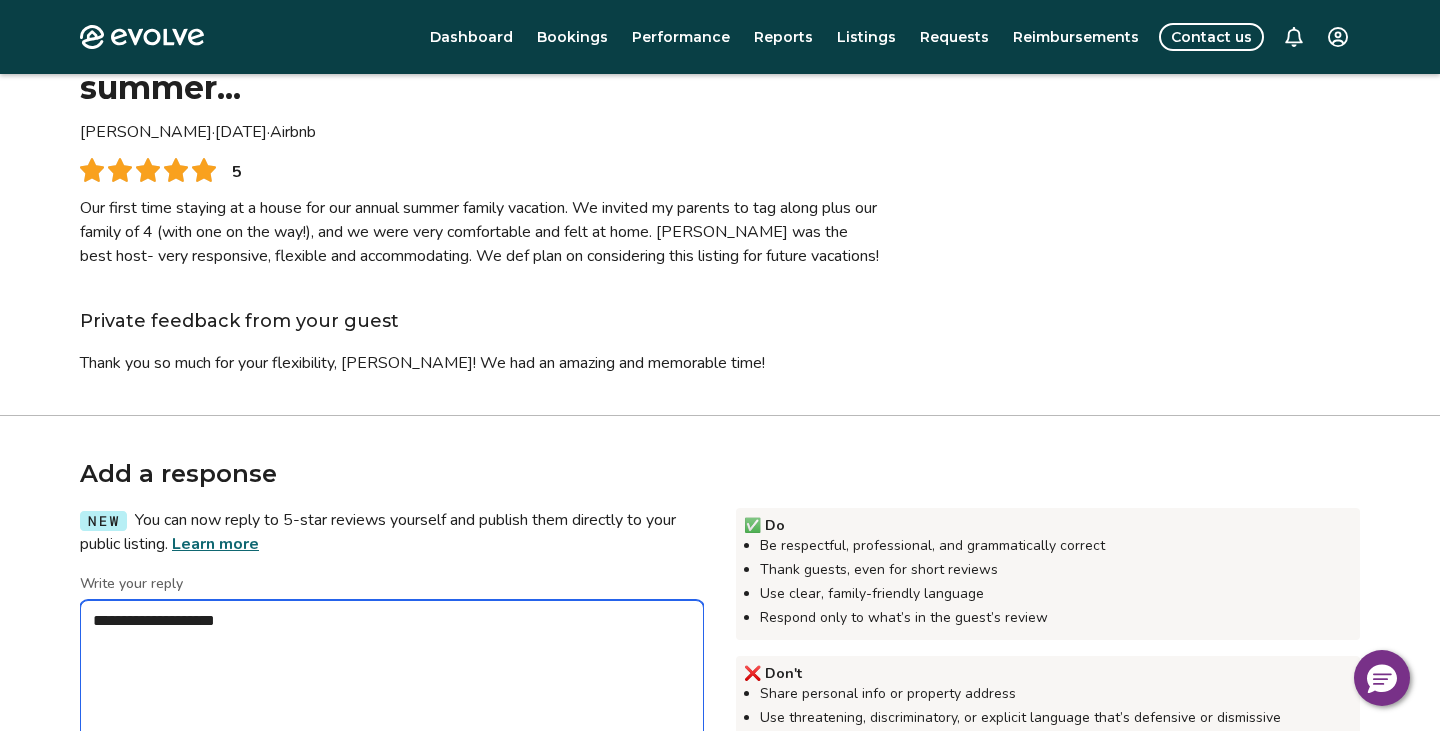 type on "*" 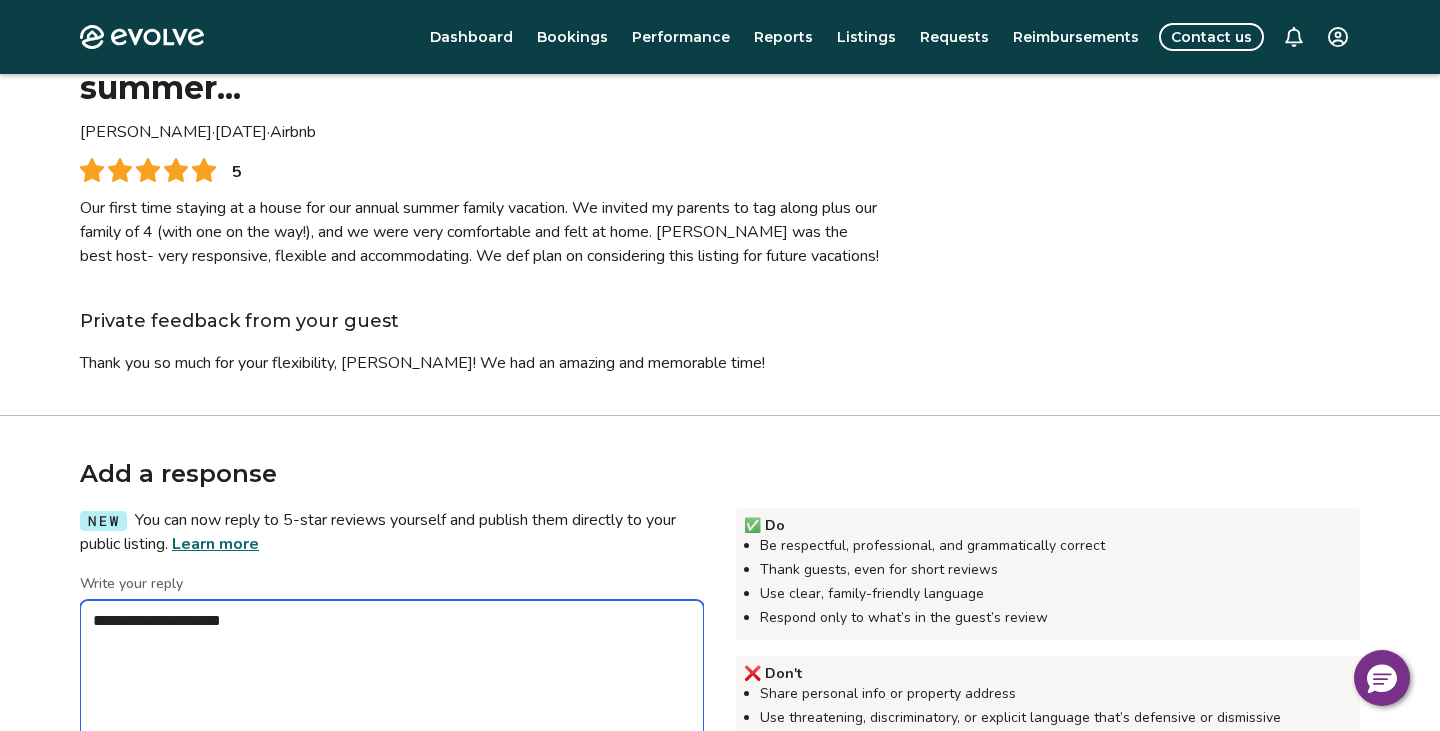 type on "*" 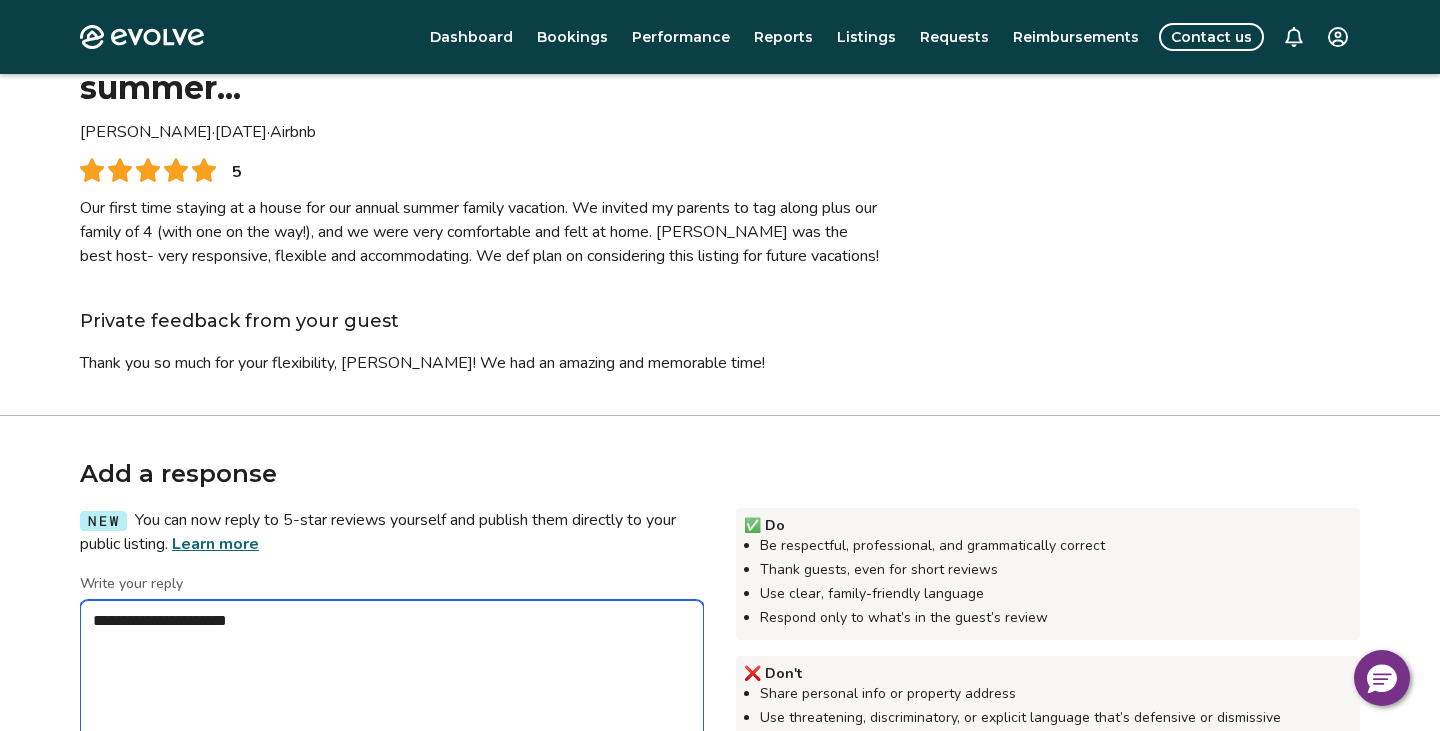 type on "**********" 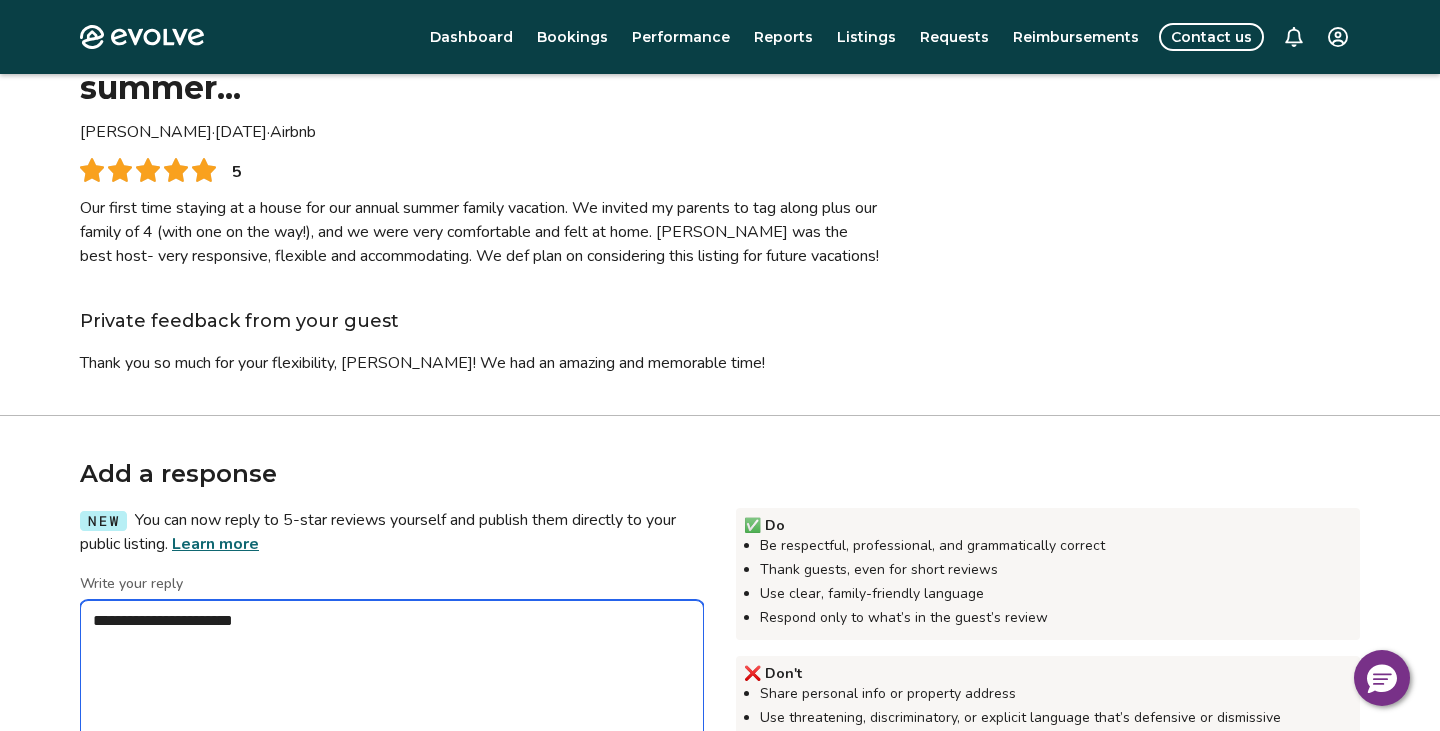 type on "*" 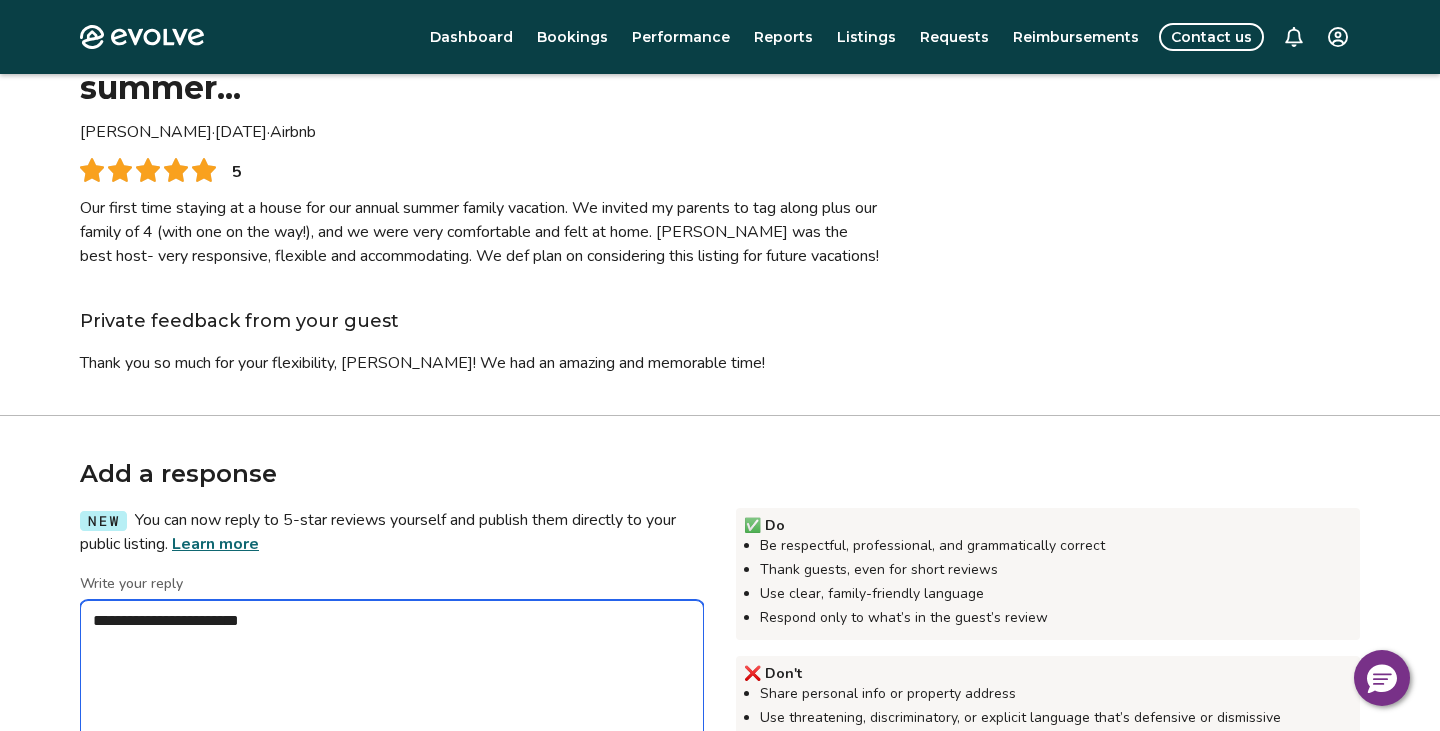 type on "*" 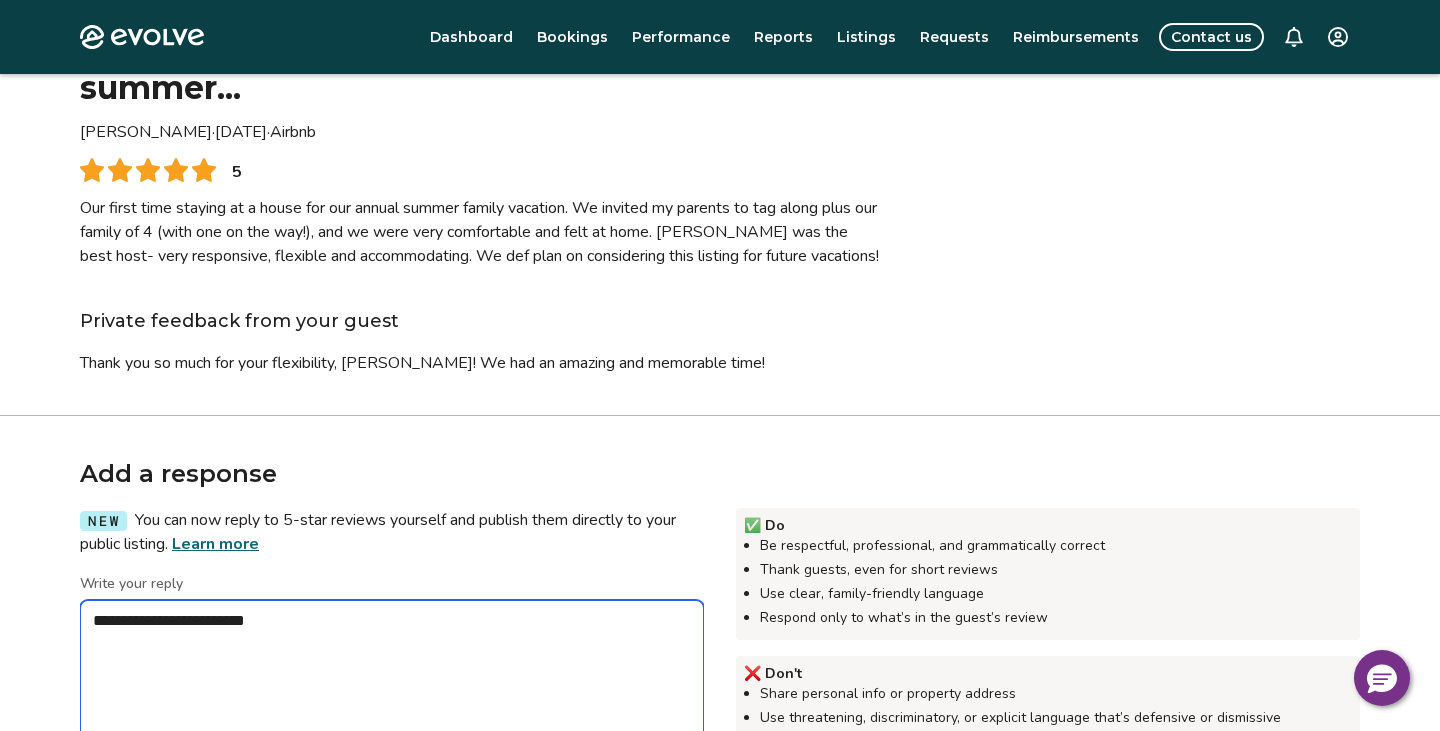 type on "*" 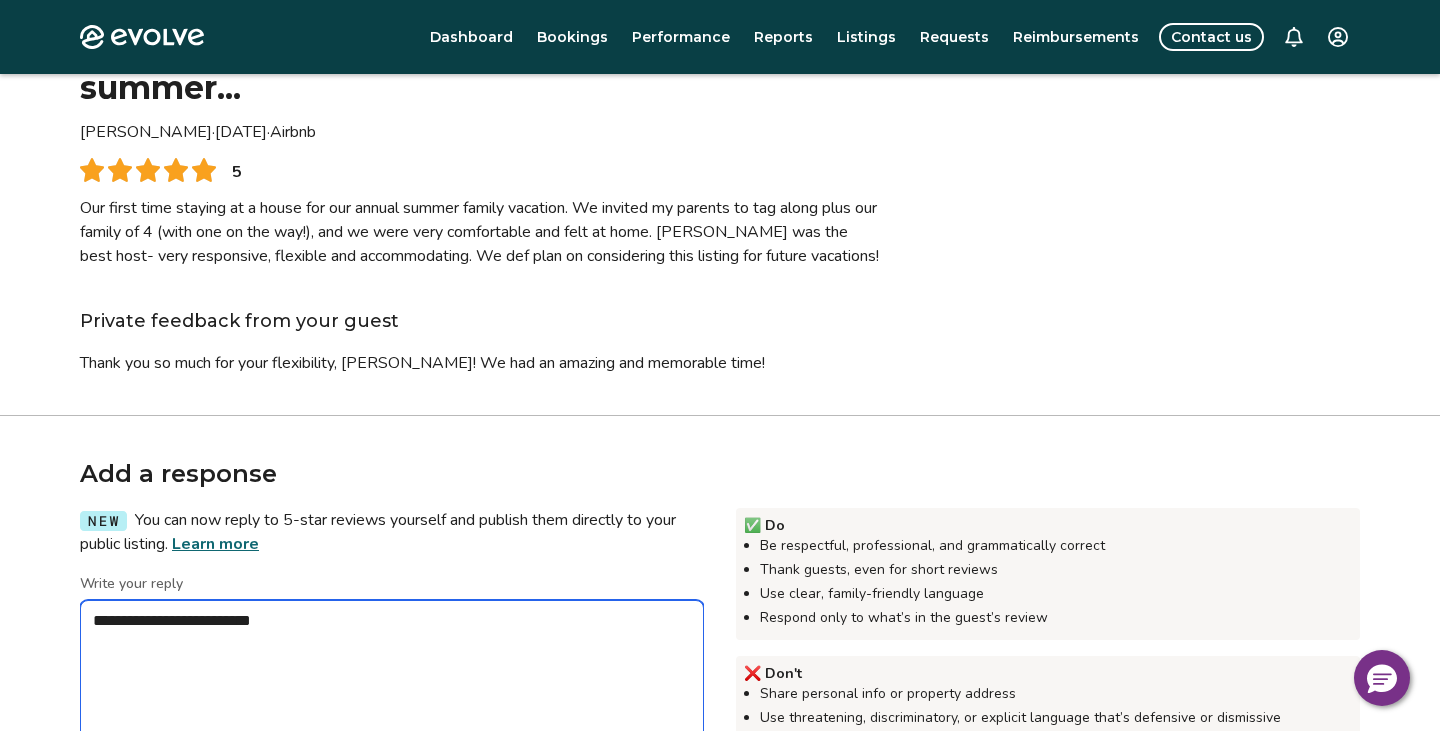type on "*" 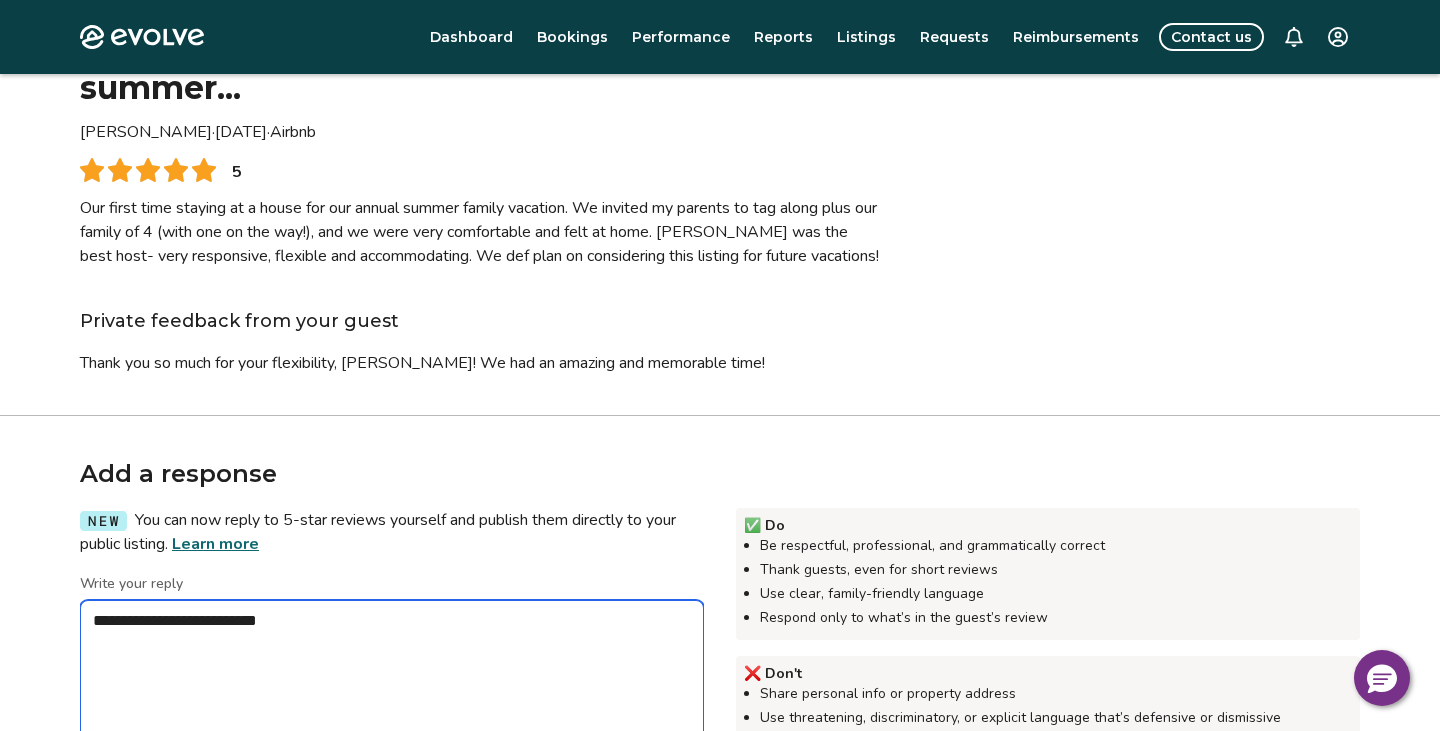 type on "*" 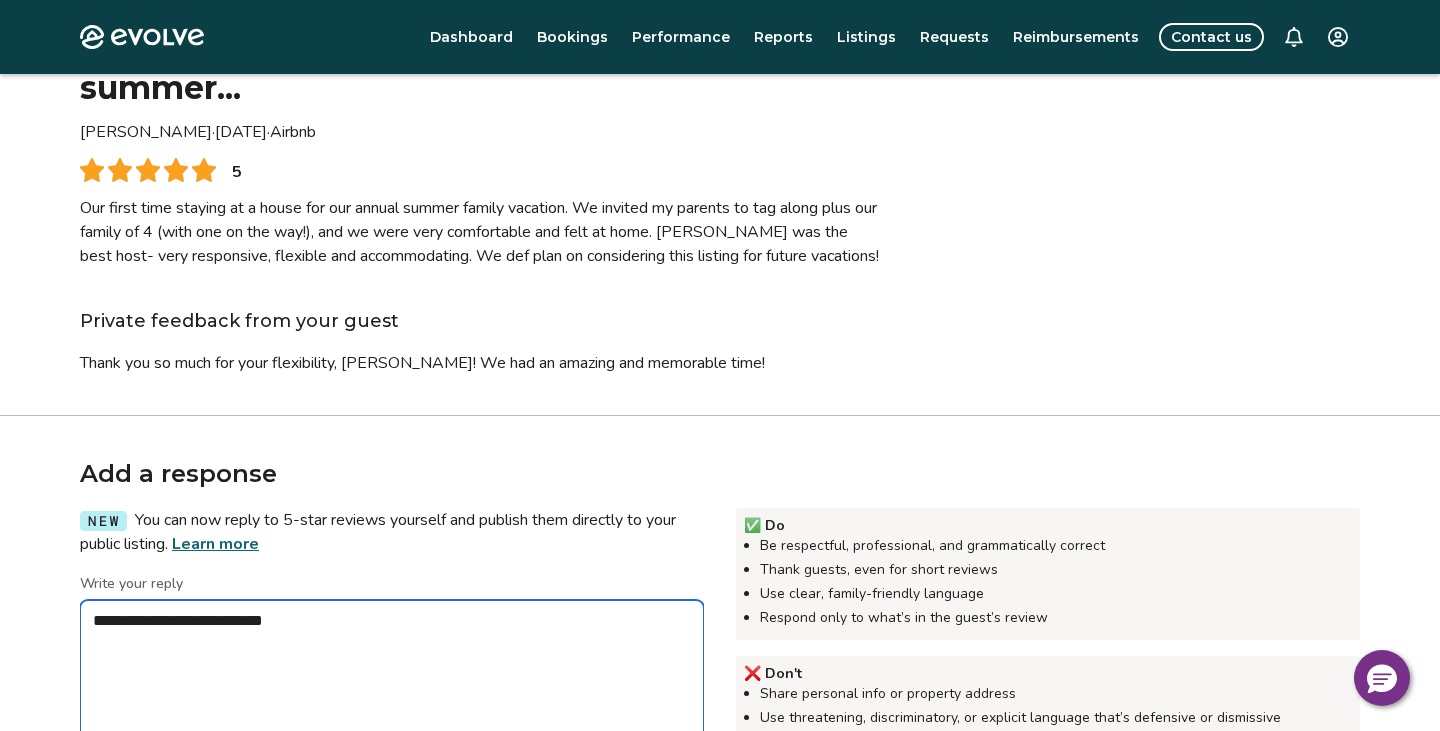 type on "*" 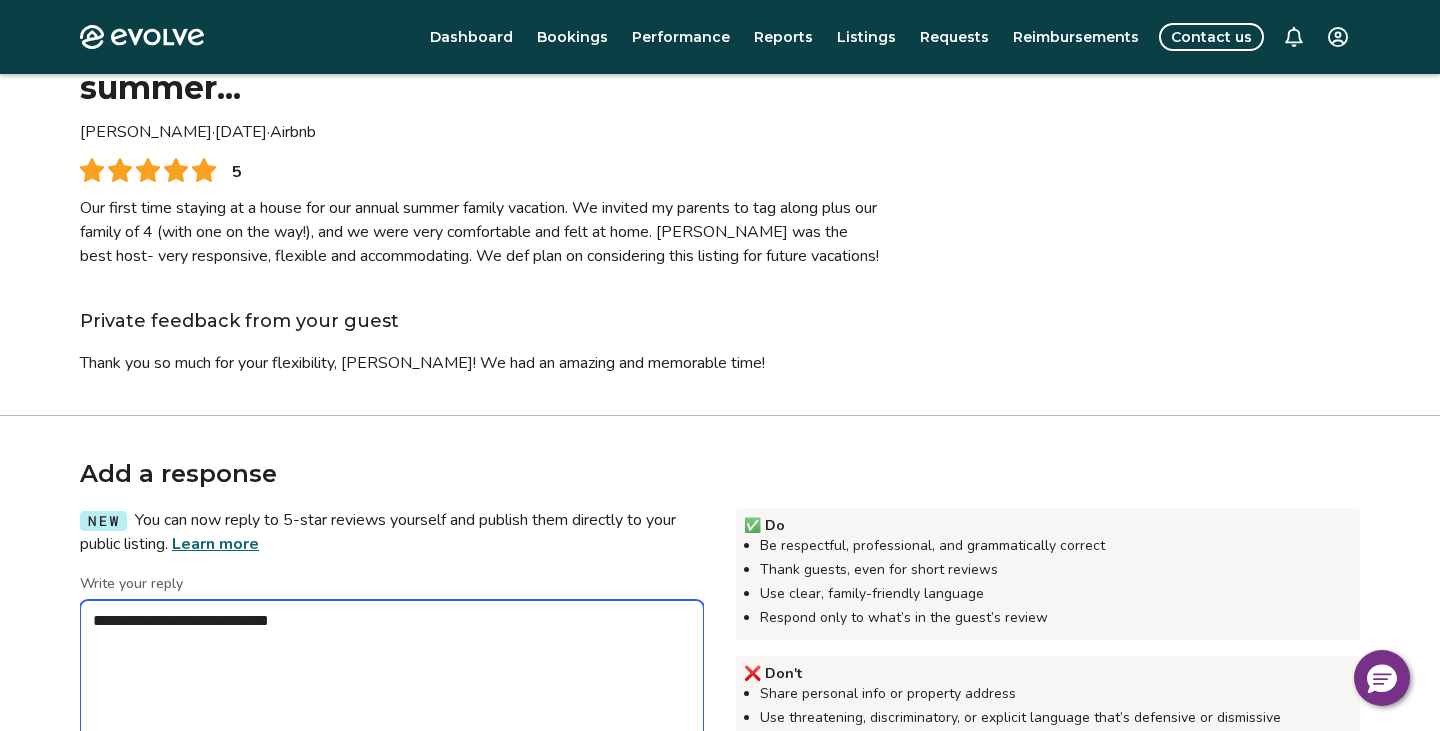 type on "*" 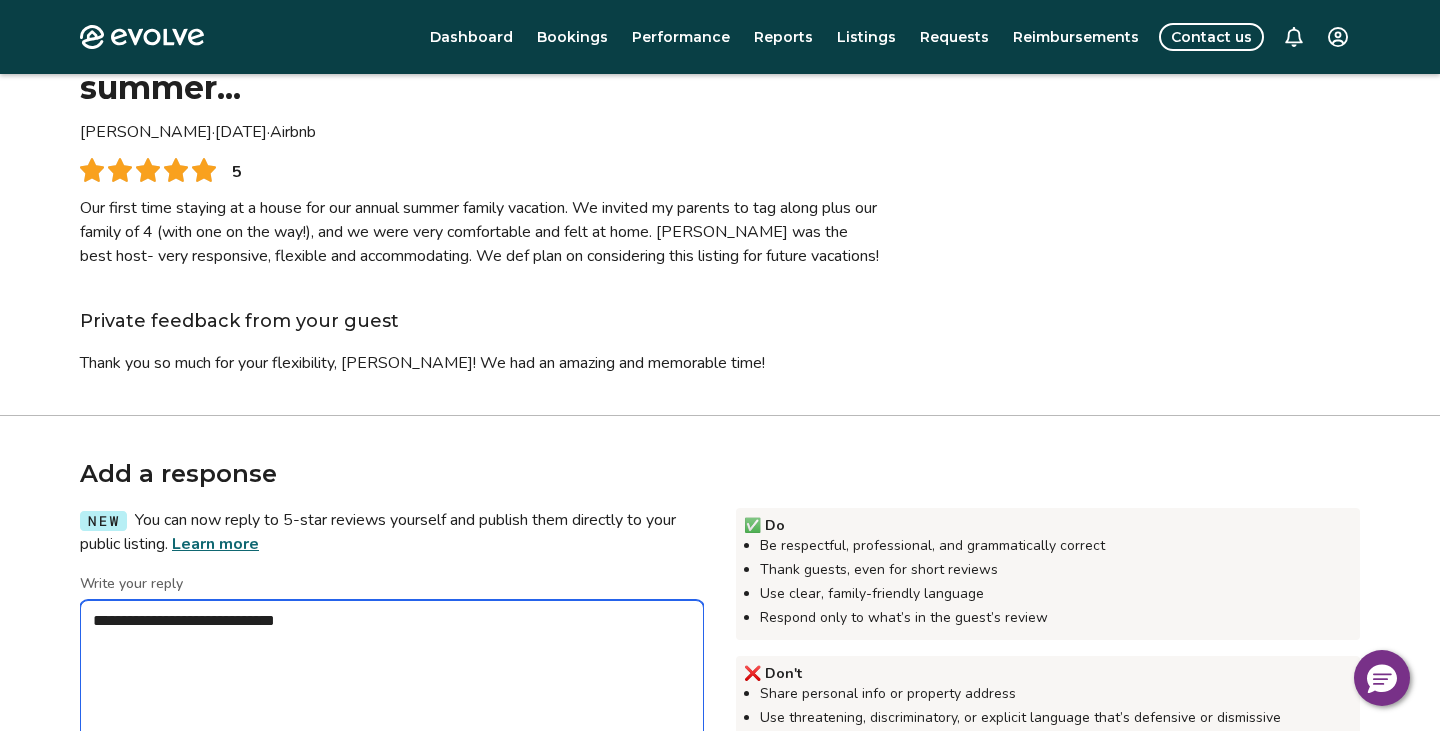 type on "*" 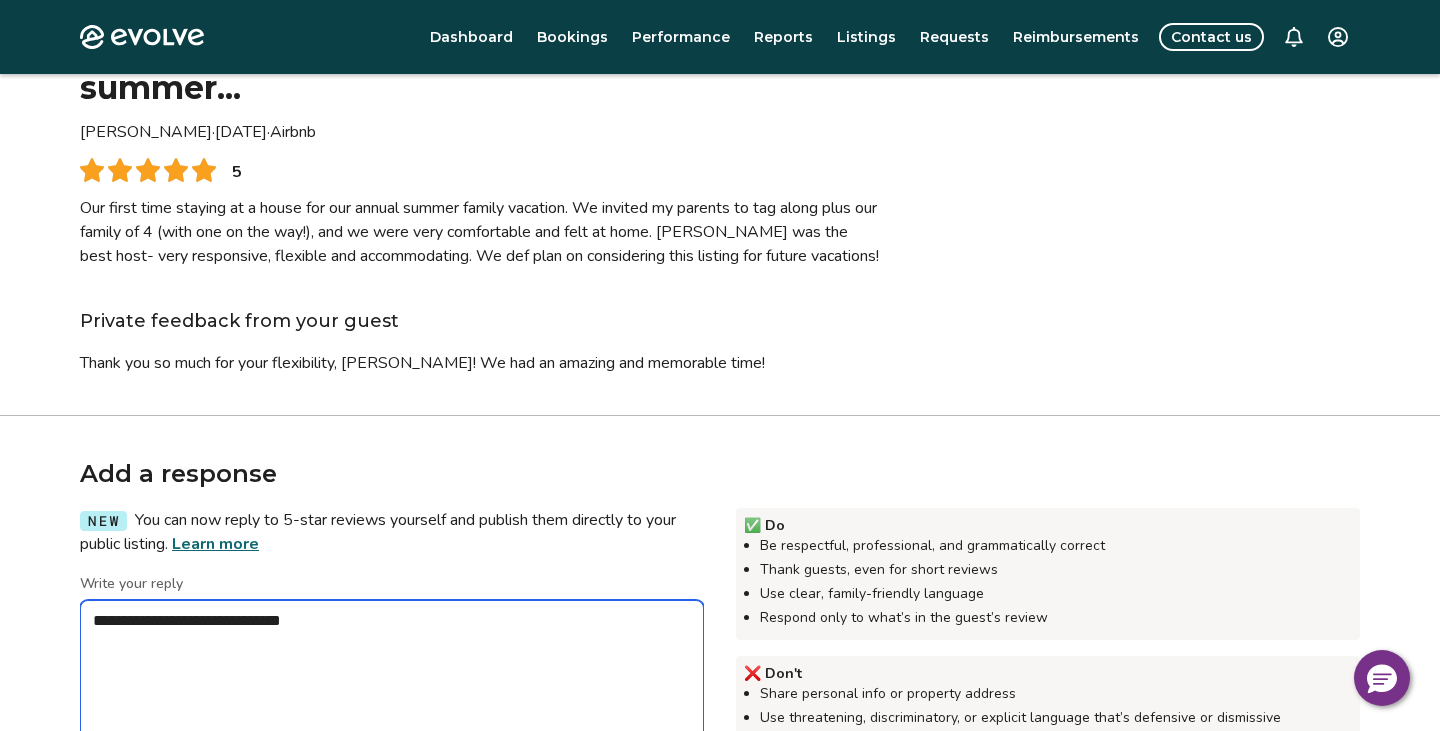 type on "*" 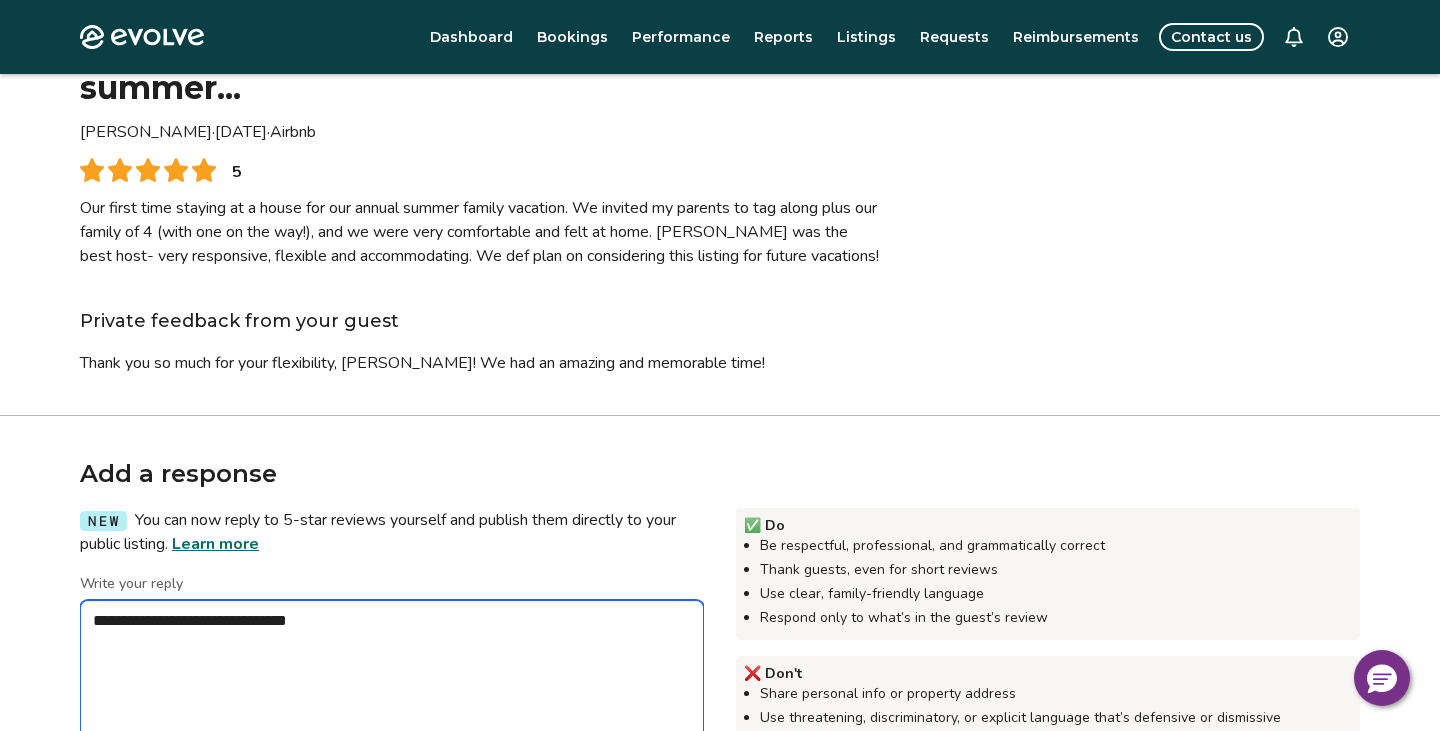 type on "**********" 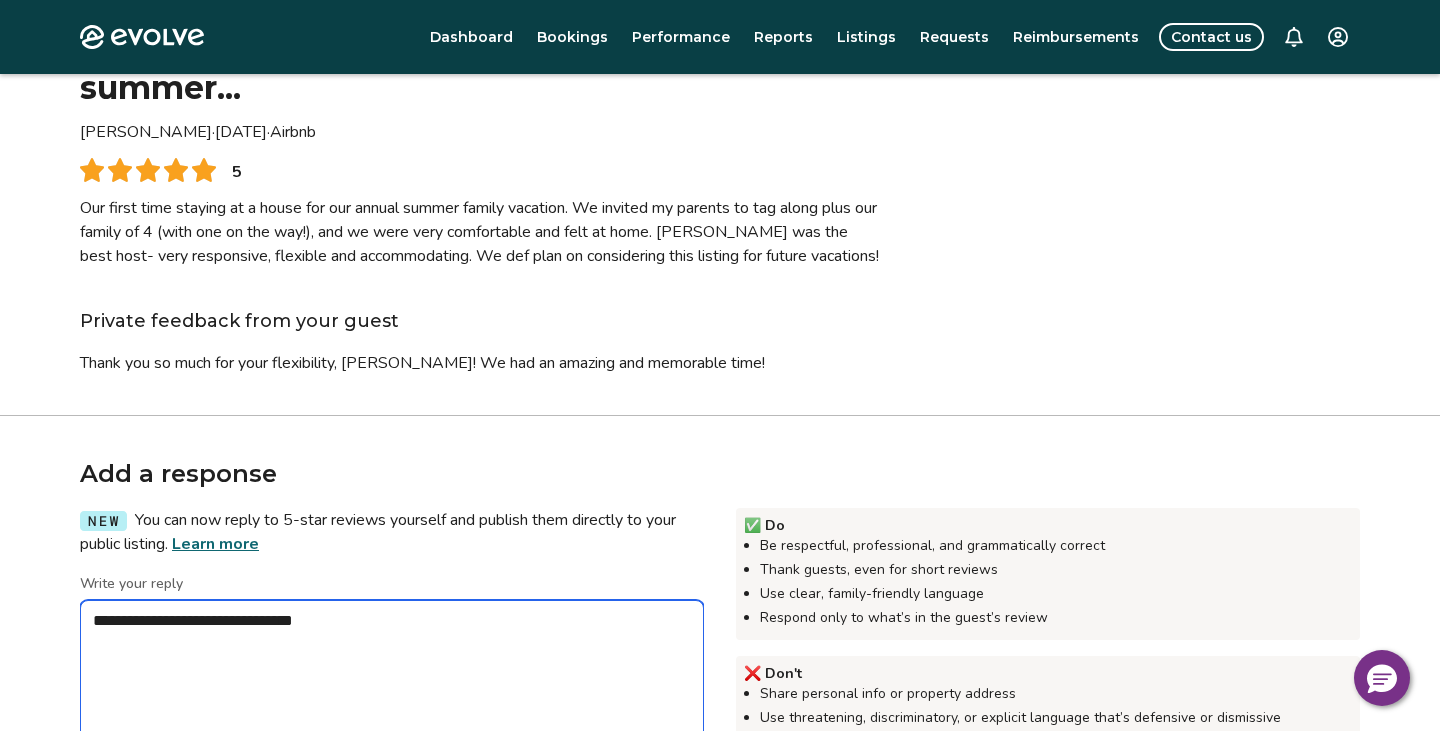 type on "*" 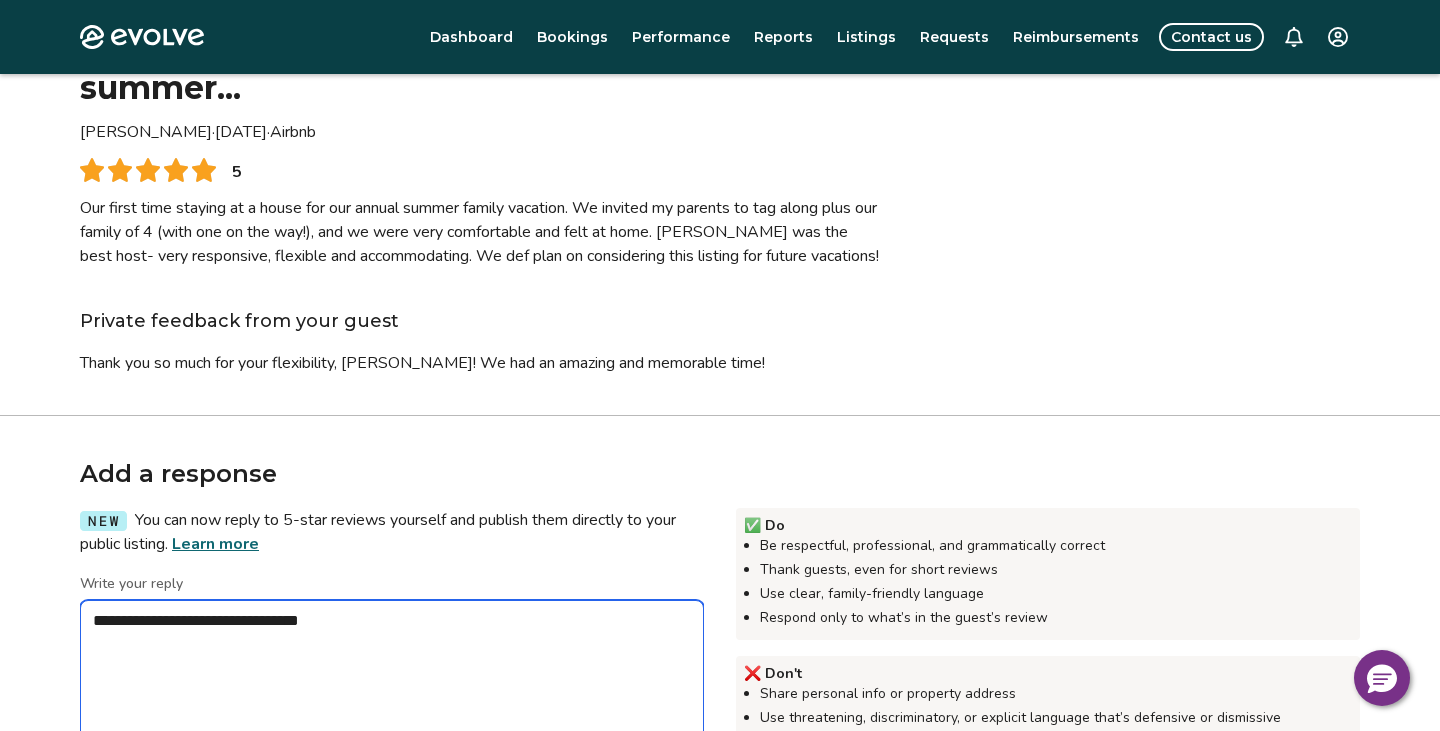 type on "*" 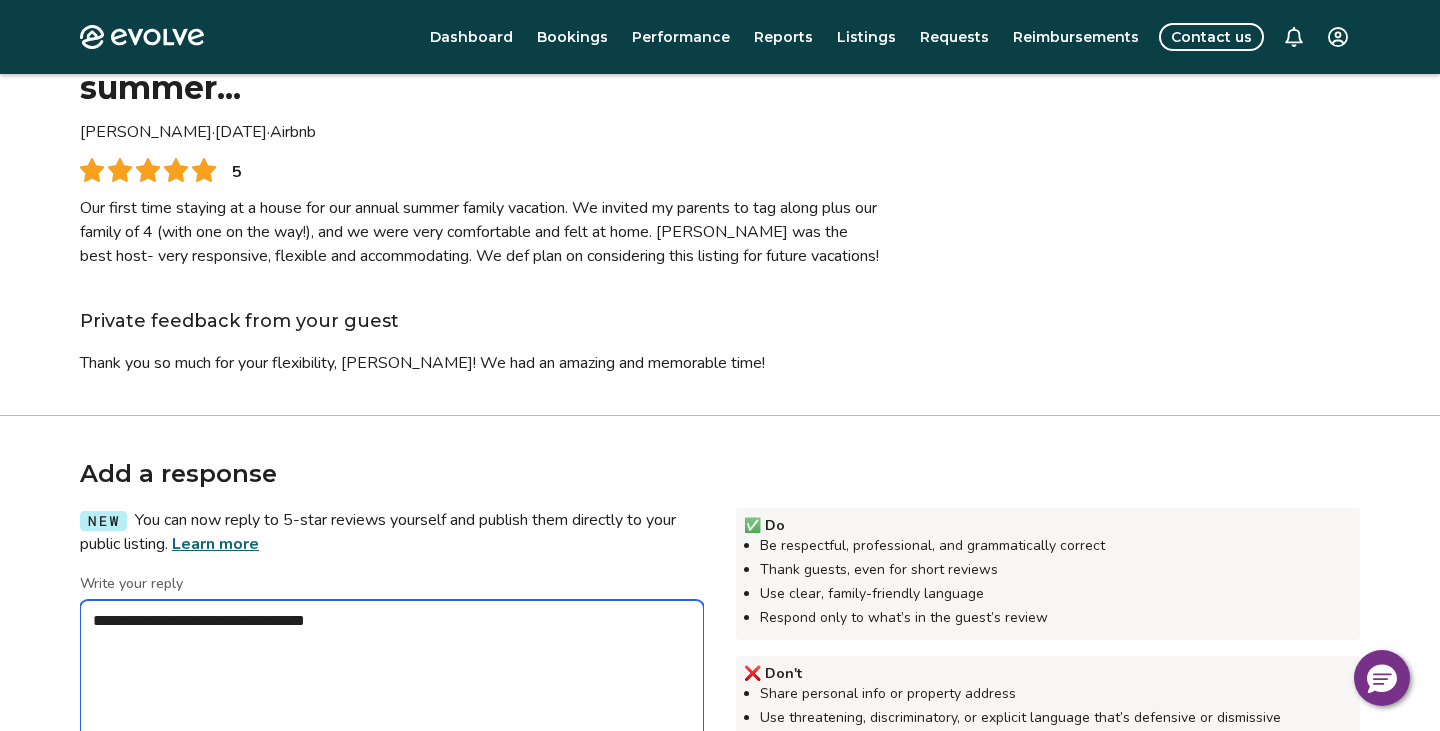 type on "*" 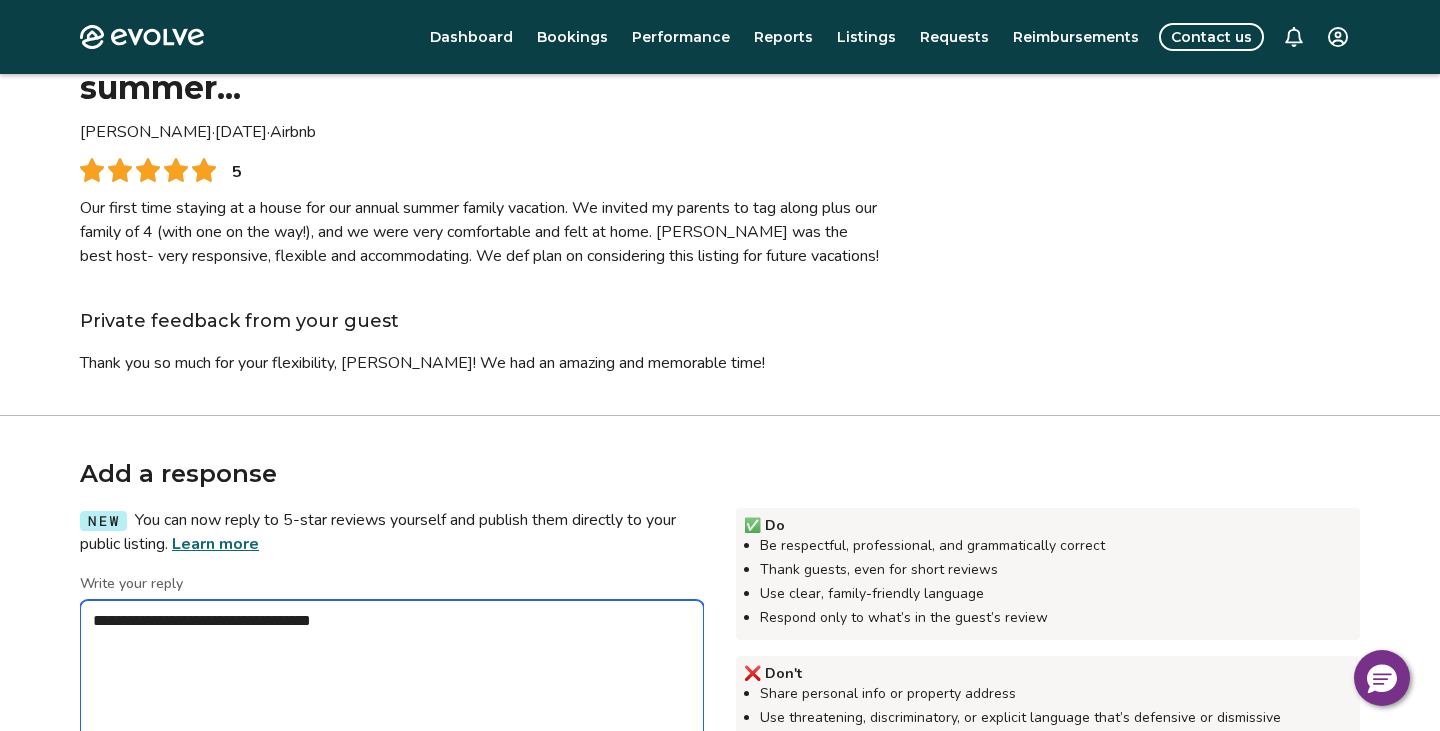 type on "*" 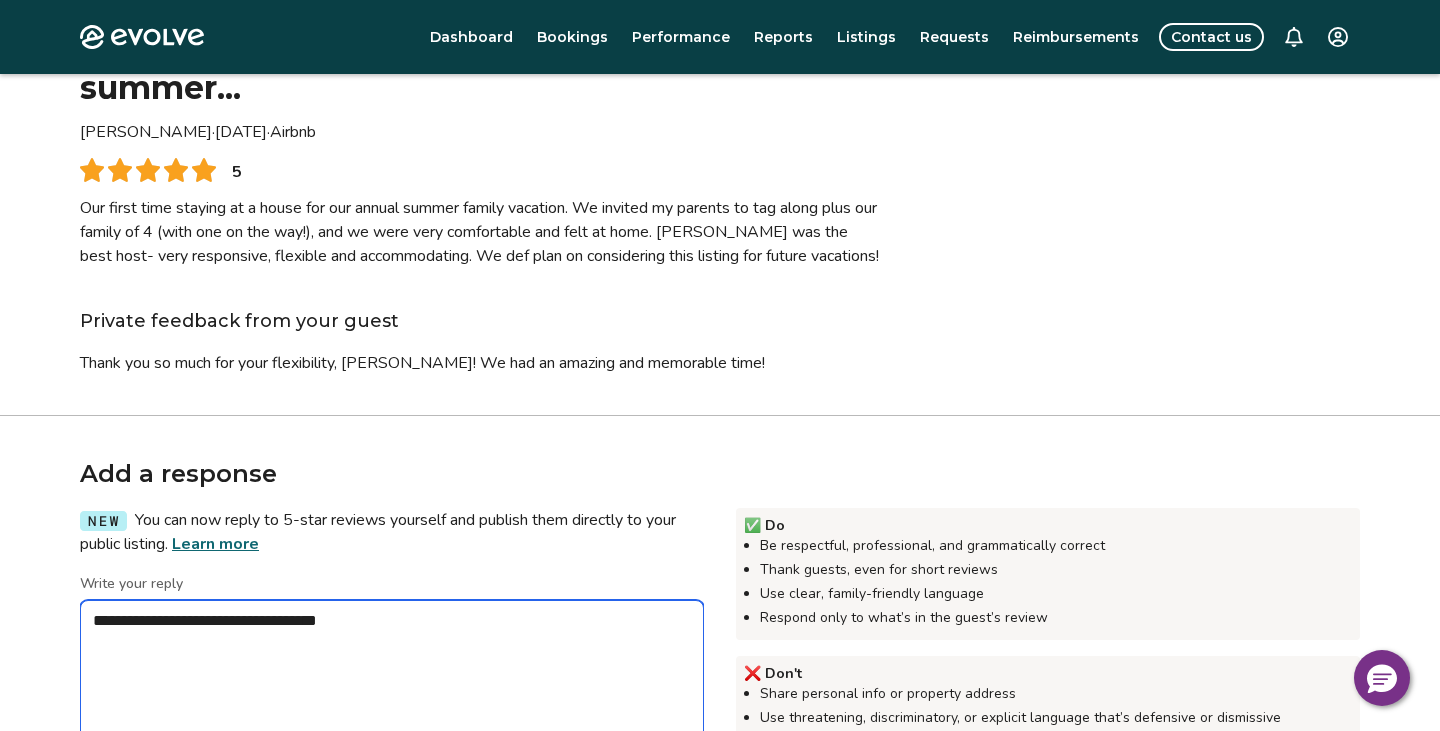type on "*" 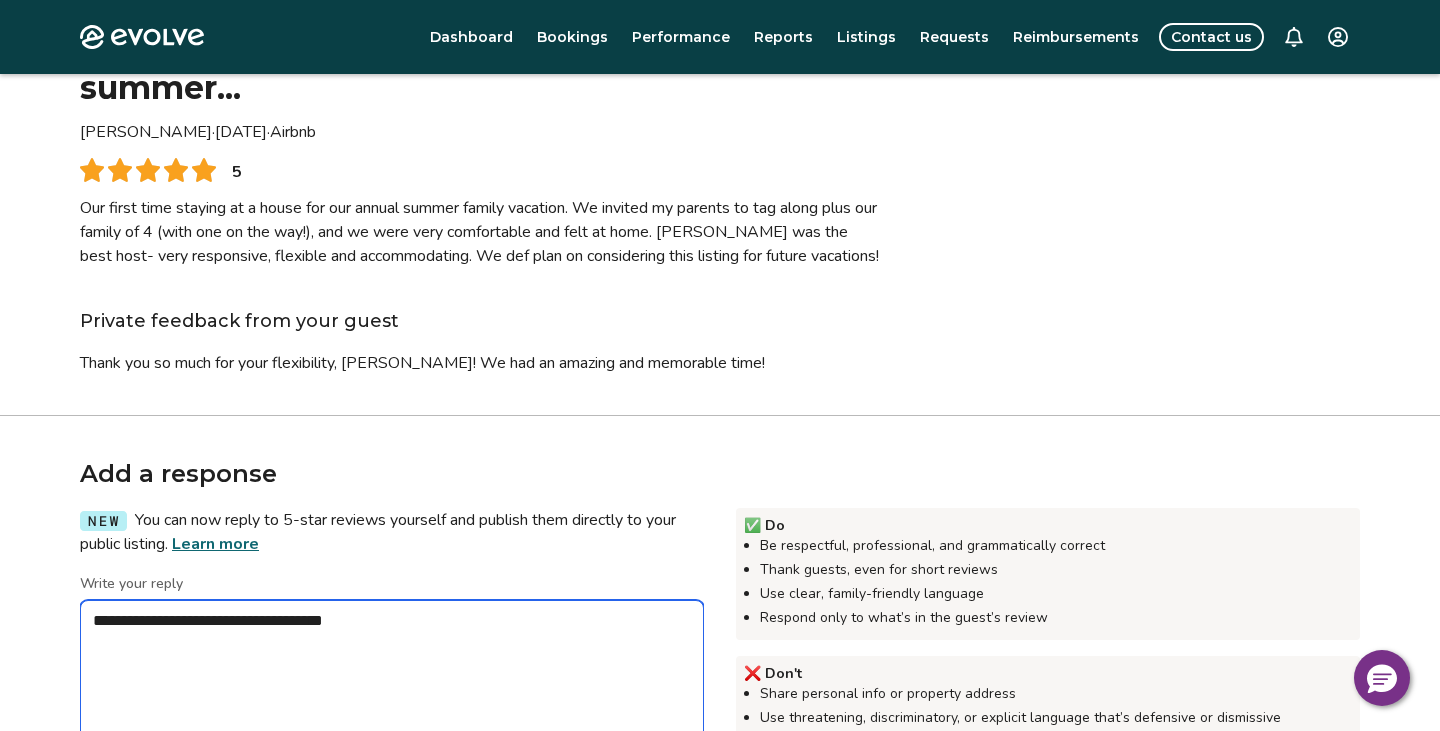 type on "*" 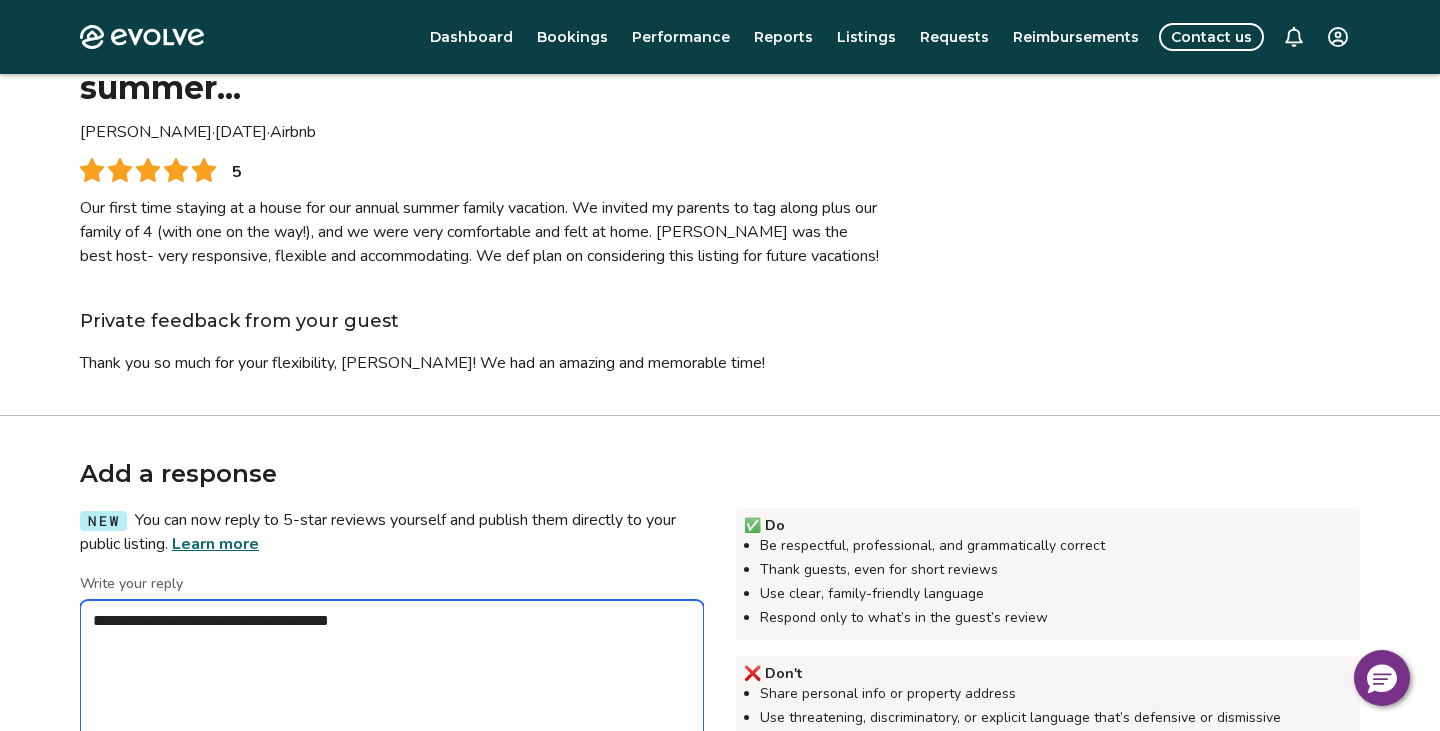 type on "*" 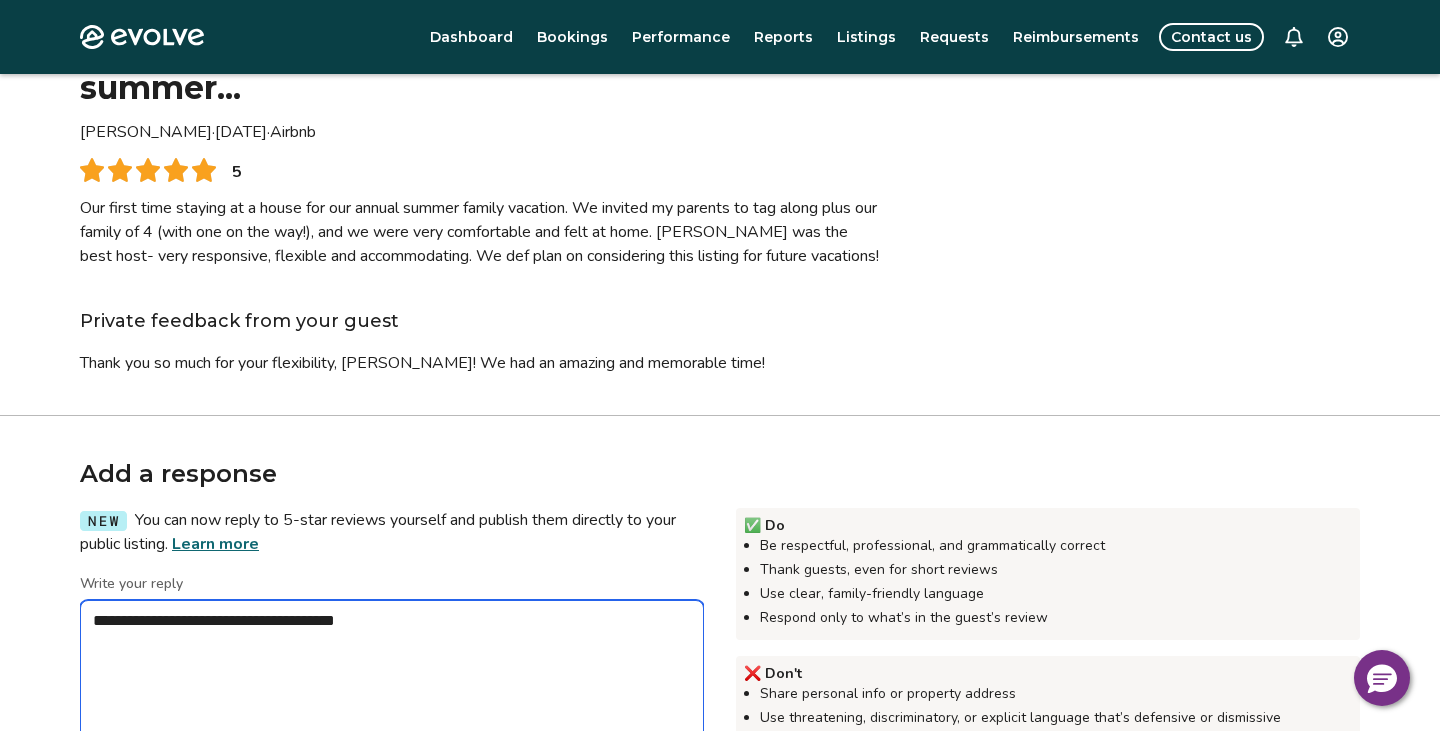 type on "*" 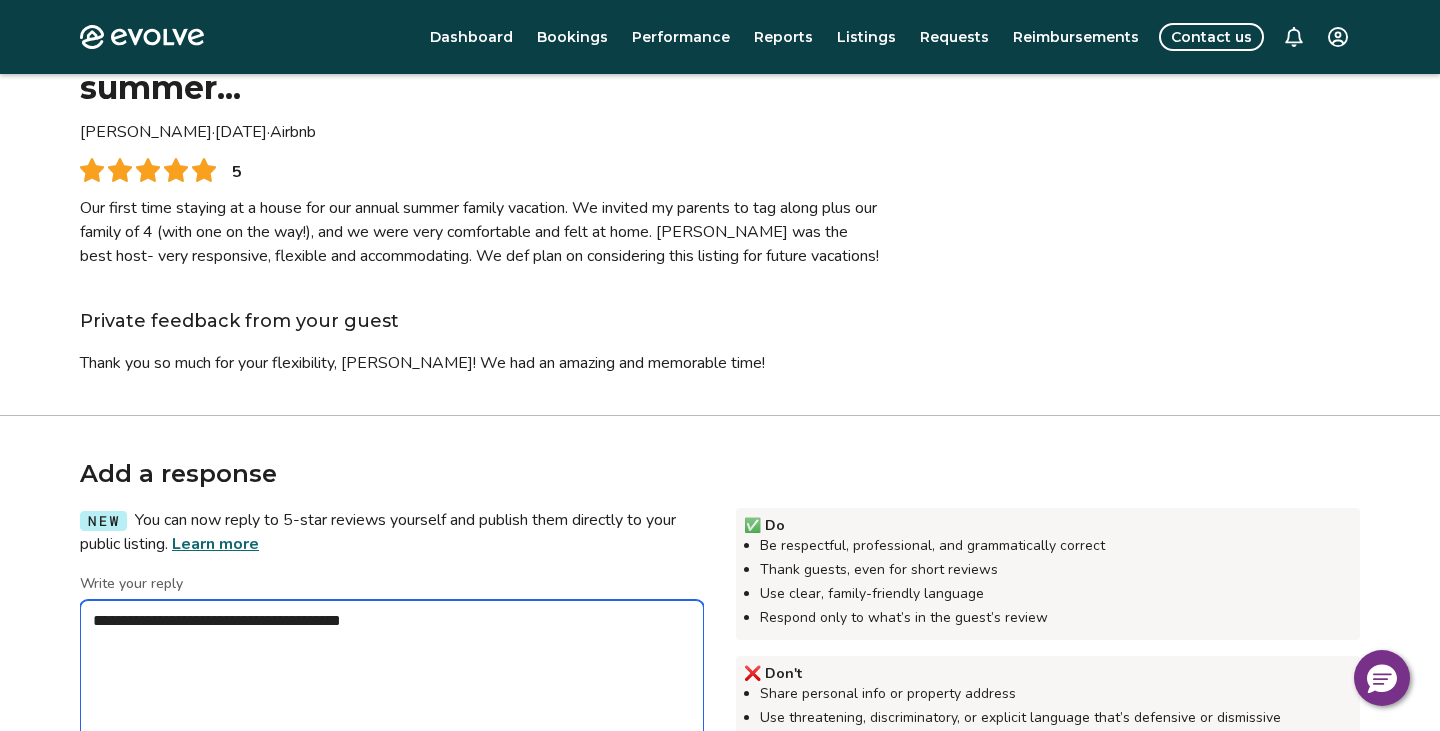 type on "*" 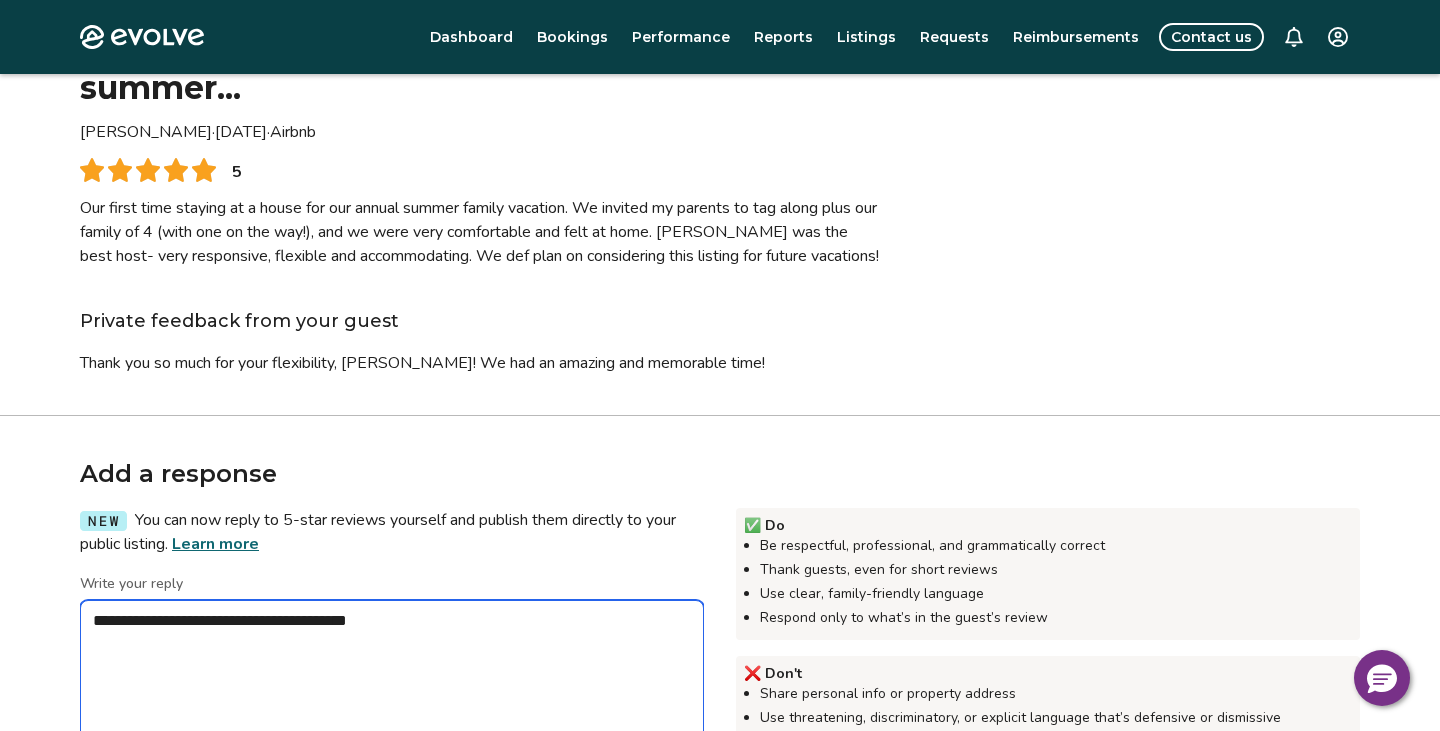 type on "*" 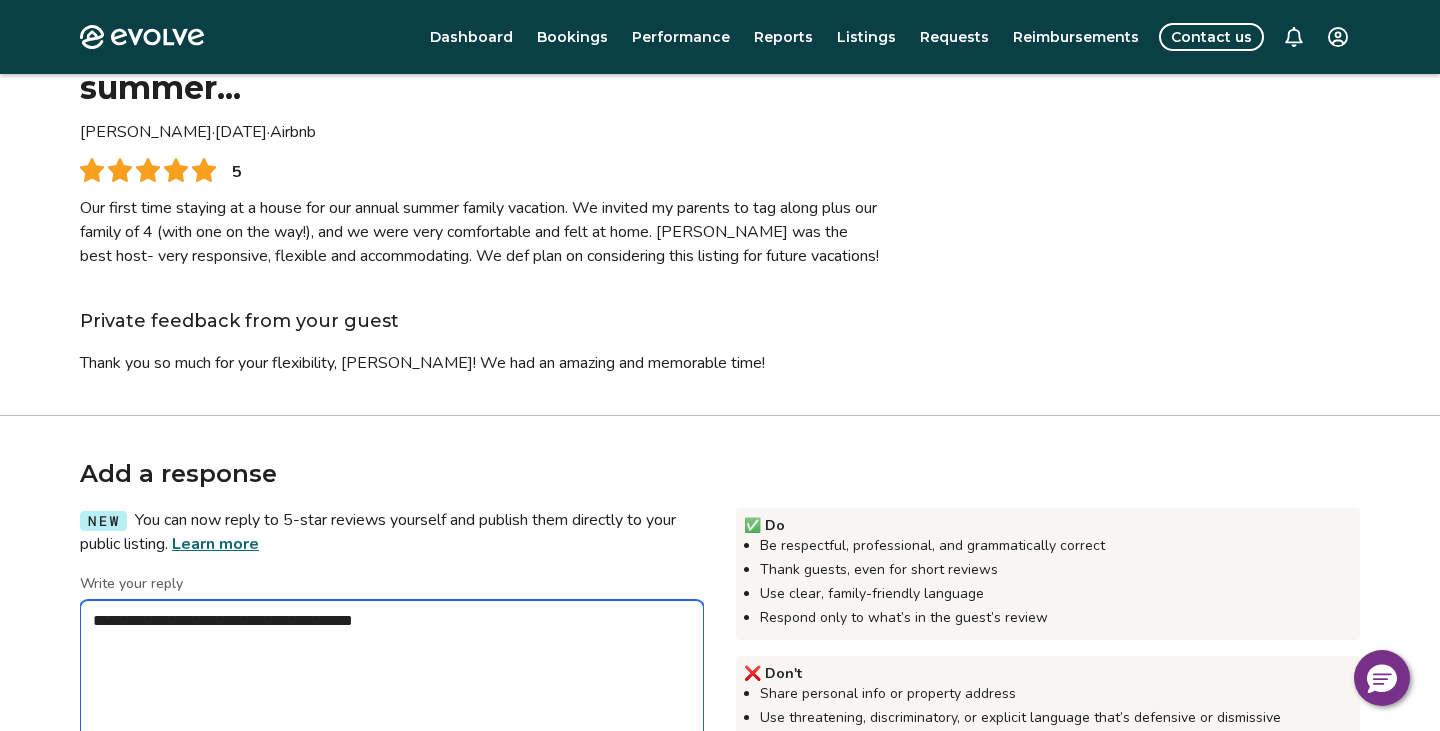 type on "*" 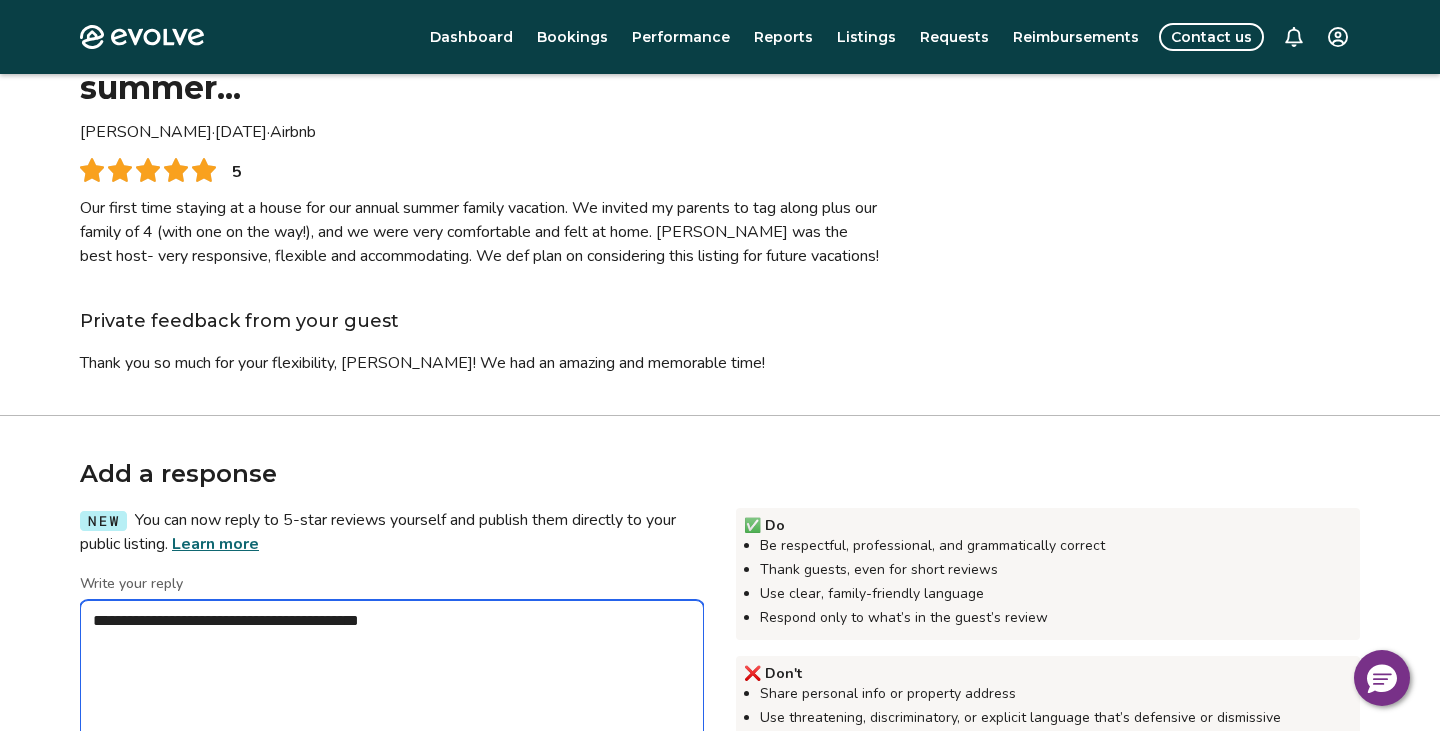 type on "*" 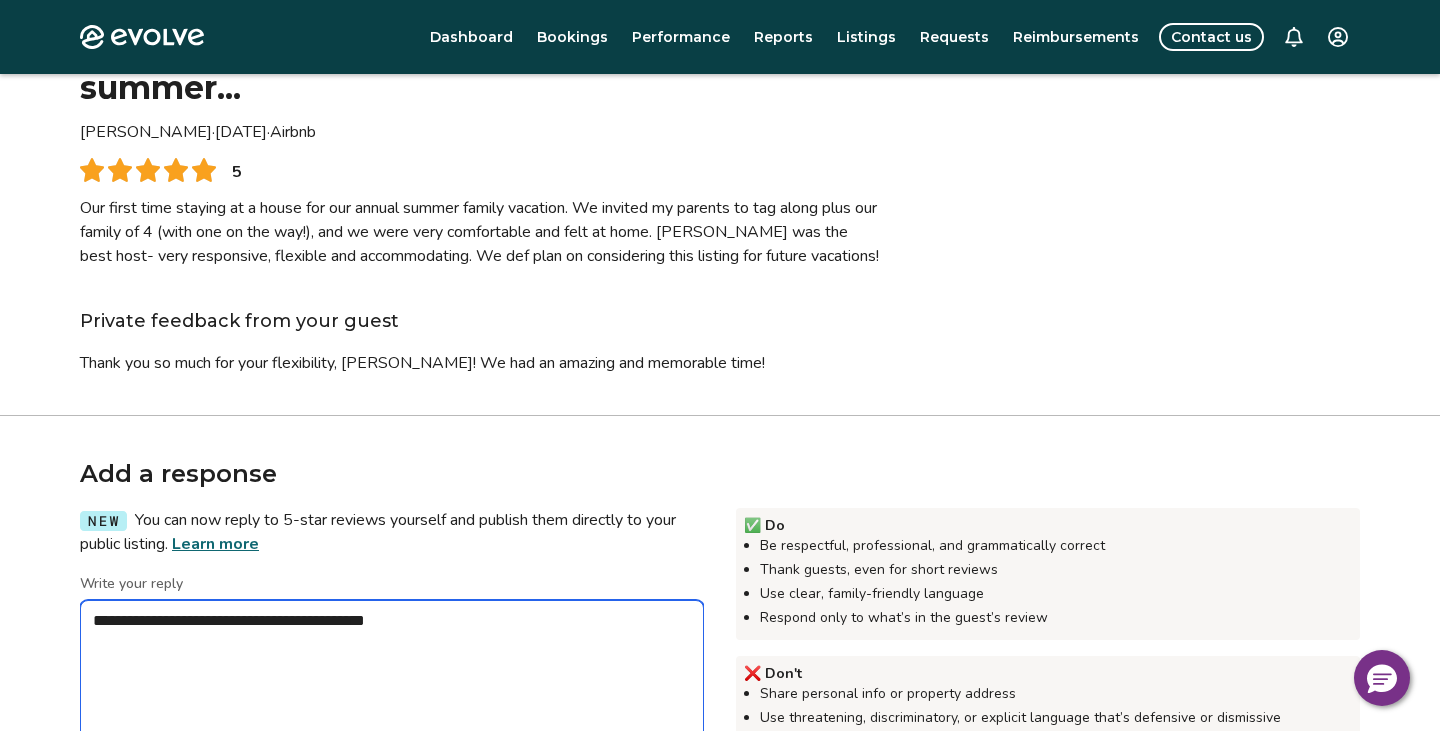 type on "*" 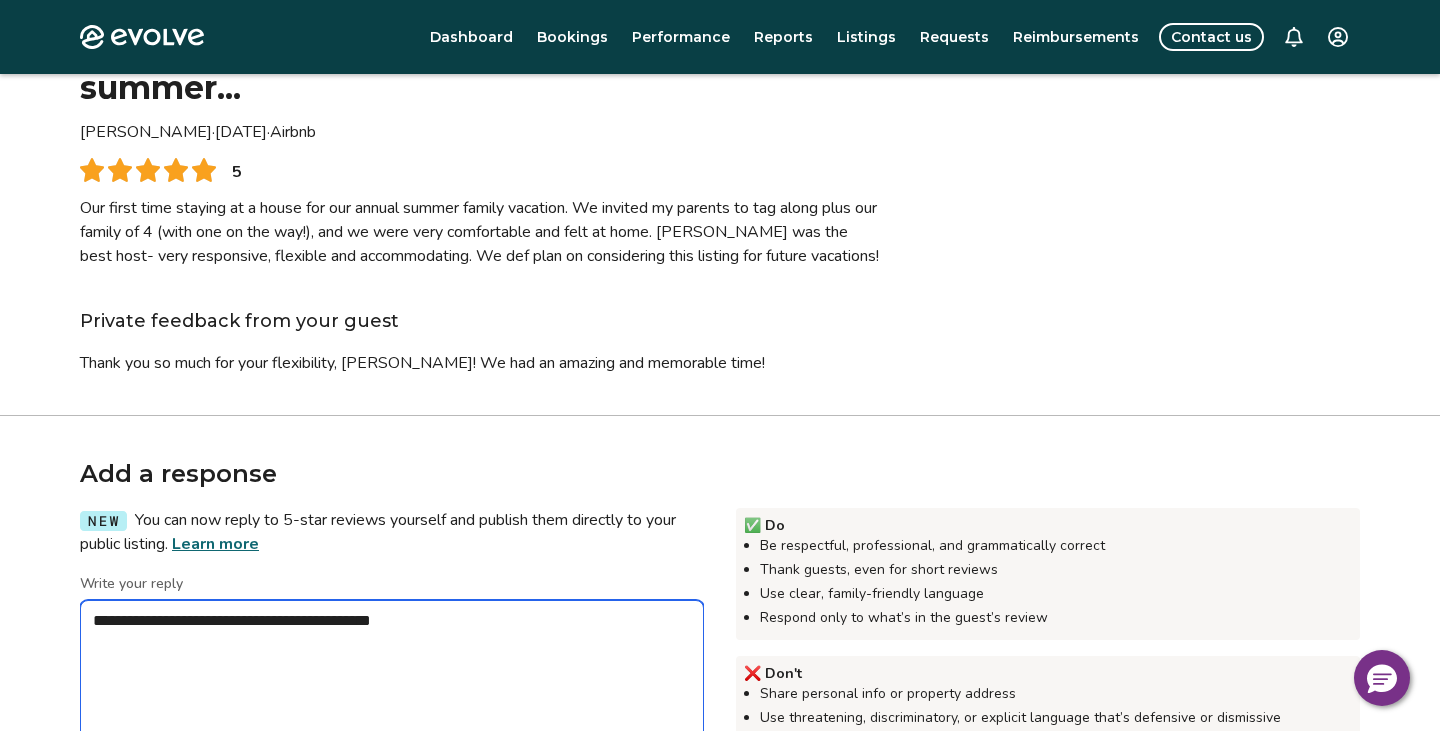 type on "*" 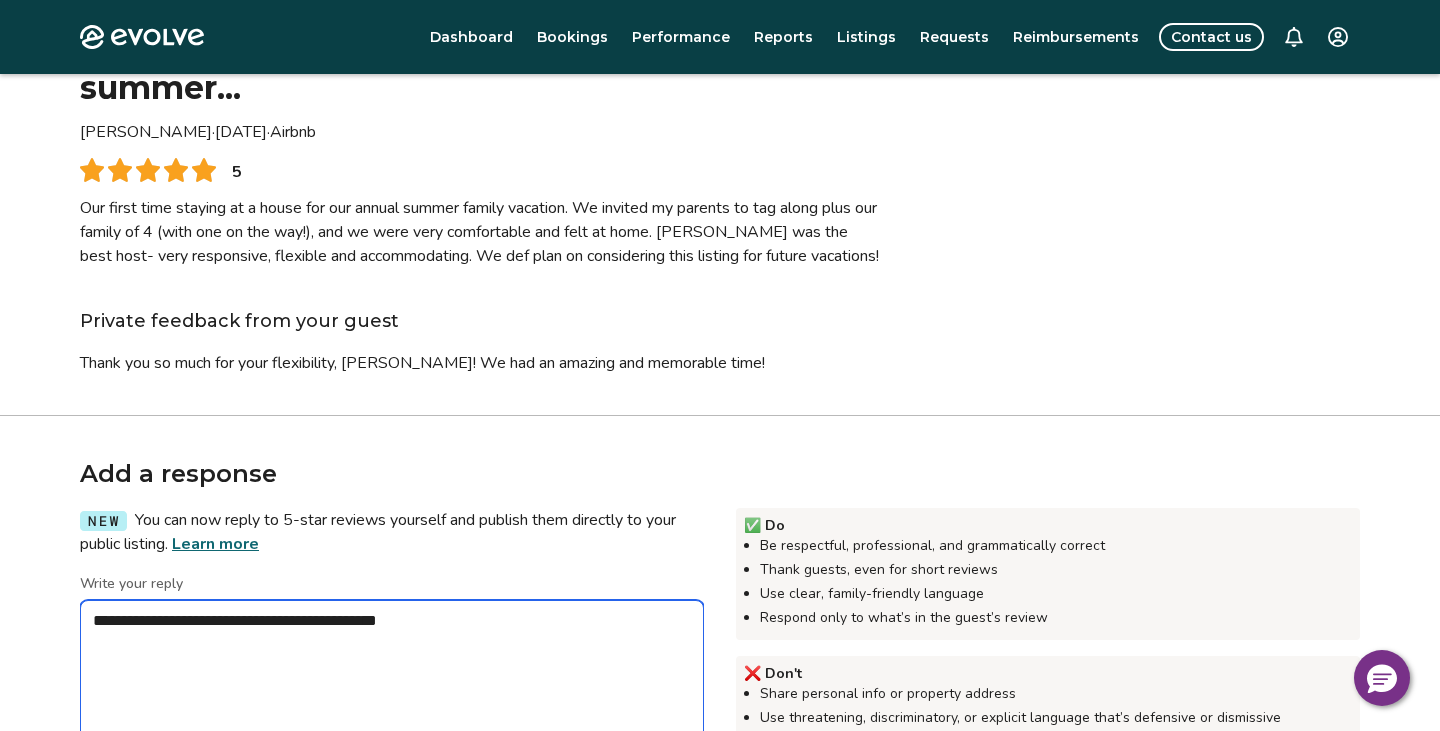 type on "*" 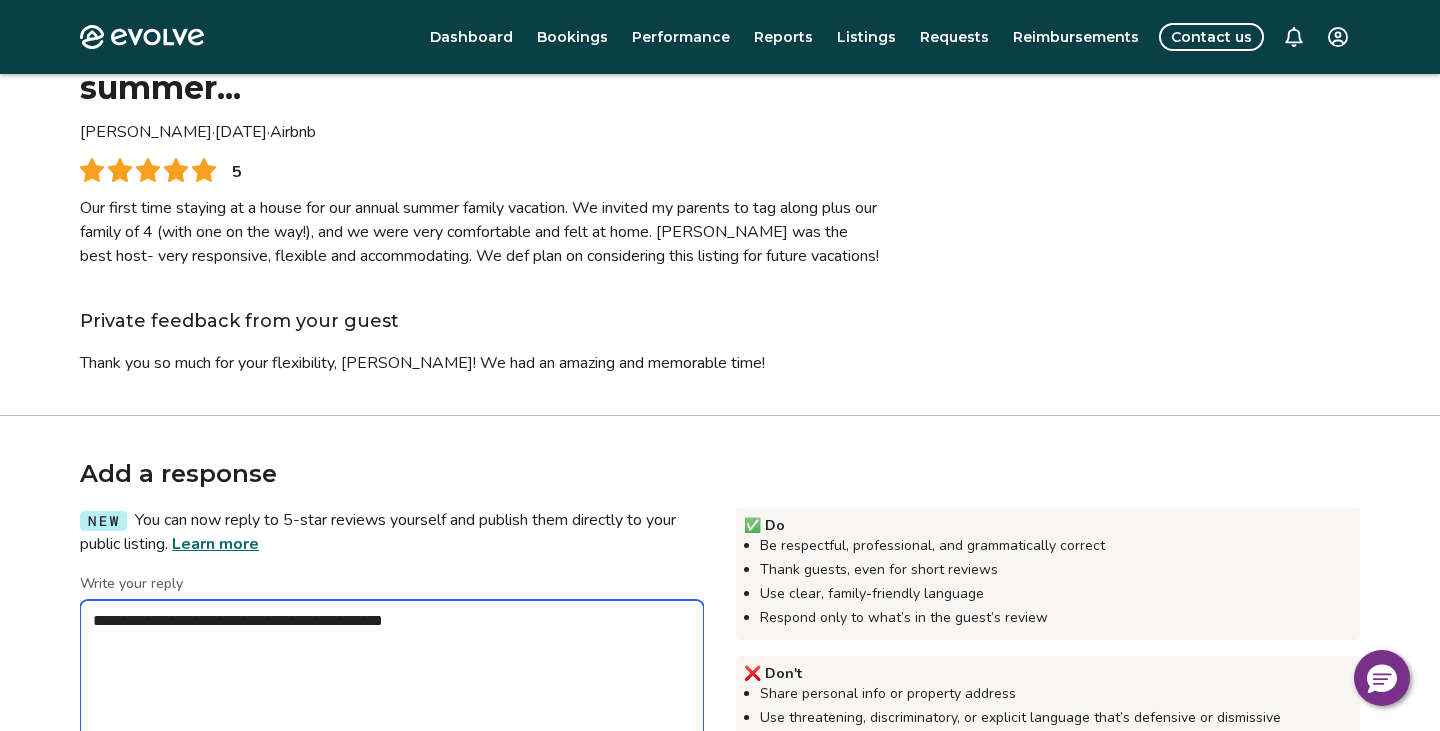 type on "*" 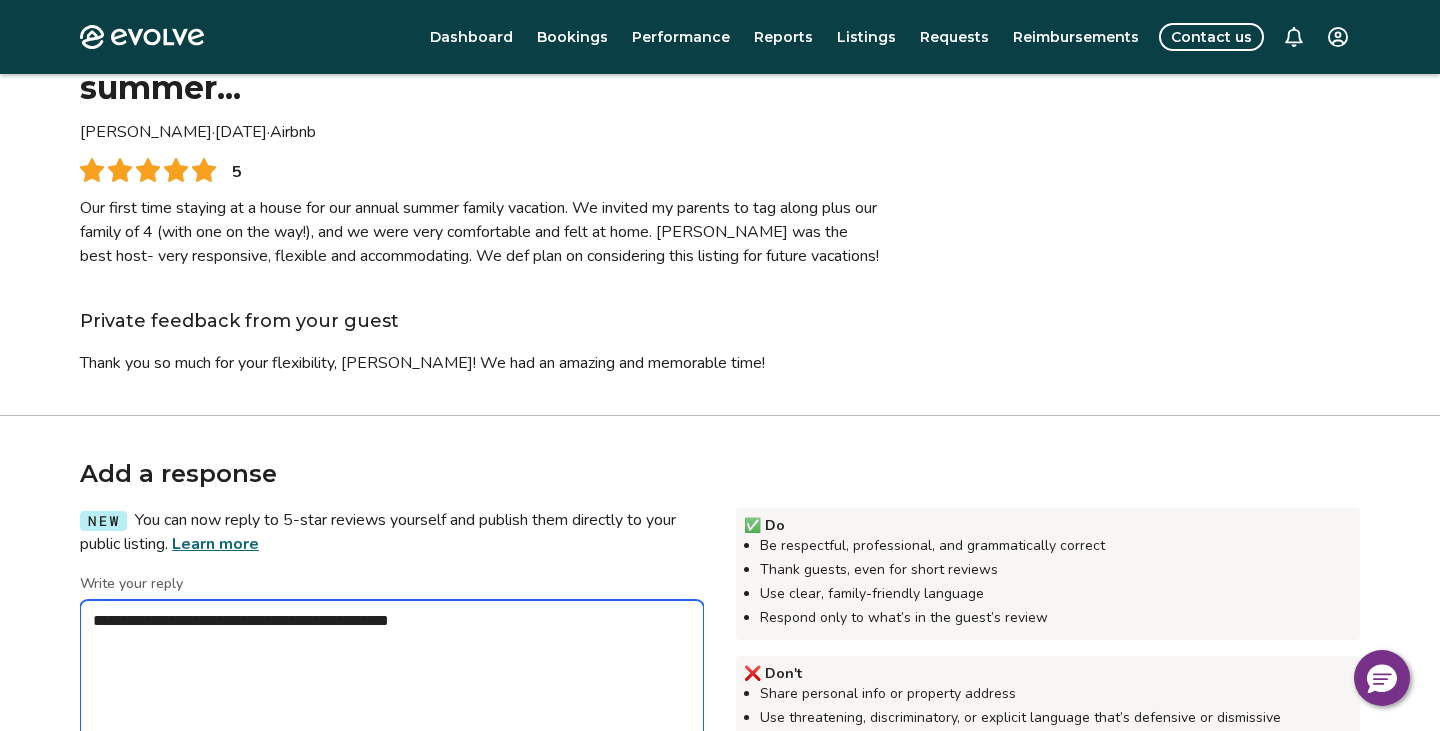 type on "*" 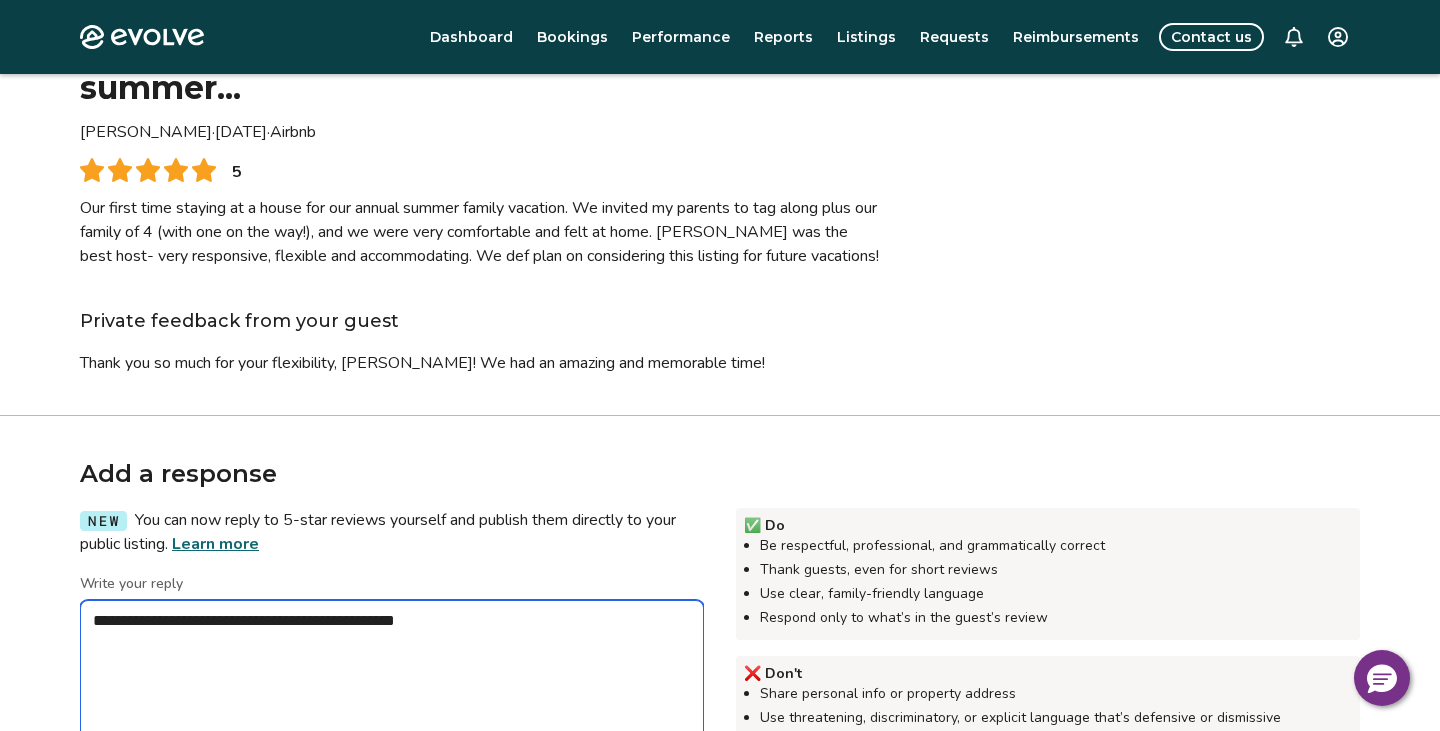 type on "*" 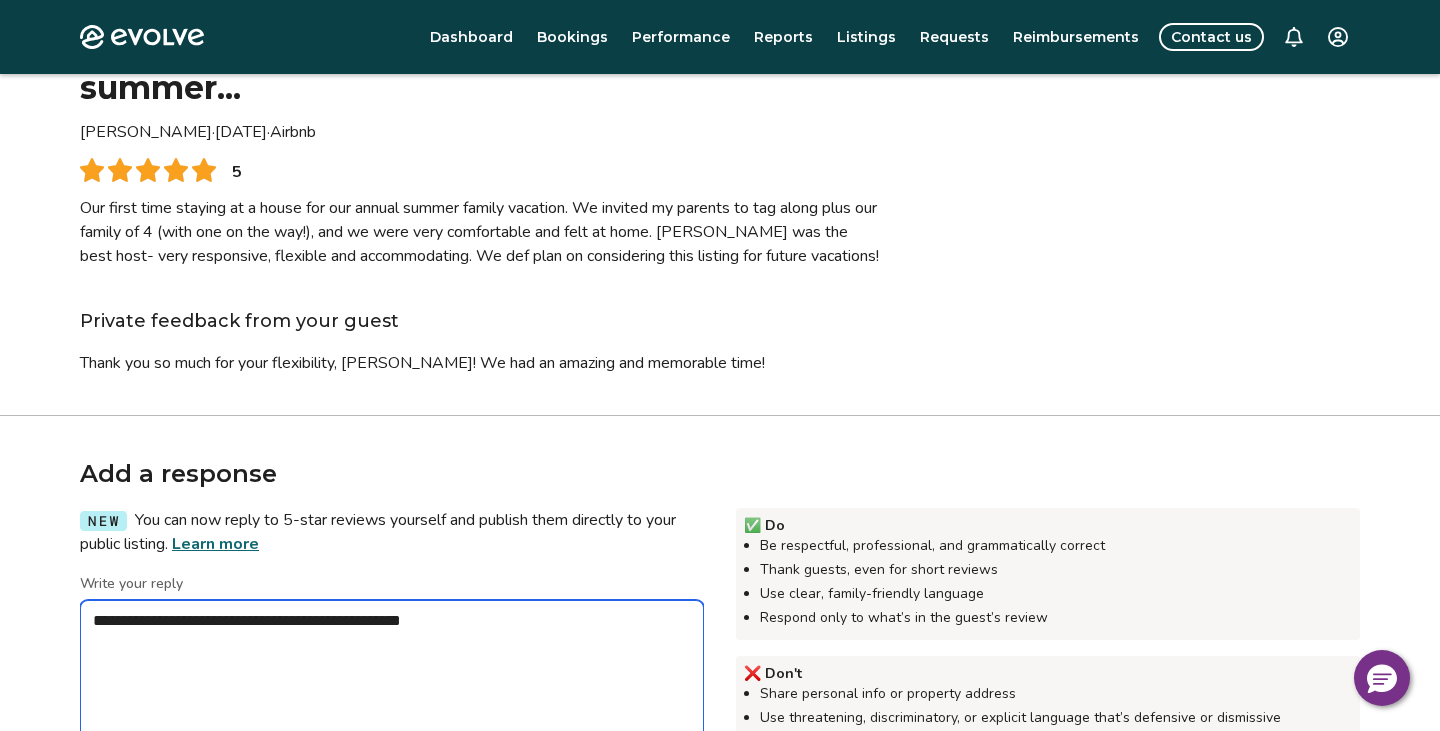 type on "*" 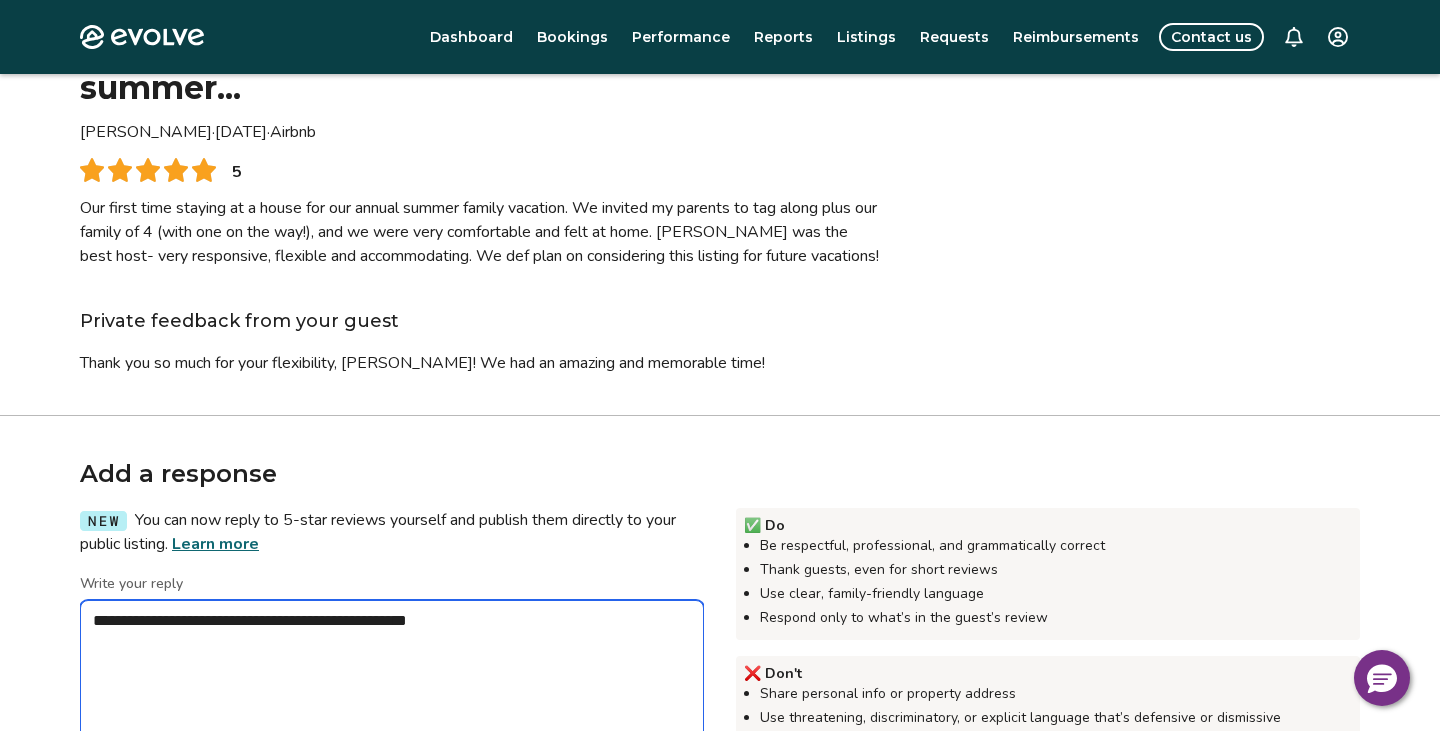 type on "*" 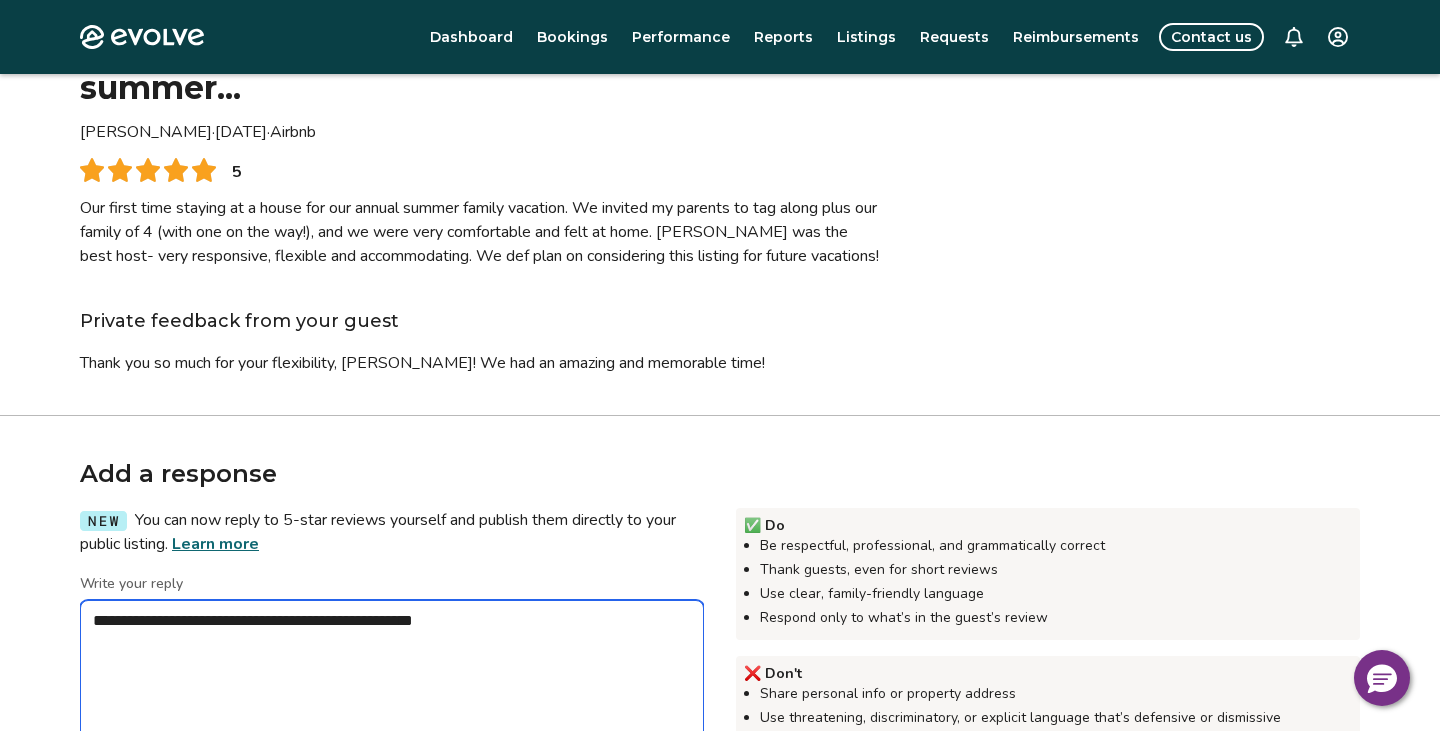 type on "*" 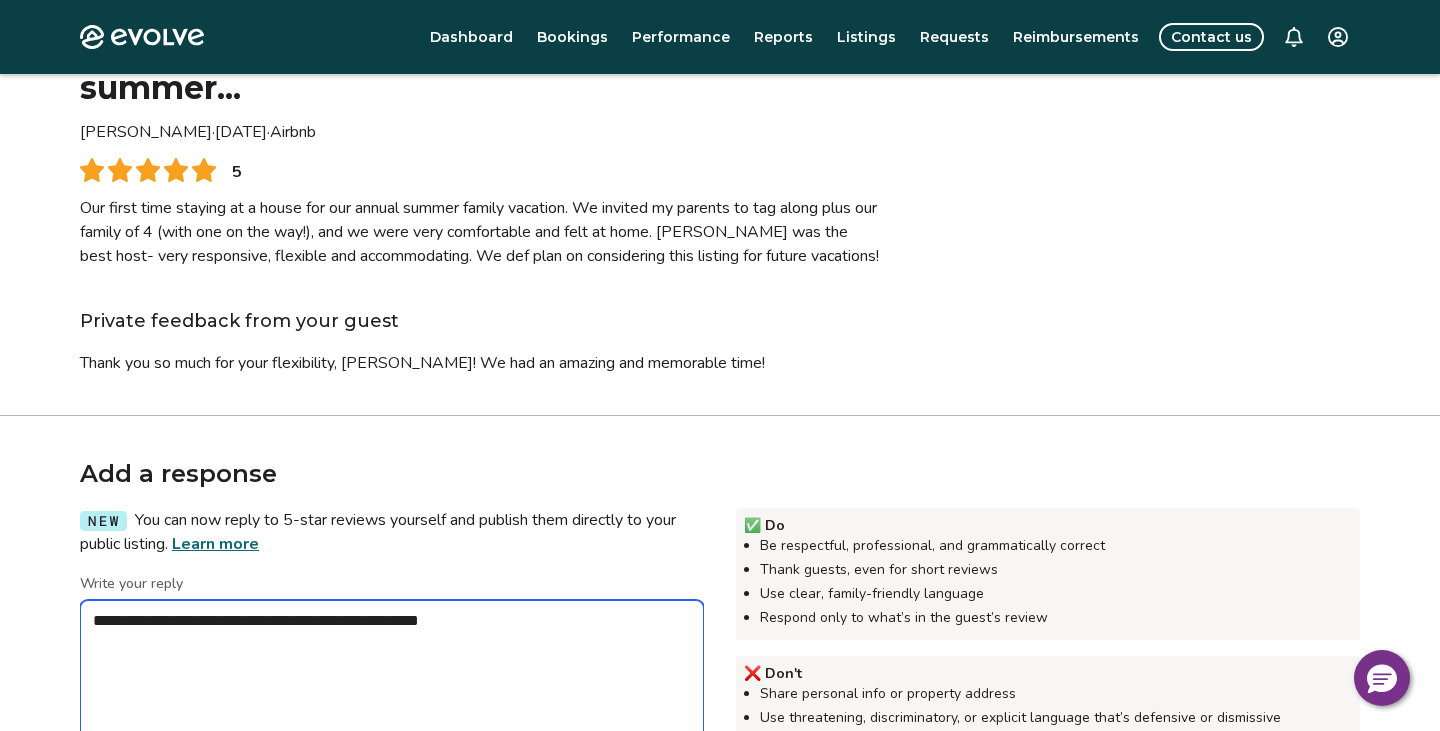 type on "*" 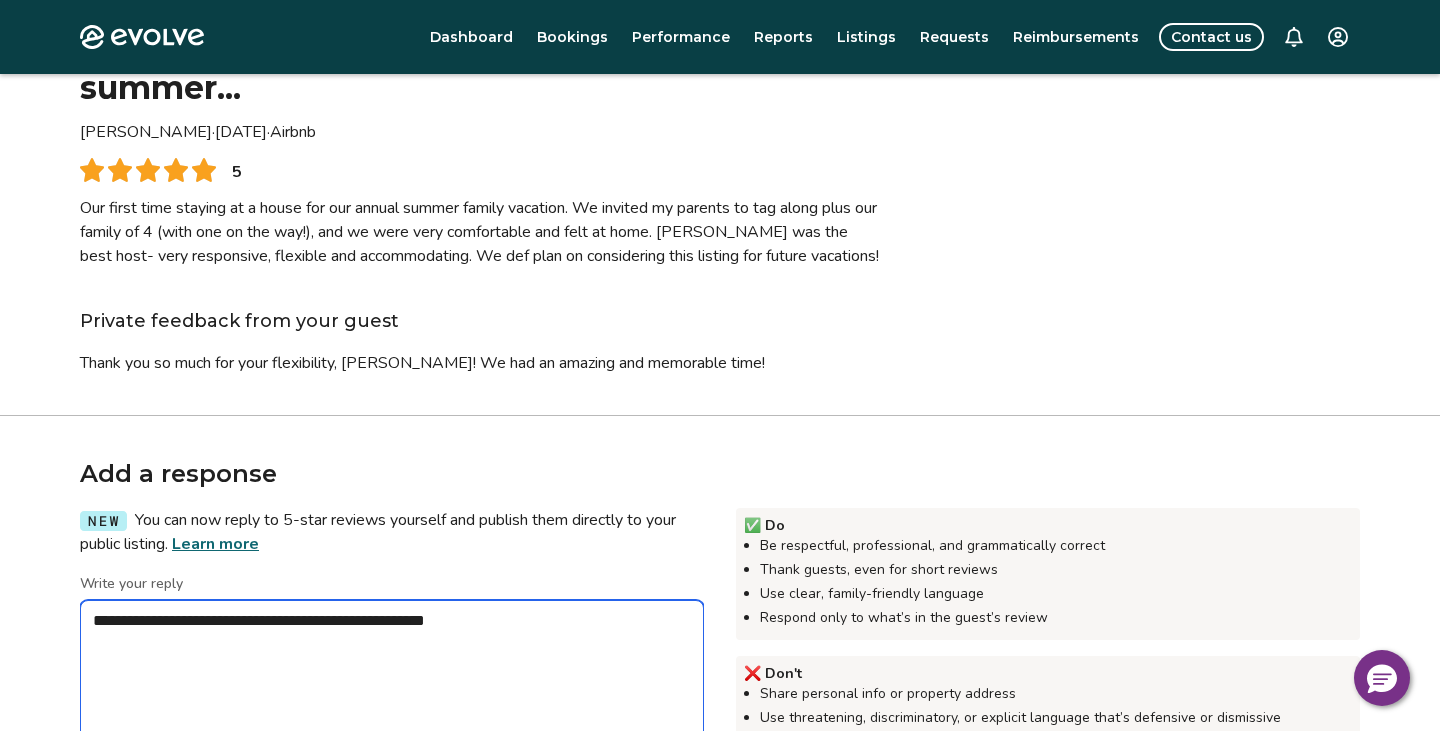 type on "*" 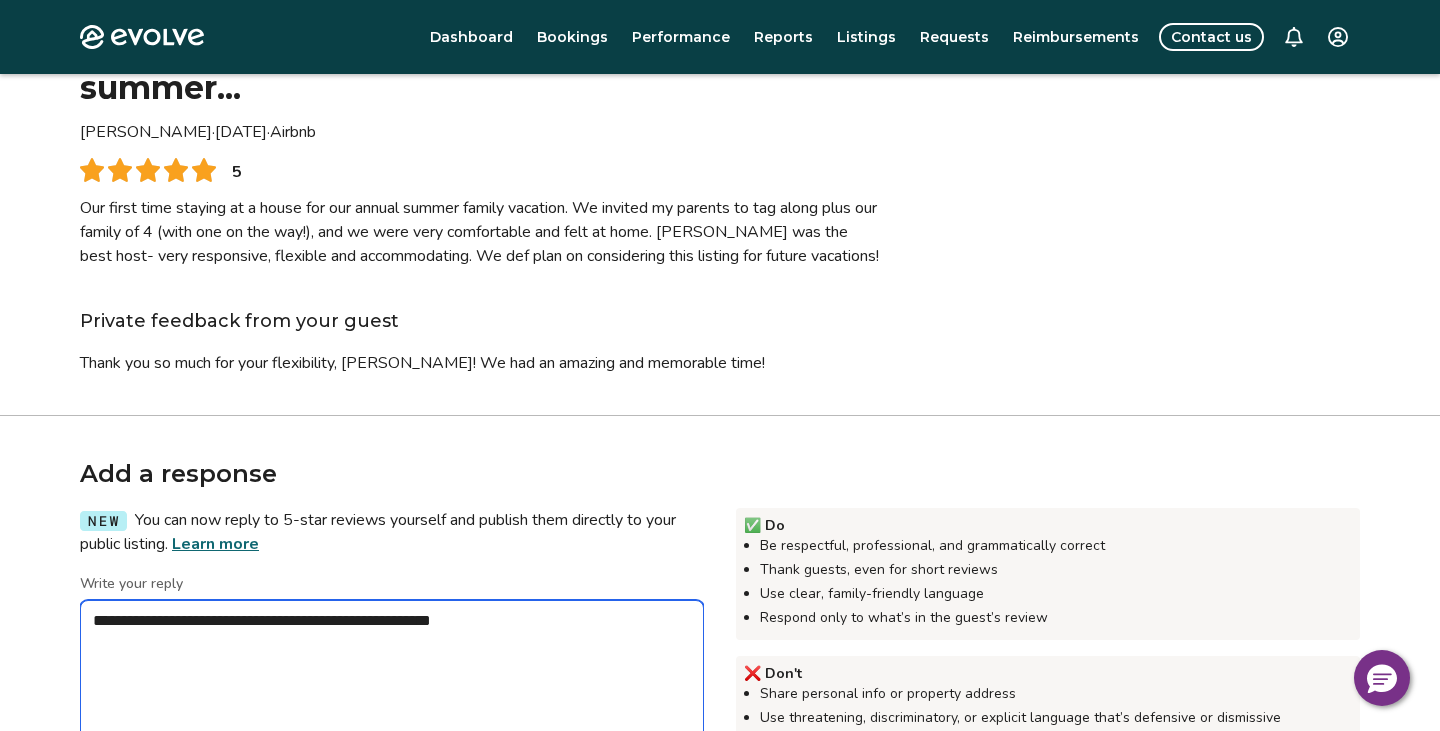 type on "*" 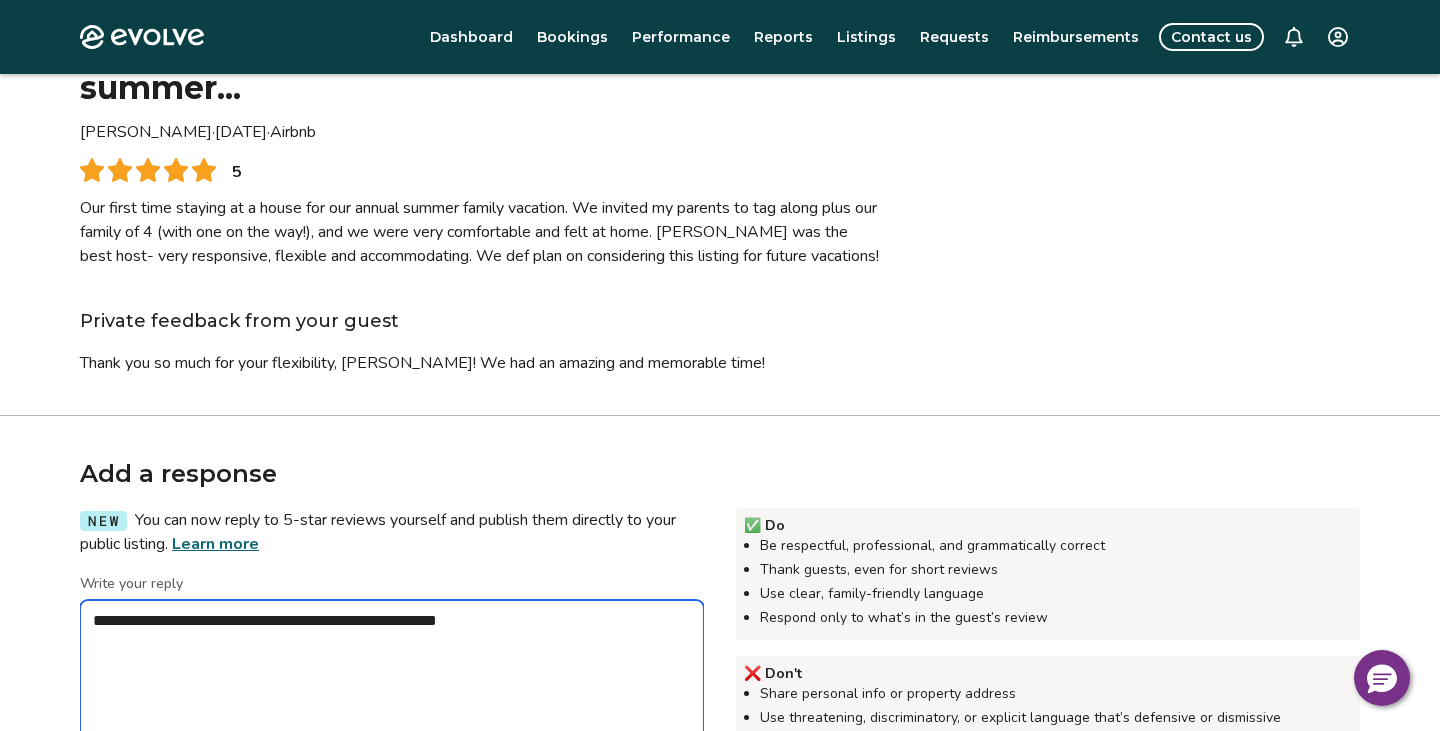 type on "*" 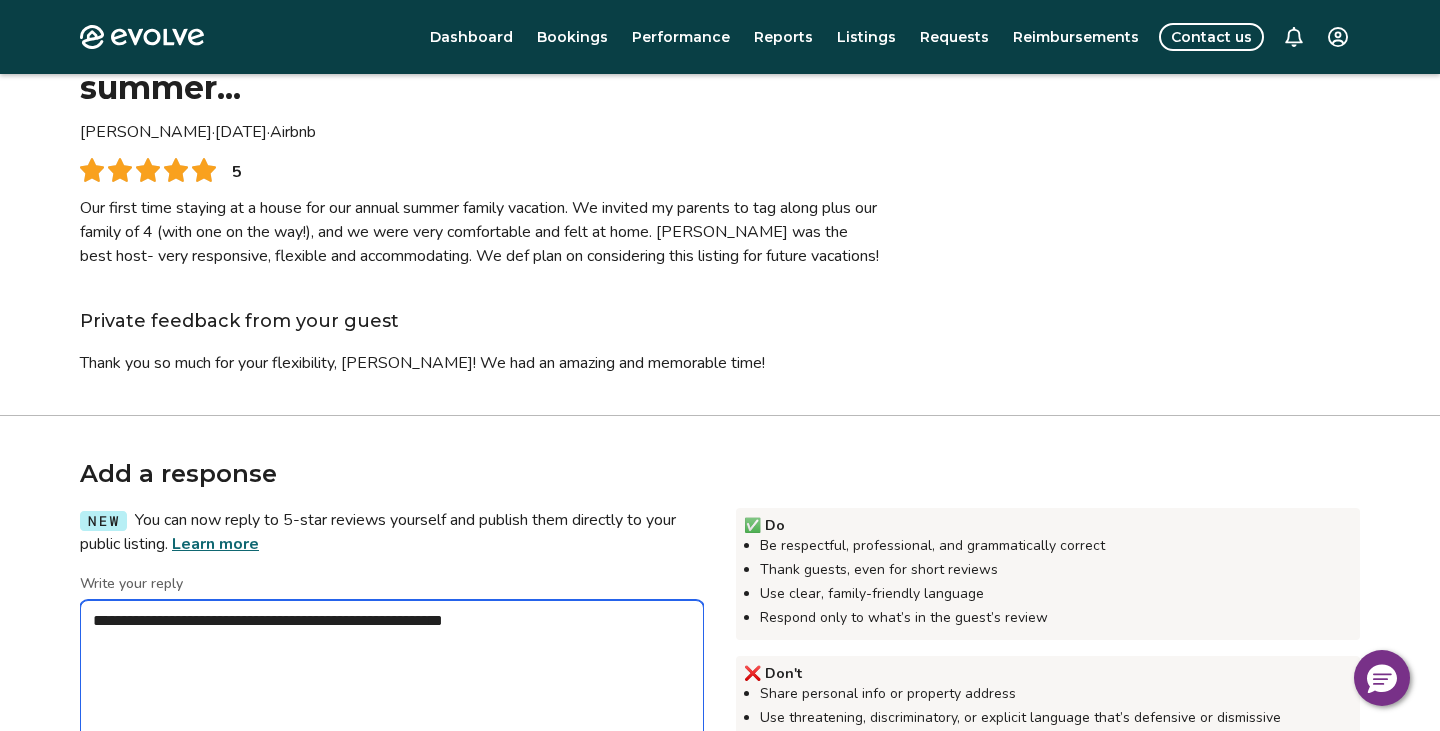 type on "*" 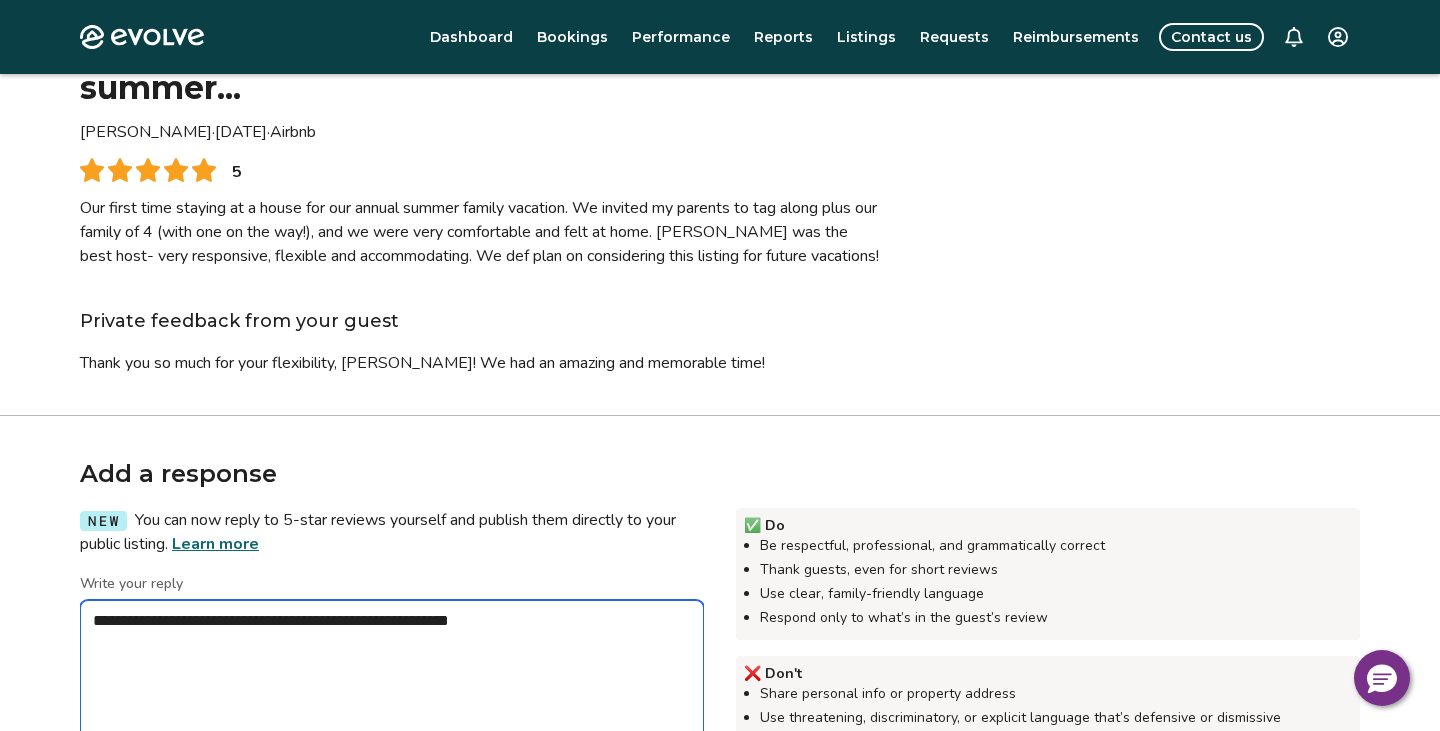 type on "*" 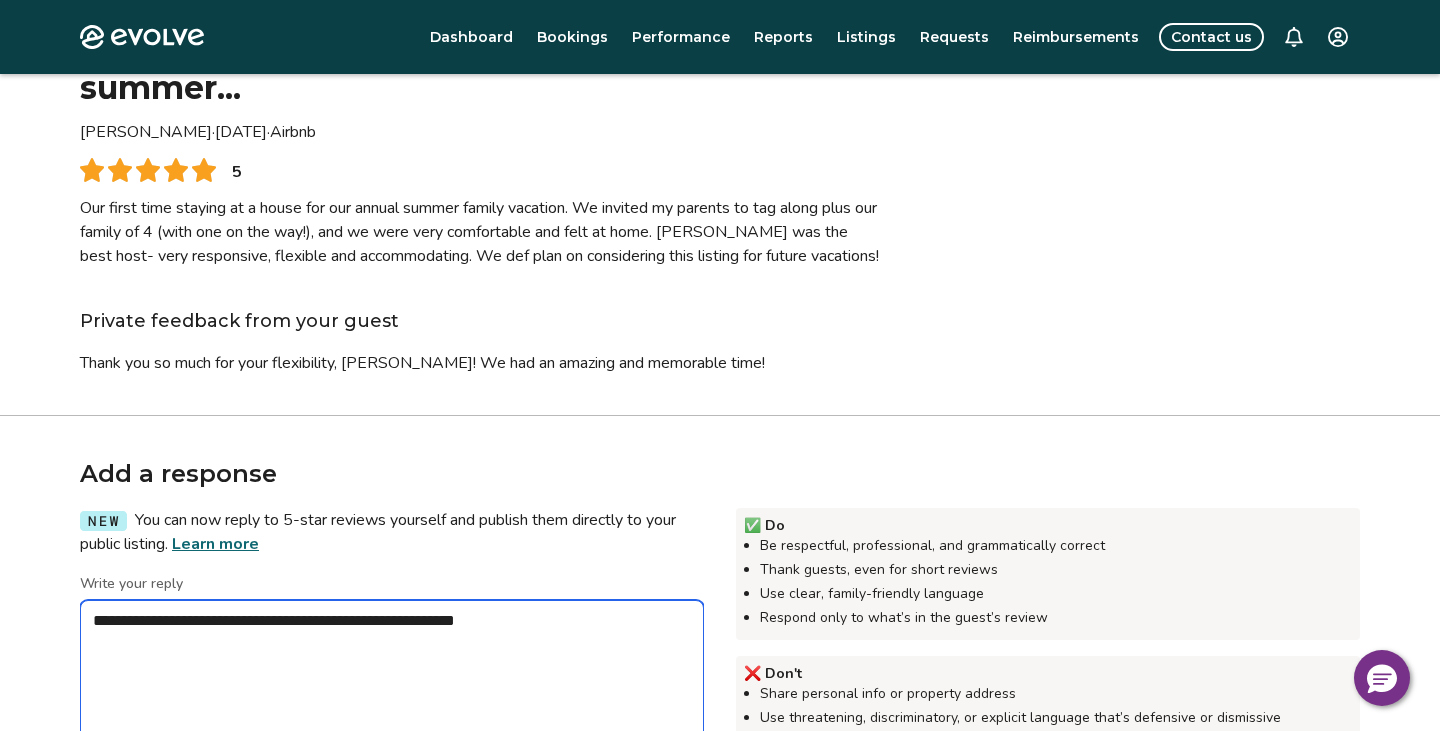 type on "*" 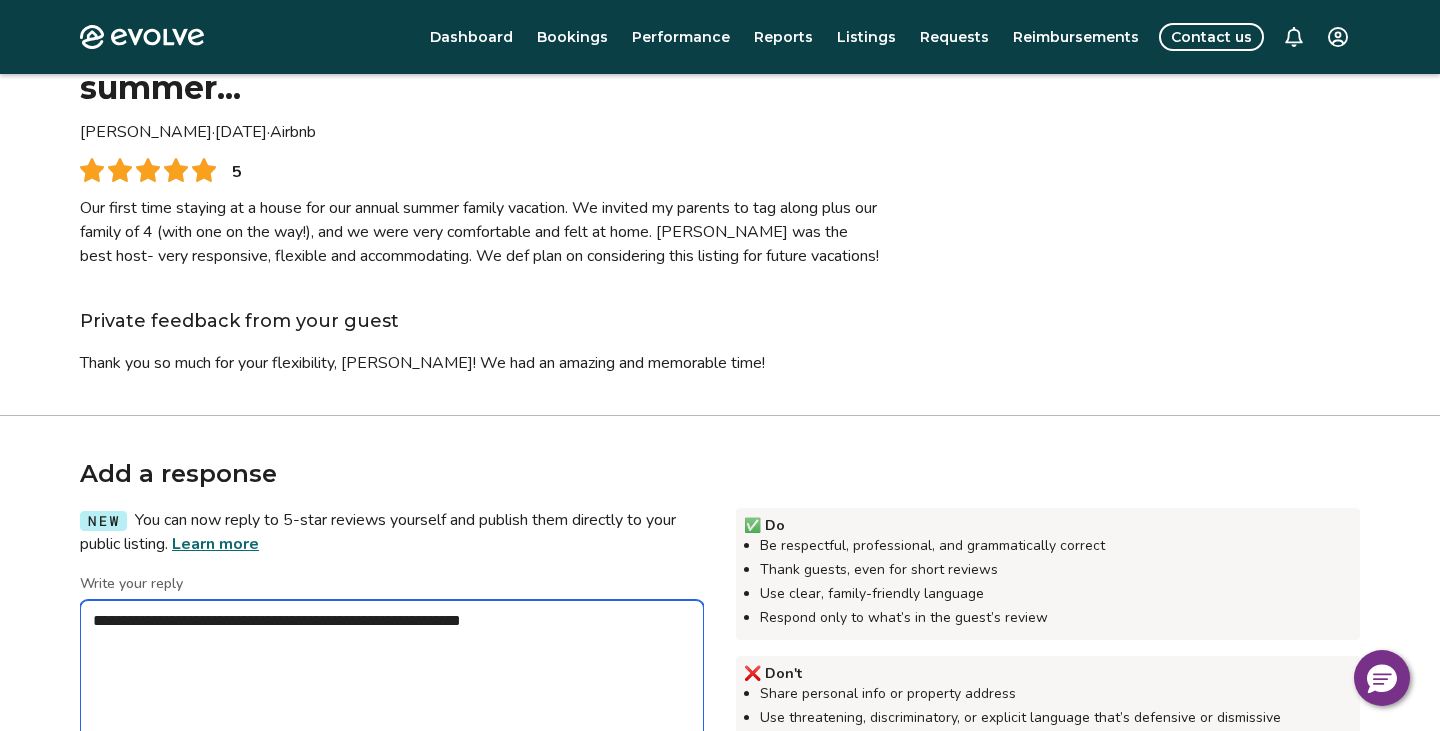 type on "*" 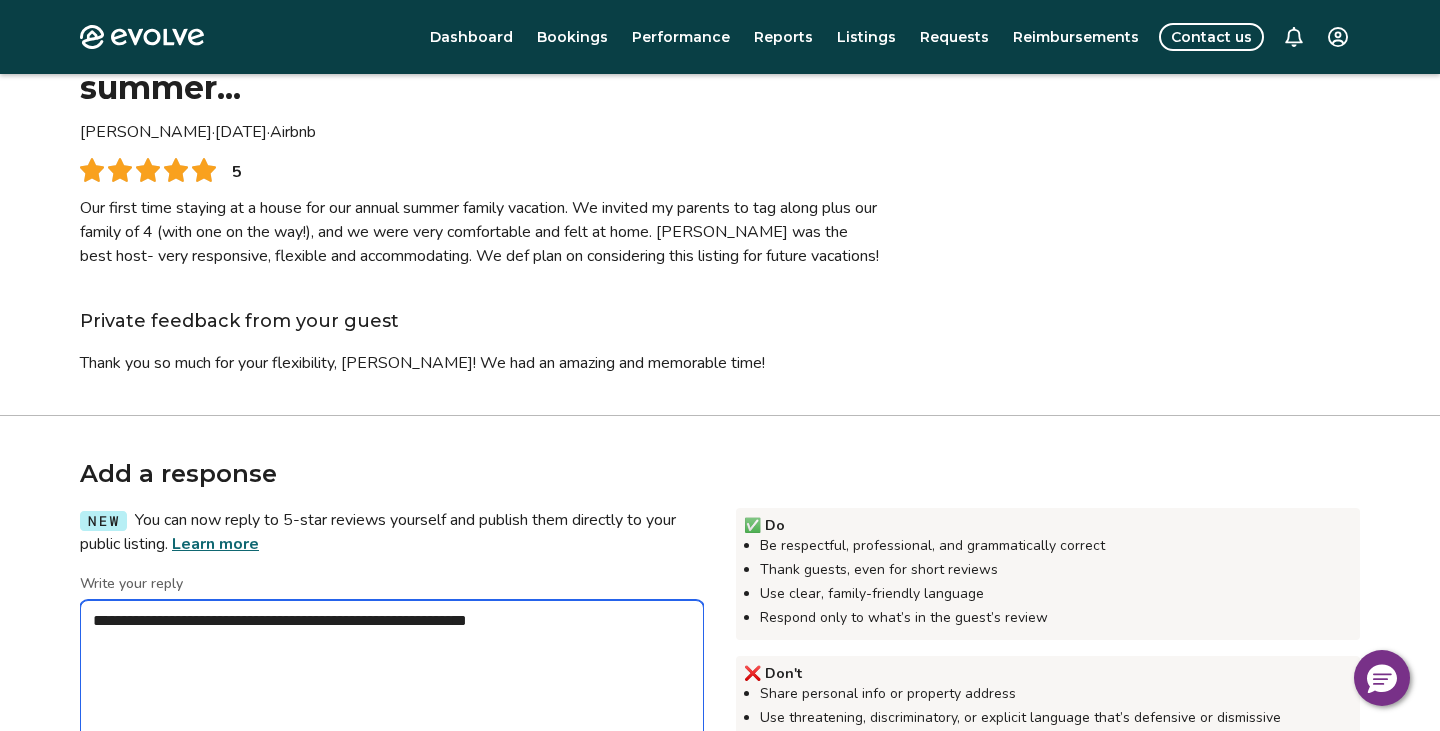 type on "*" 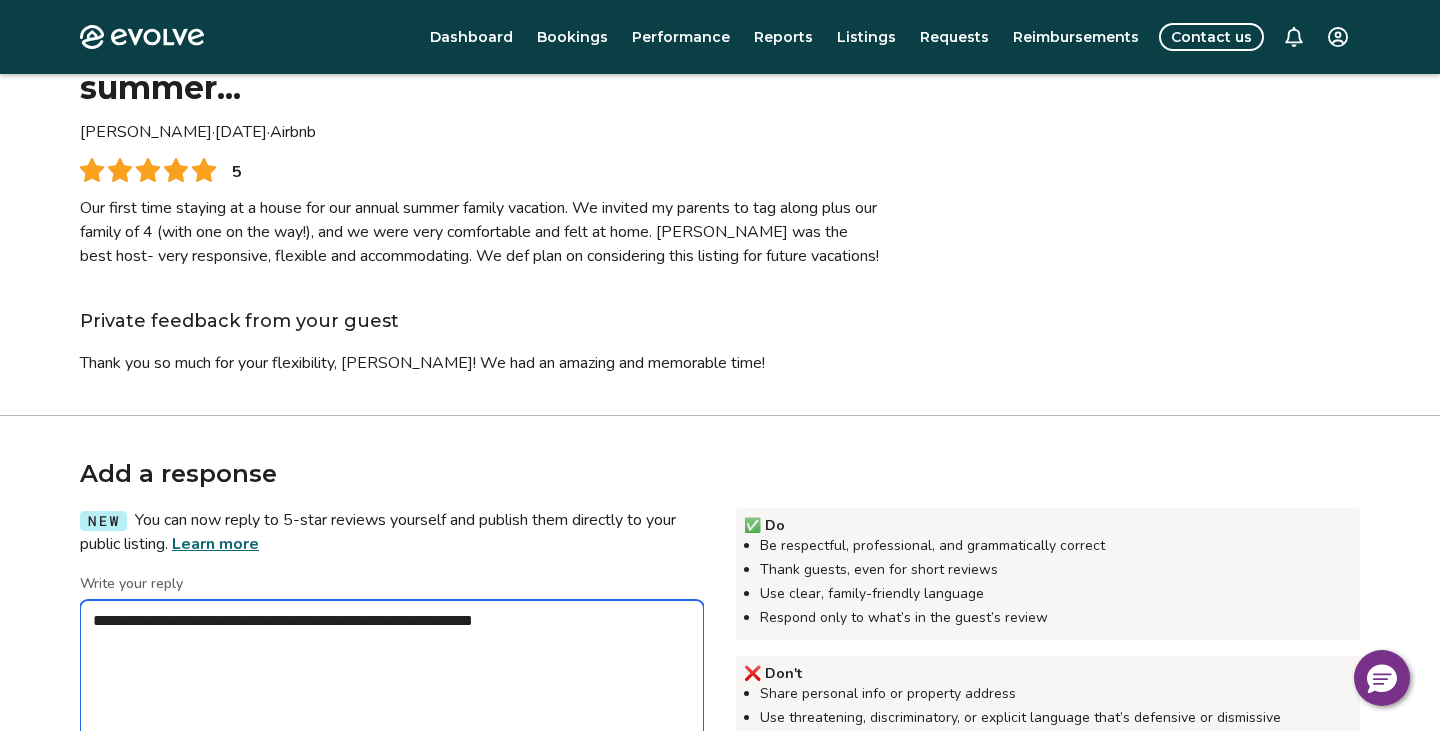 type on "*" 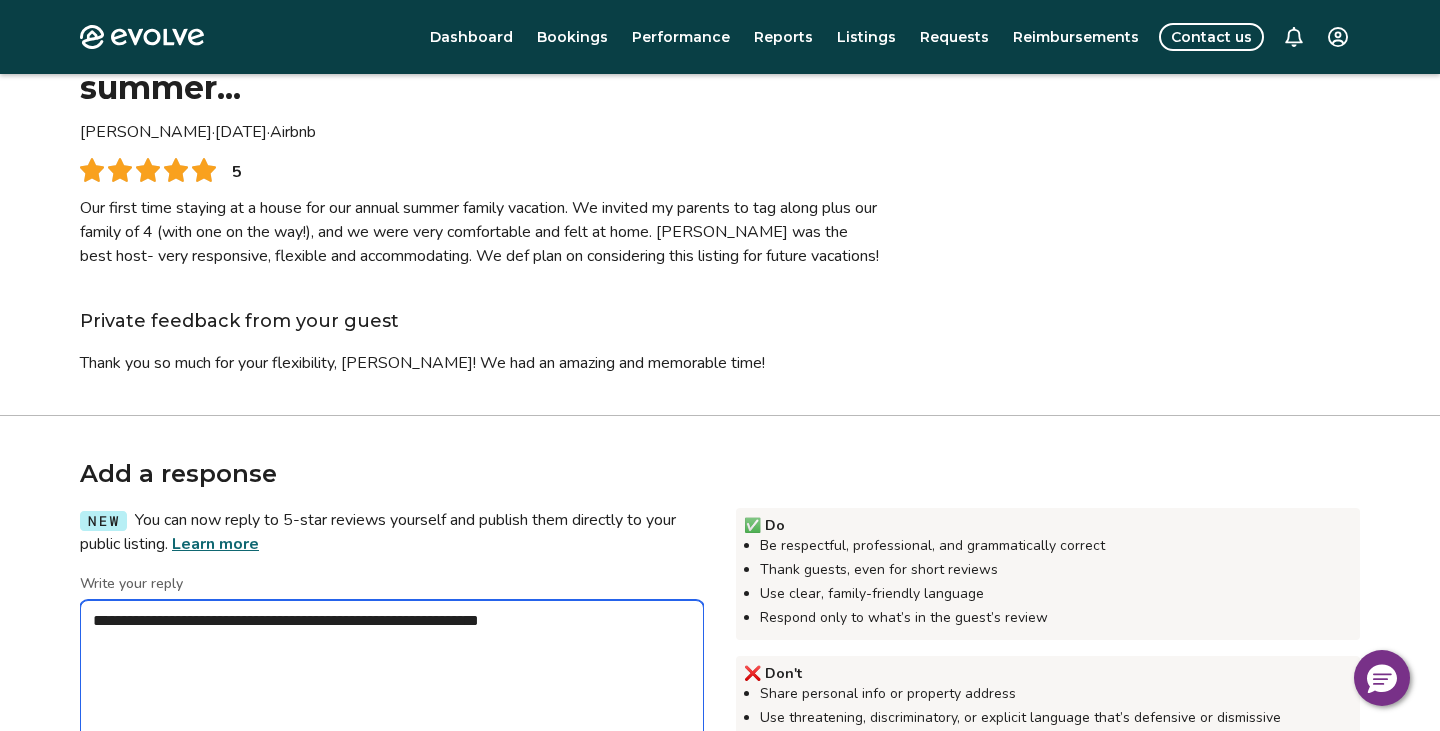 type on "*" 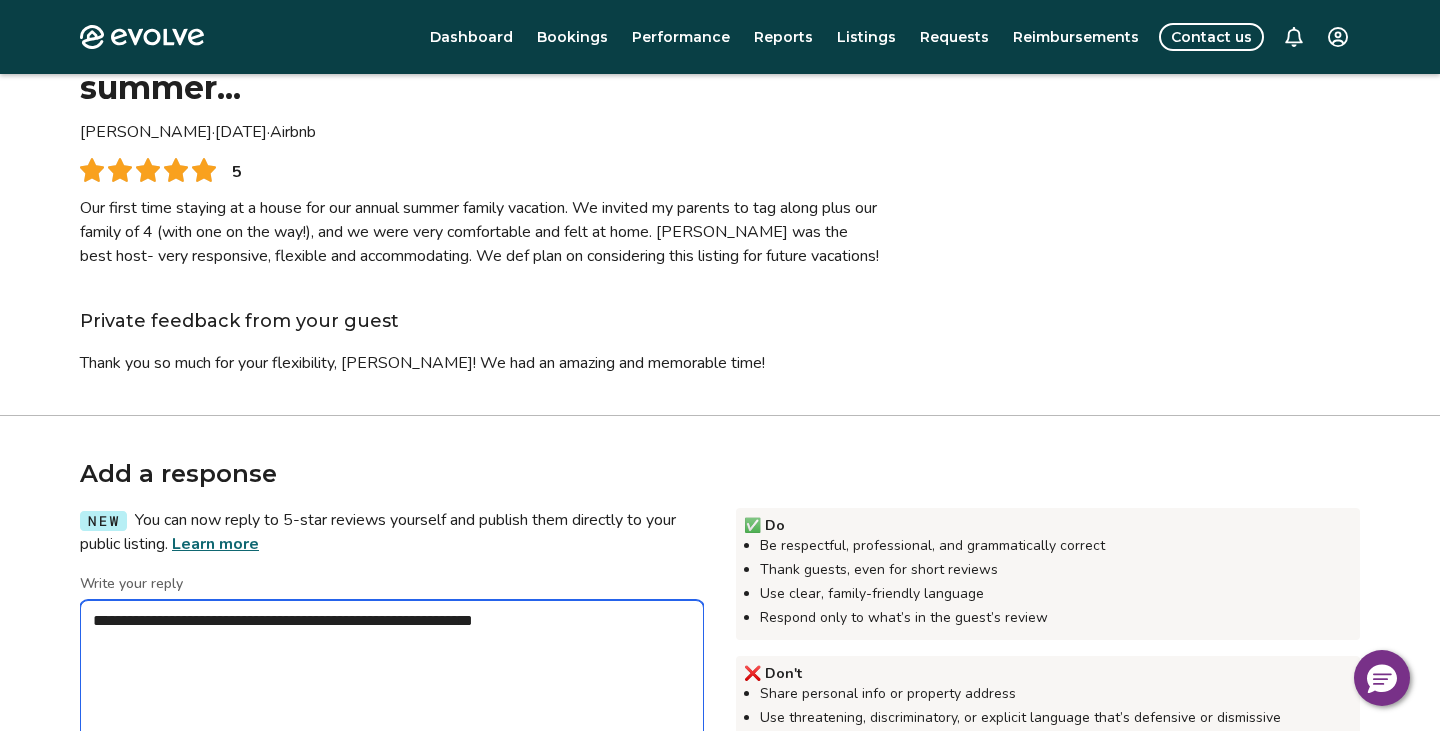 type on "*" 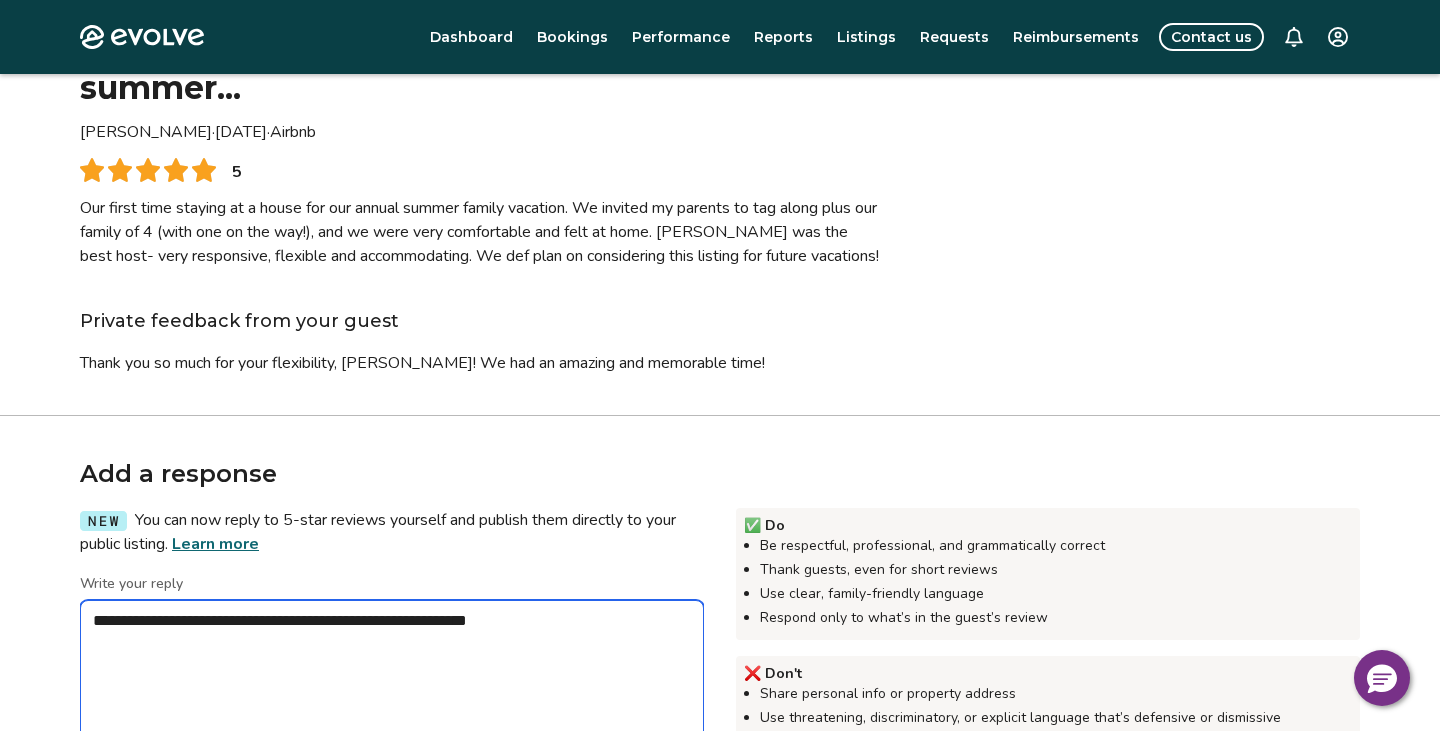 type on "*" 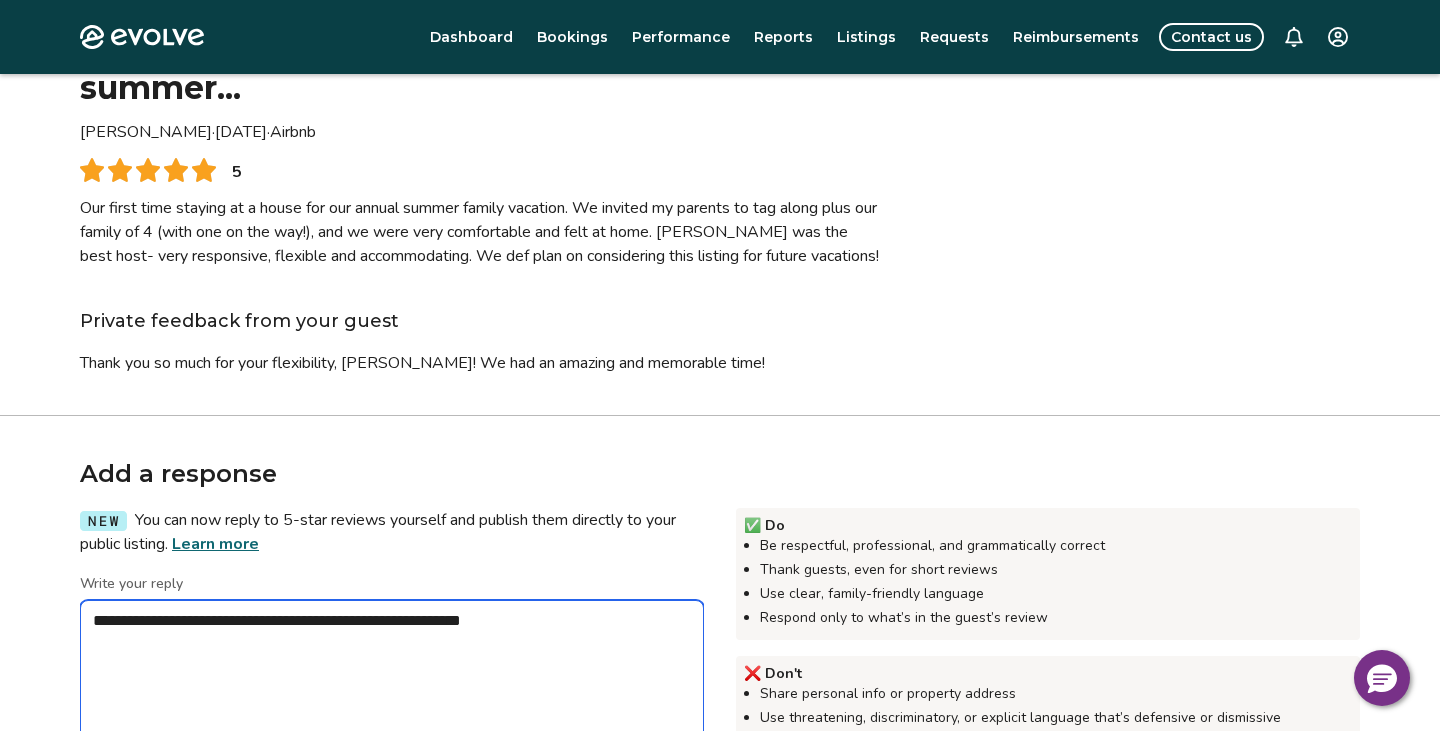 type on "*" 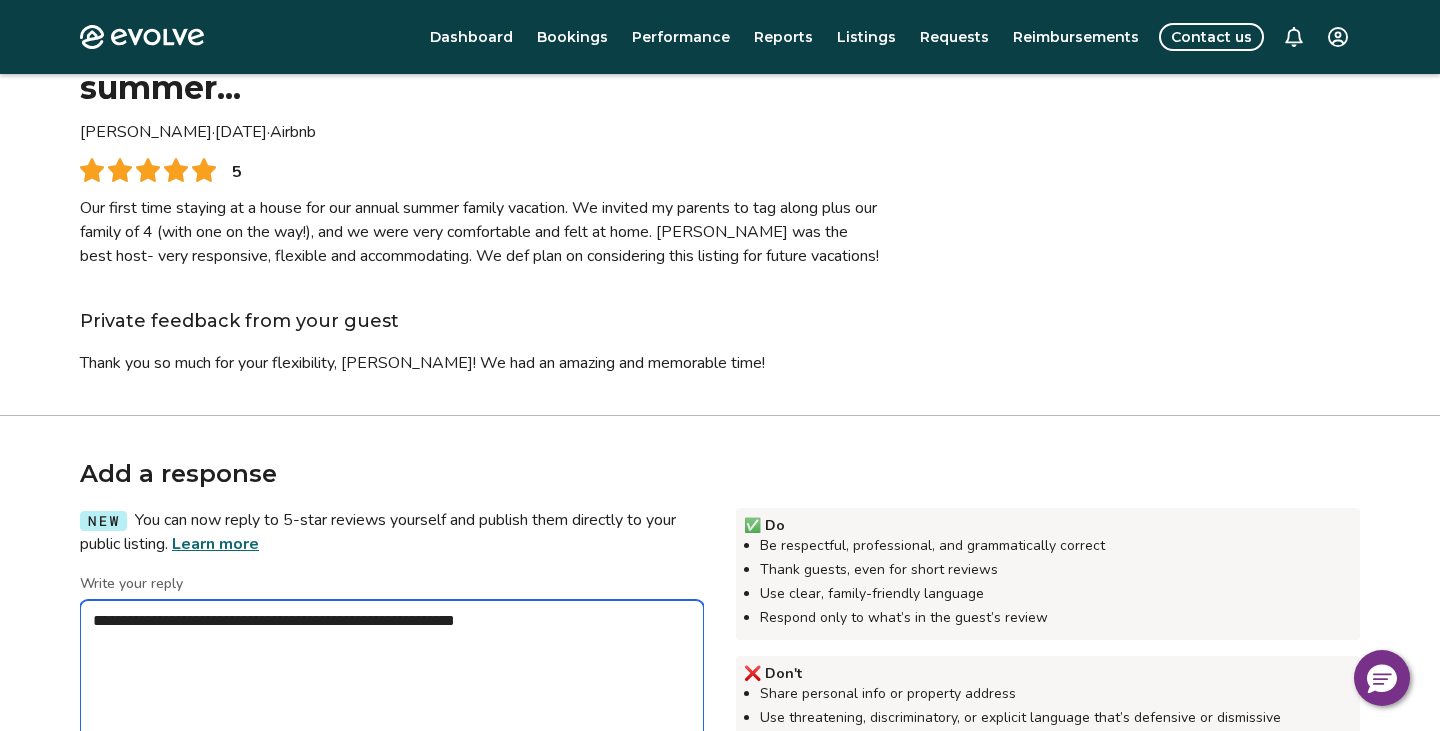 type on "*" 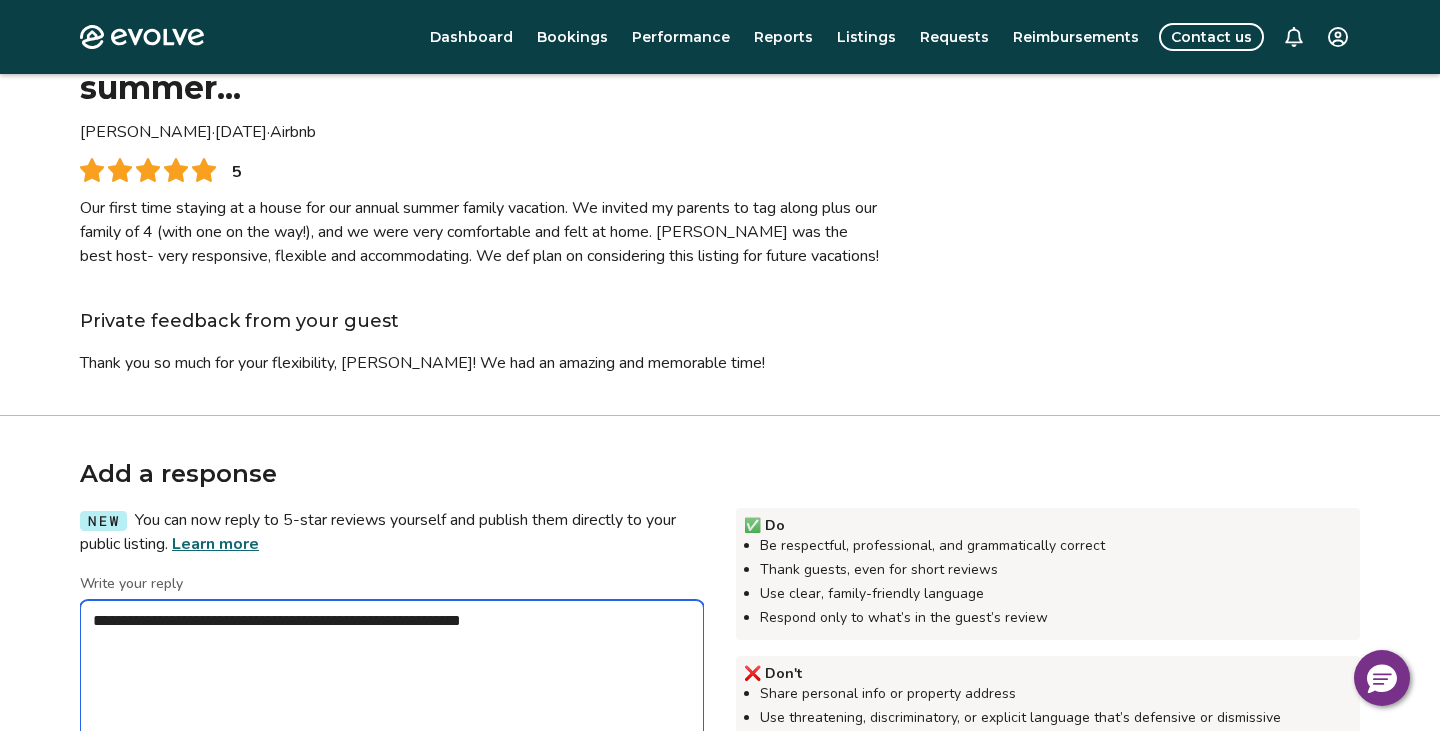 type on "*" 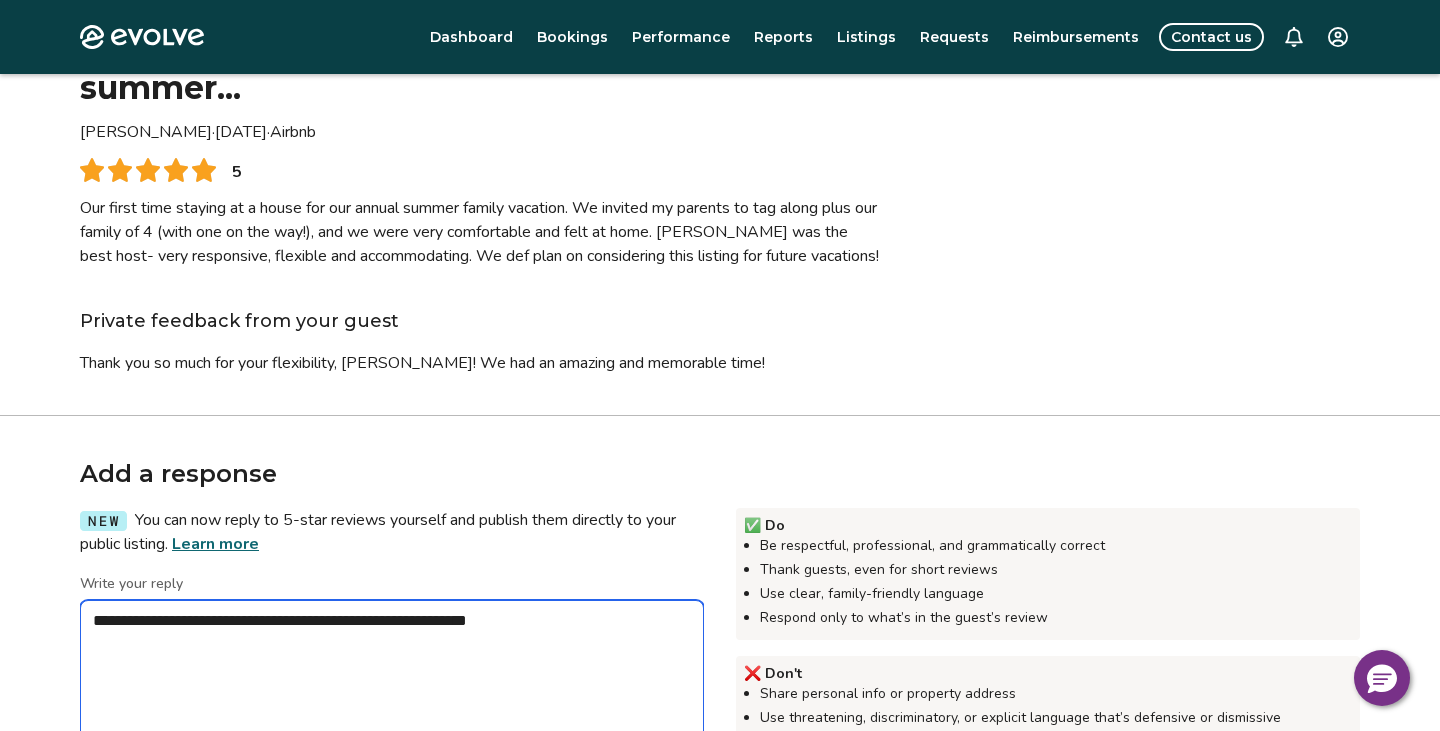 type on "*" 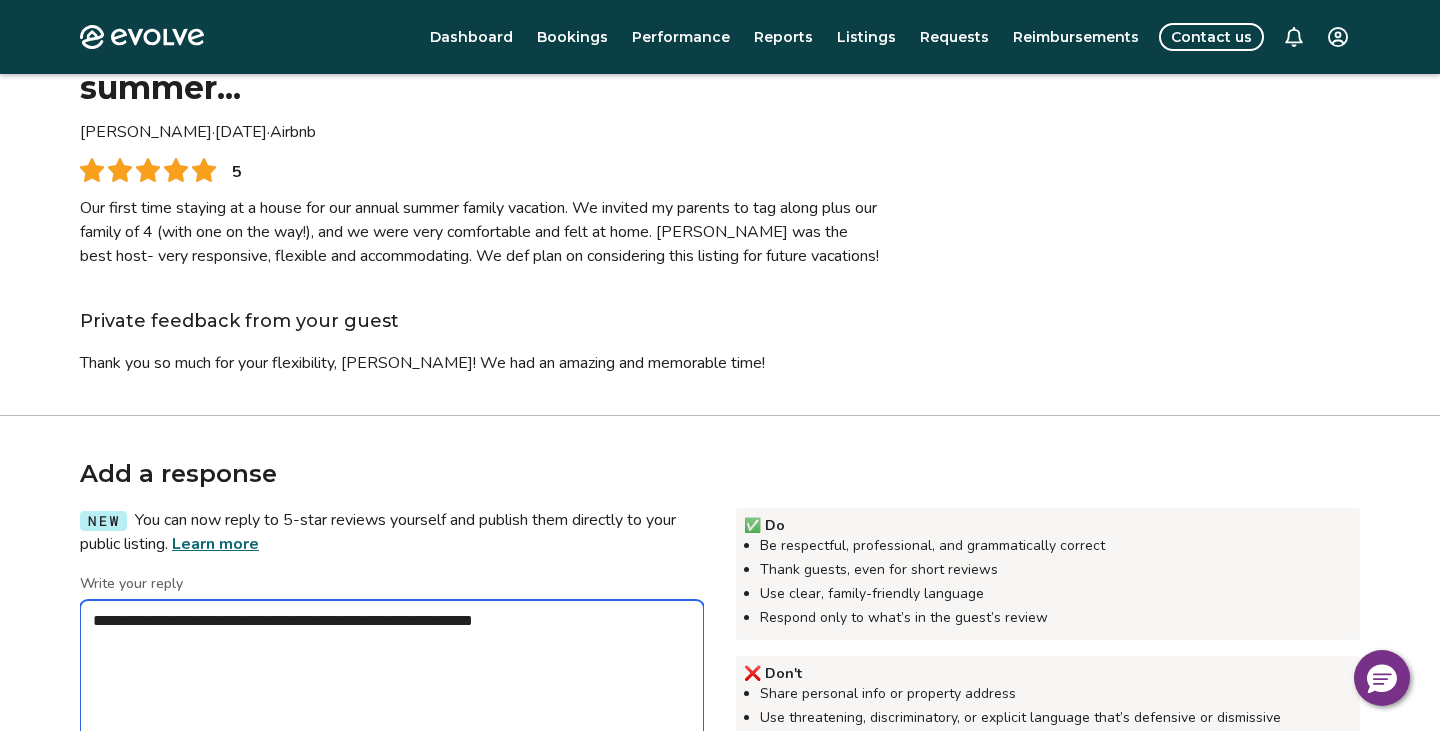 type on "*" 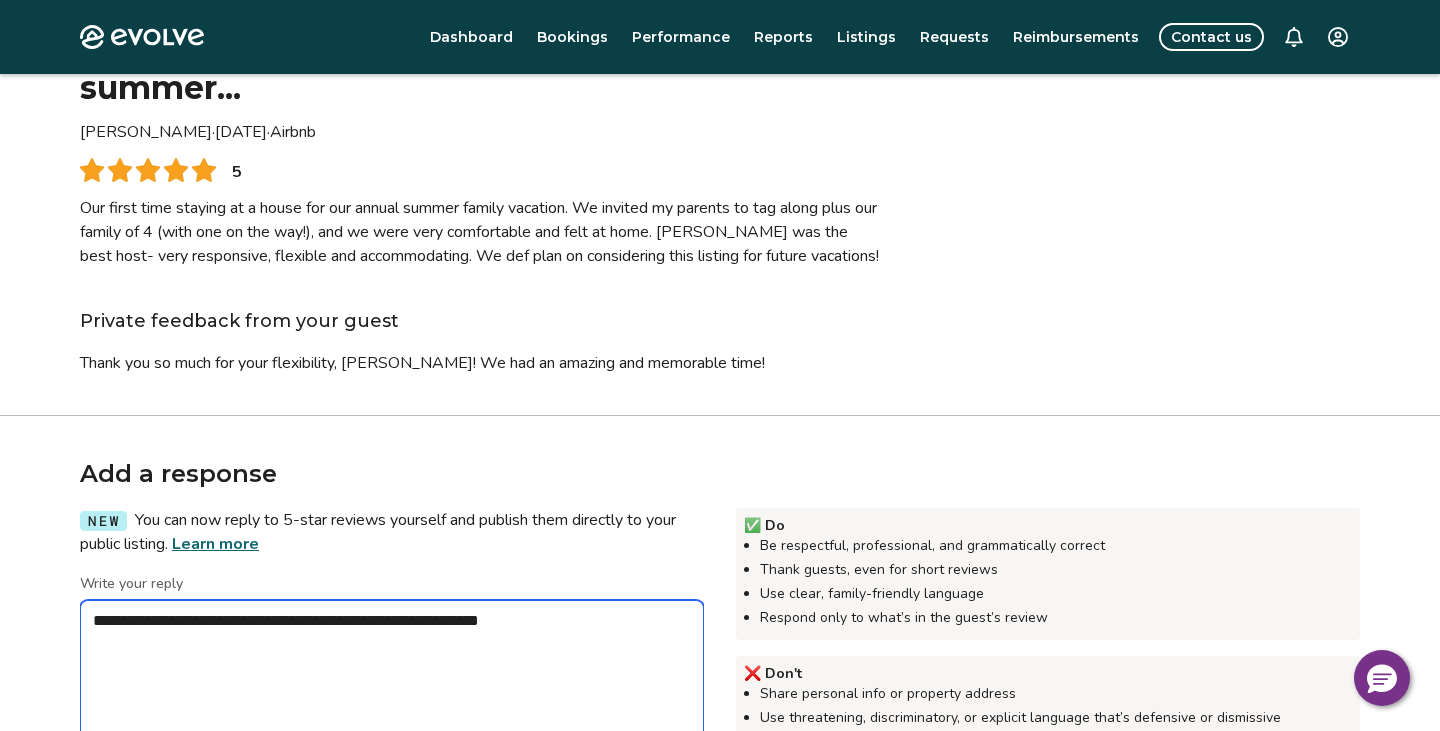 type on "*" 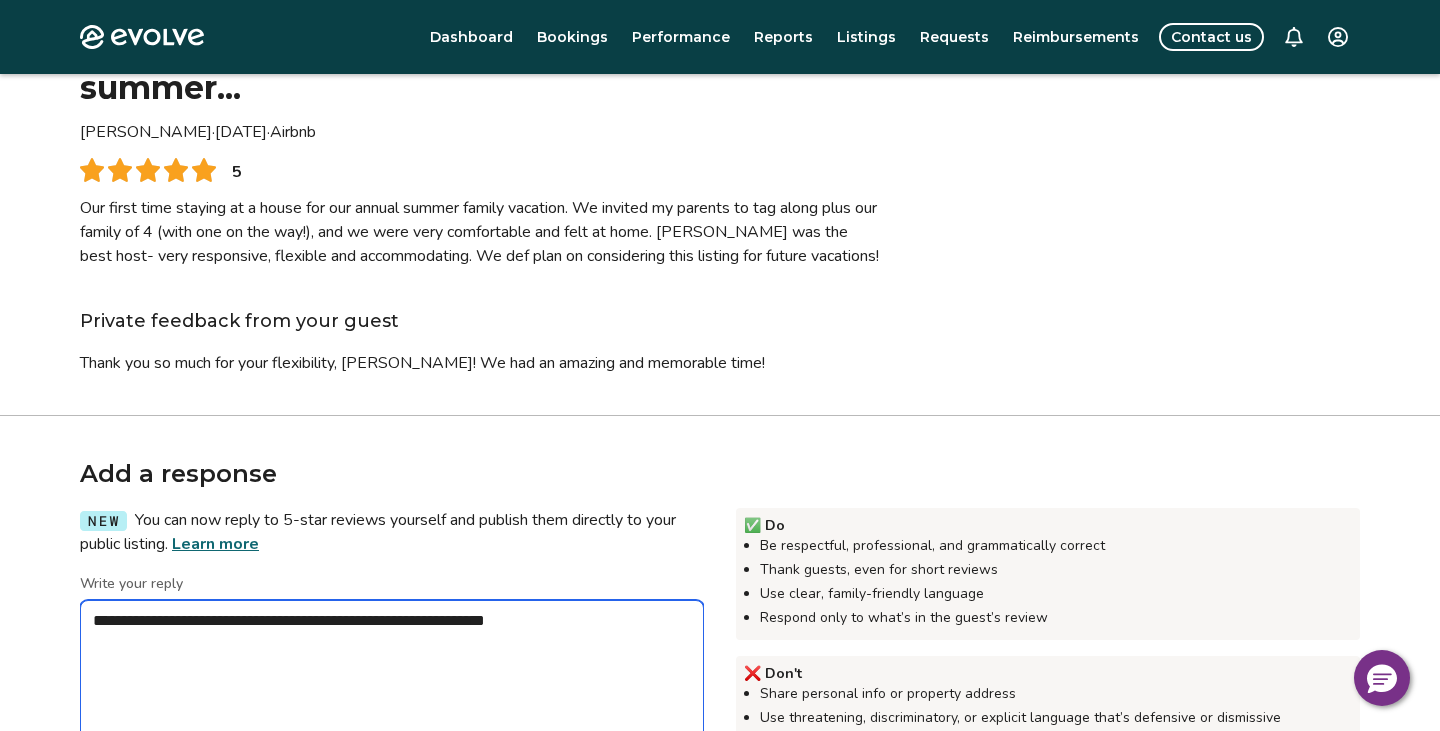 type on "*" 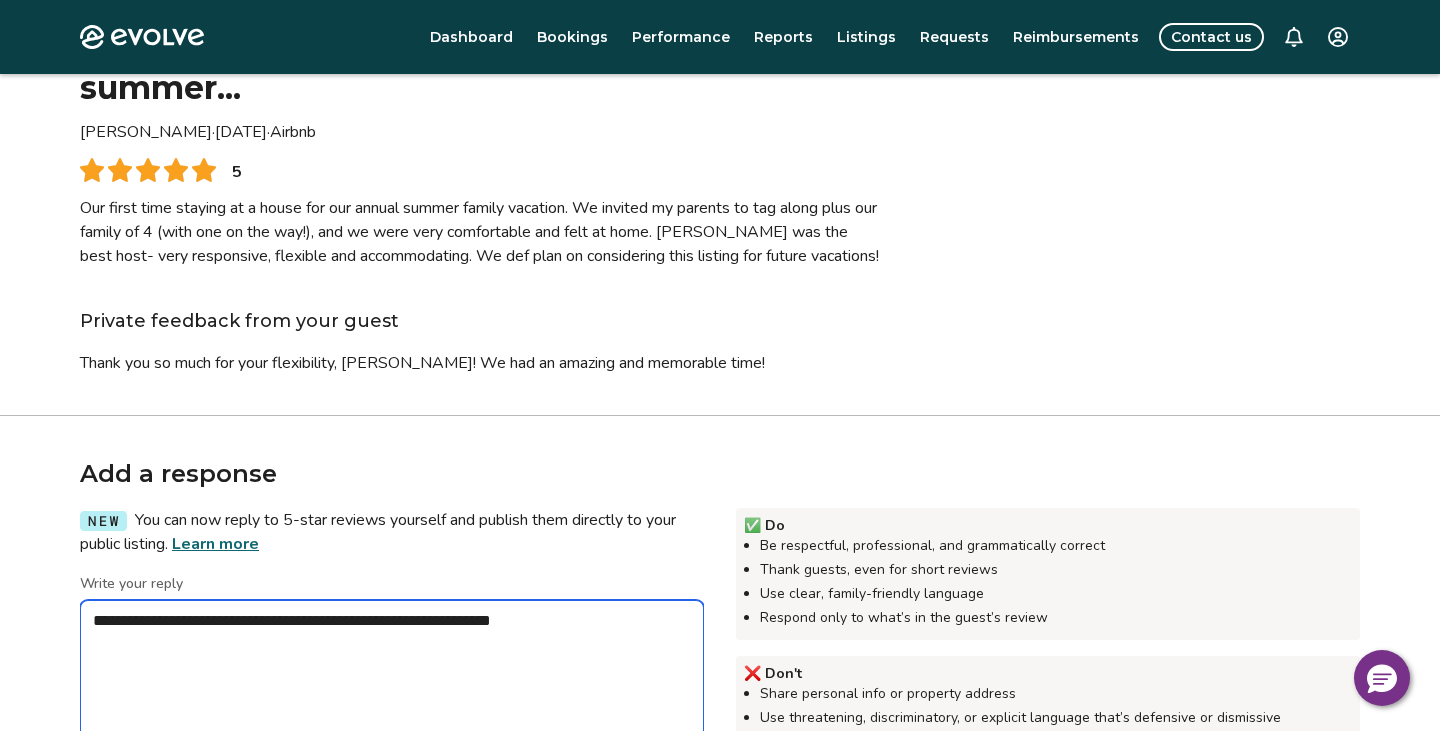 type on "*" 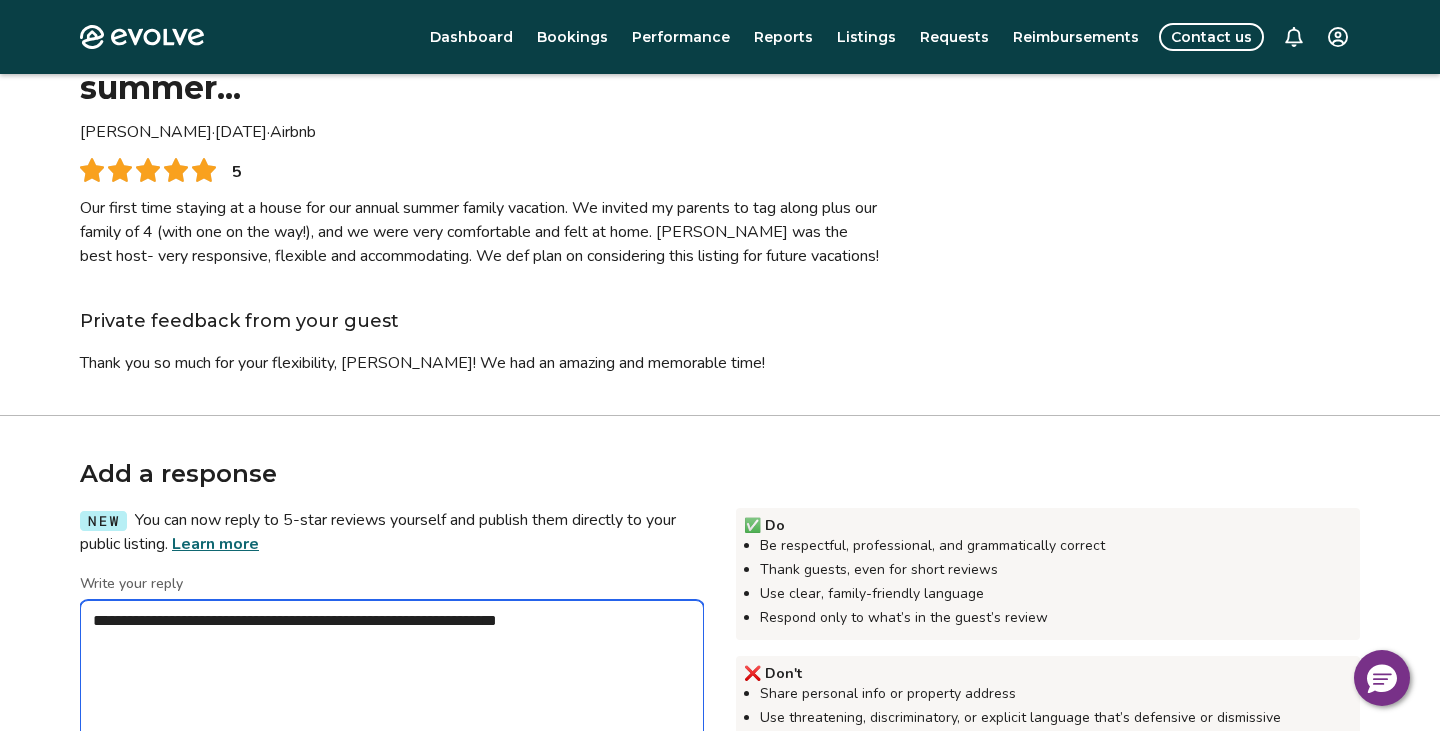 type on "*" 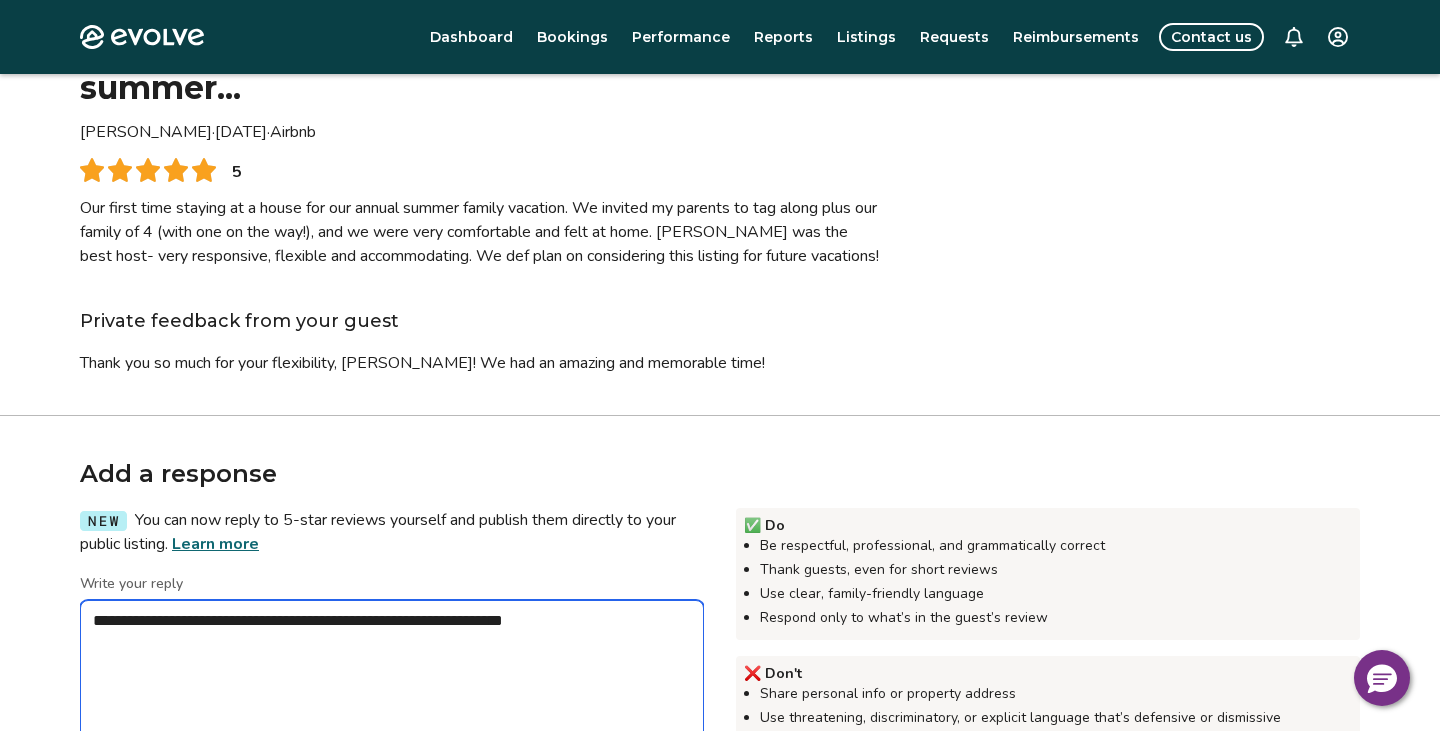 type on "*" 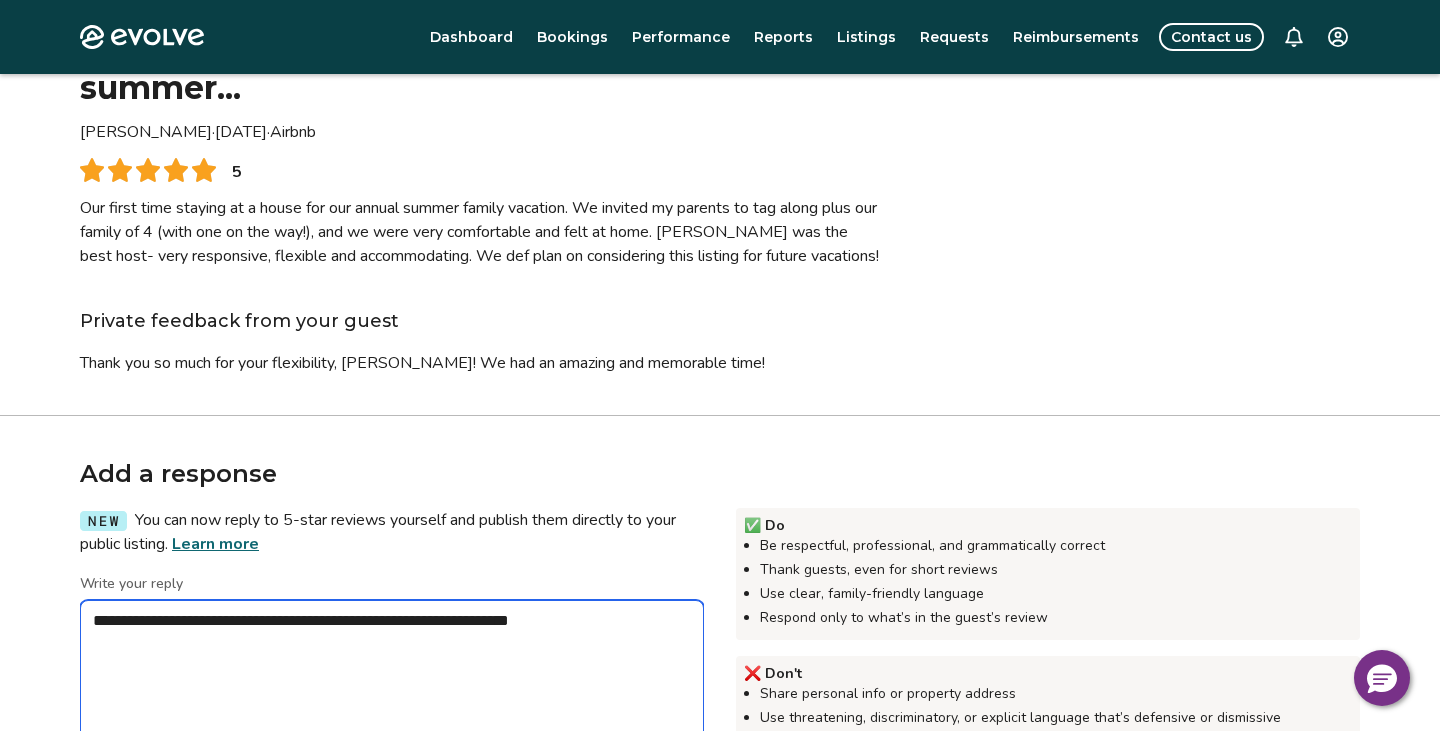 type on "**********" 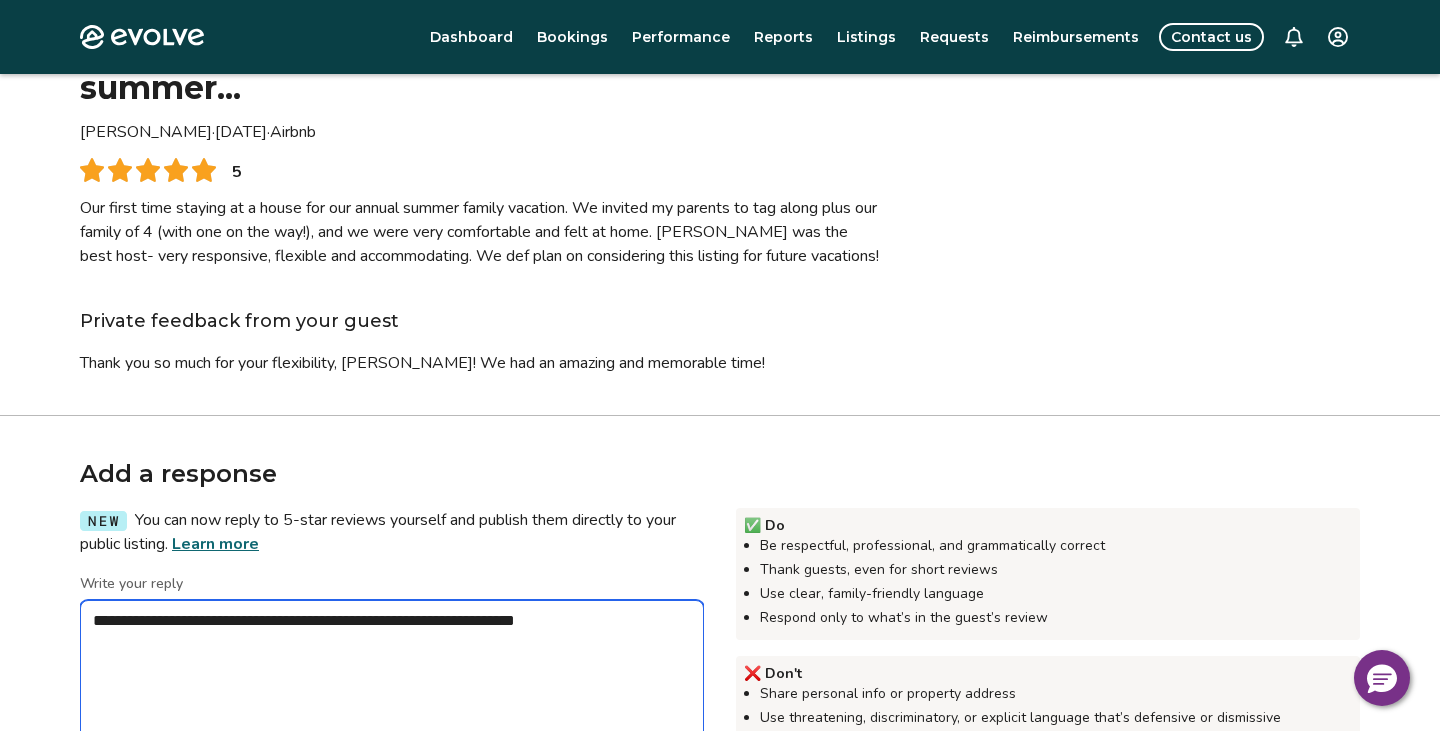 type on "*" 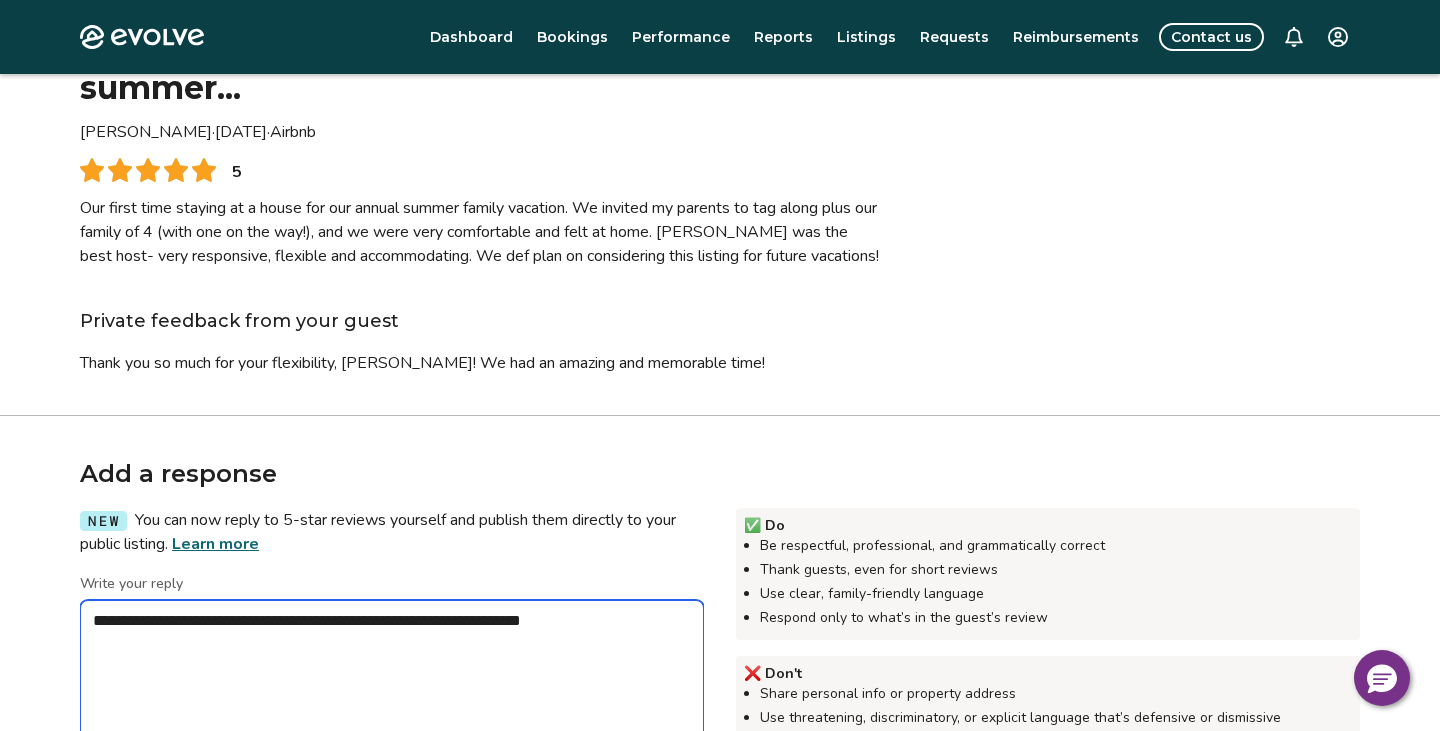 type on "*" 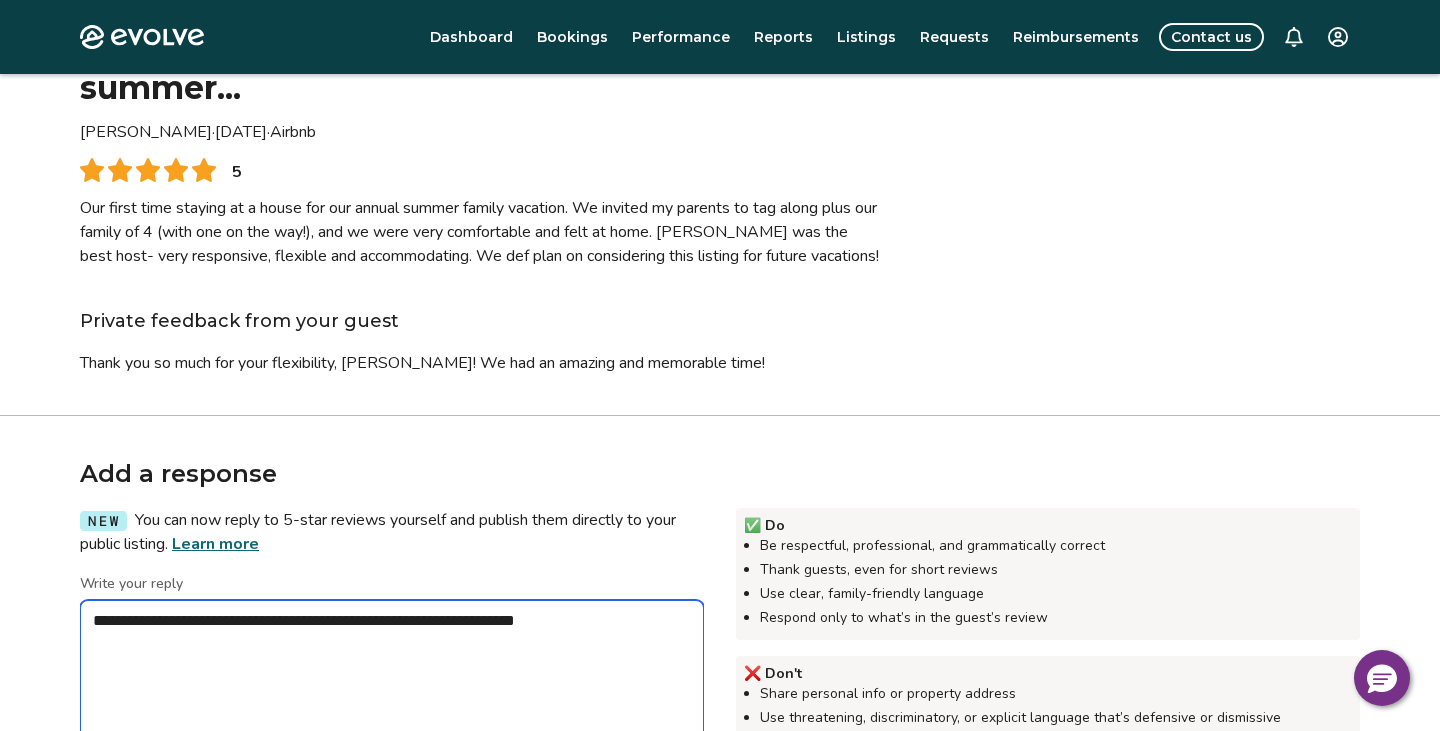 type on "*" 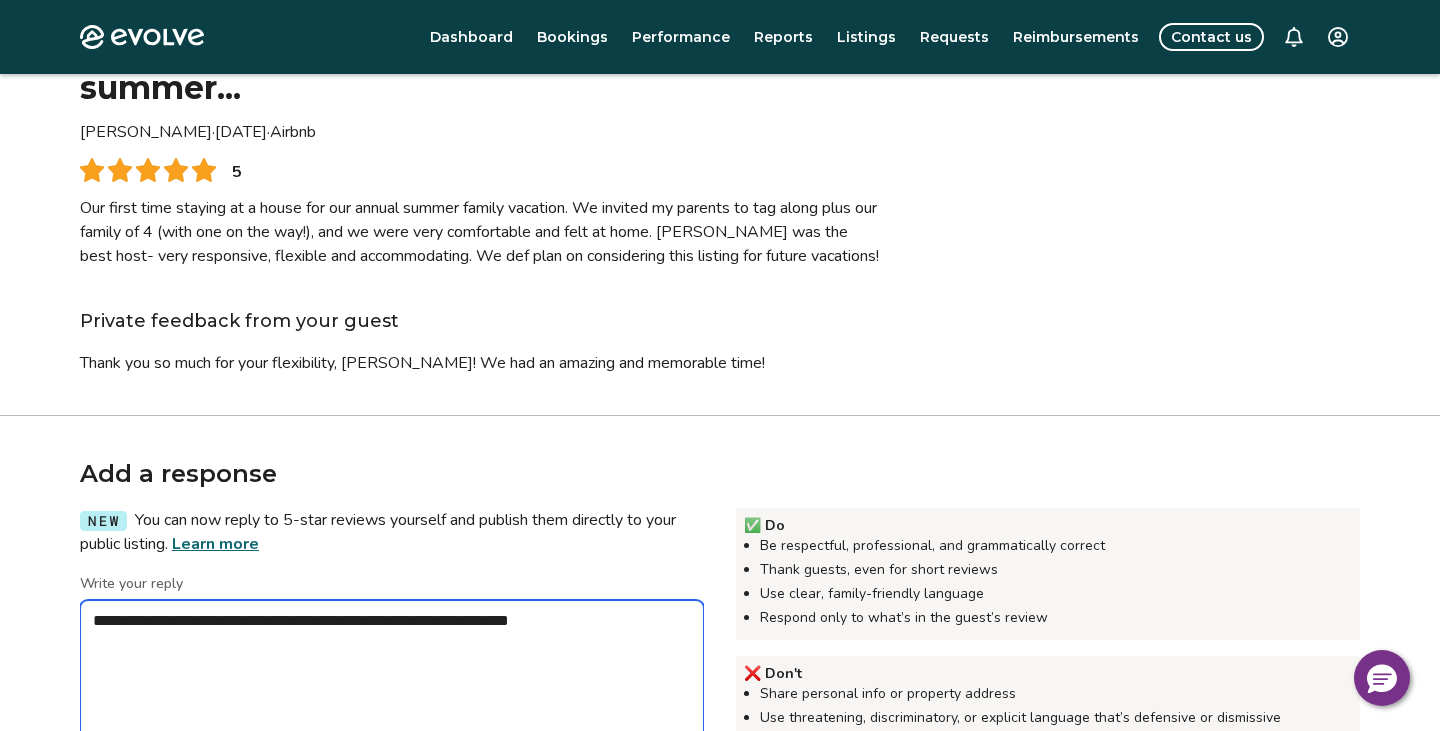 type on "*" 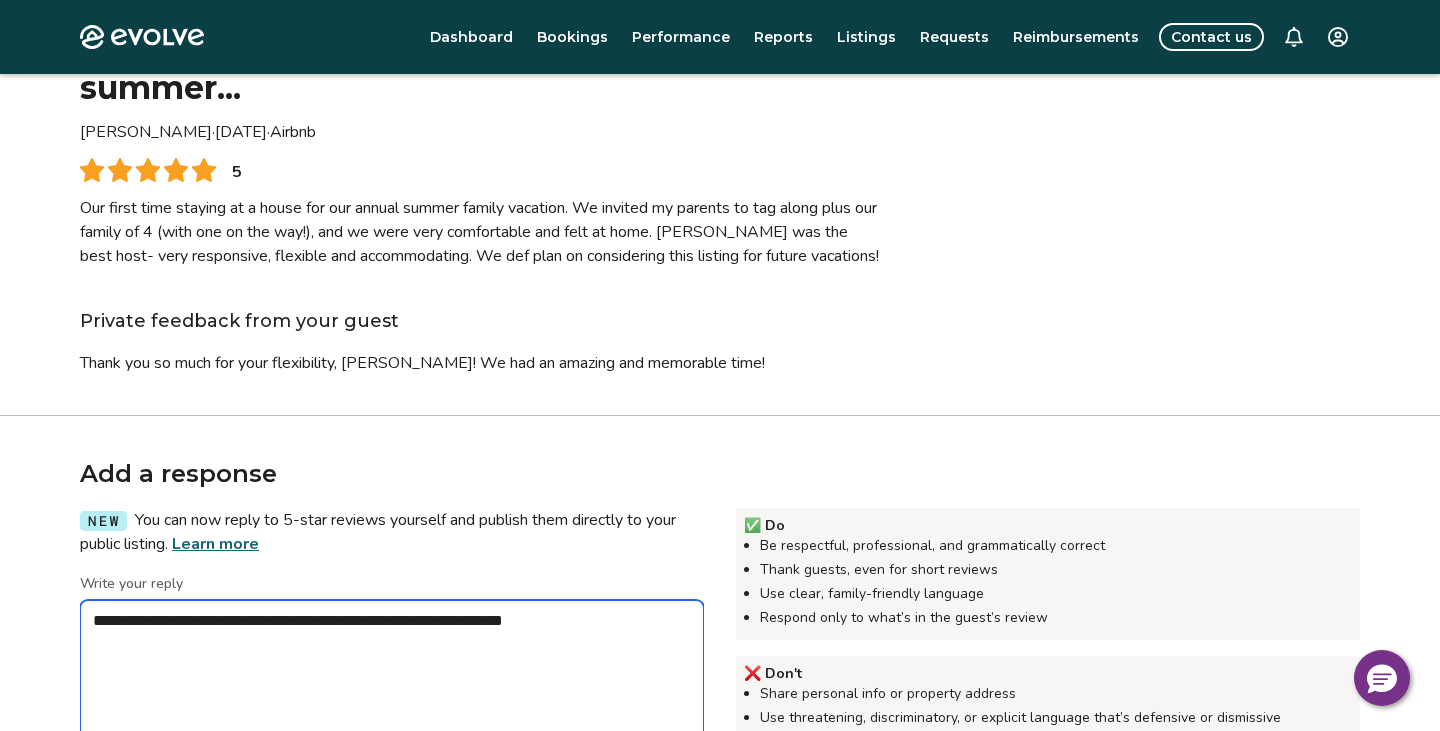 type on "*" 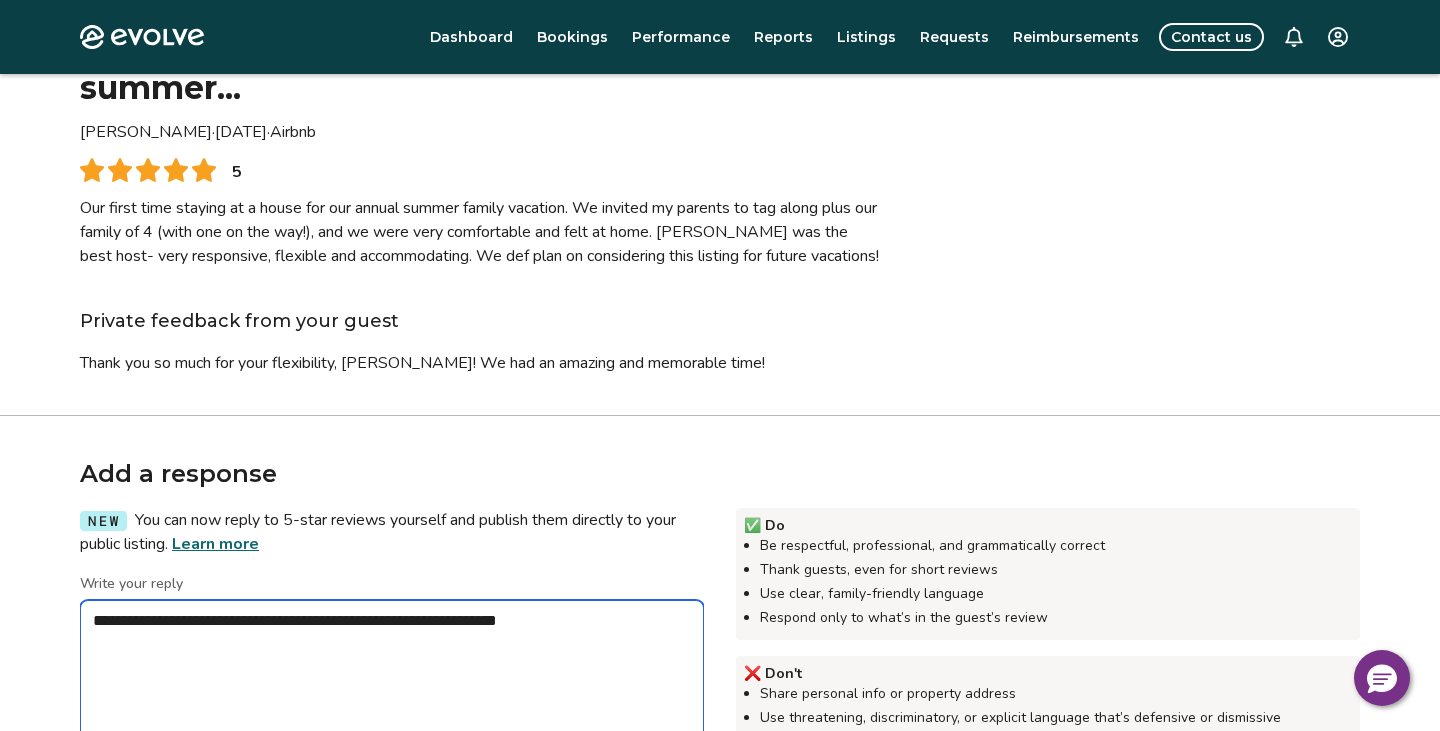 type on "*" 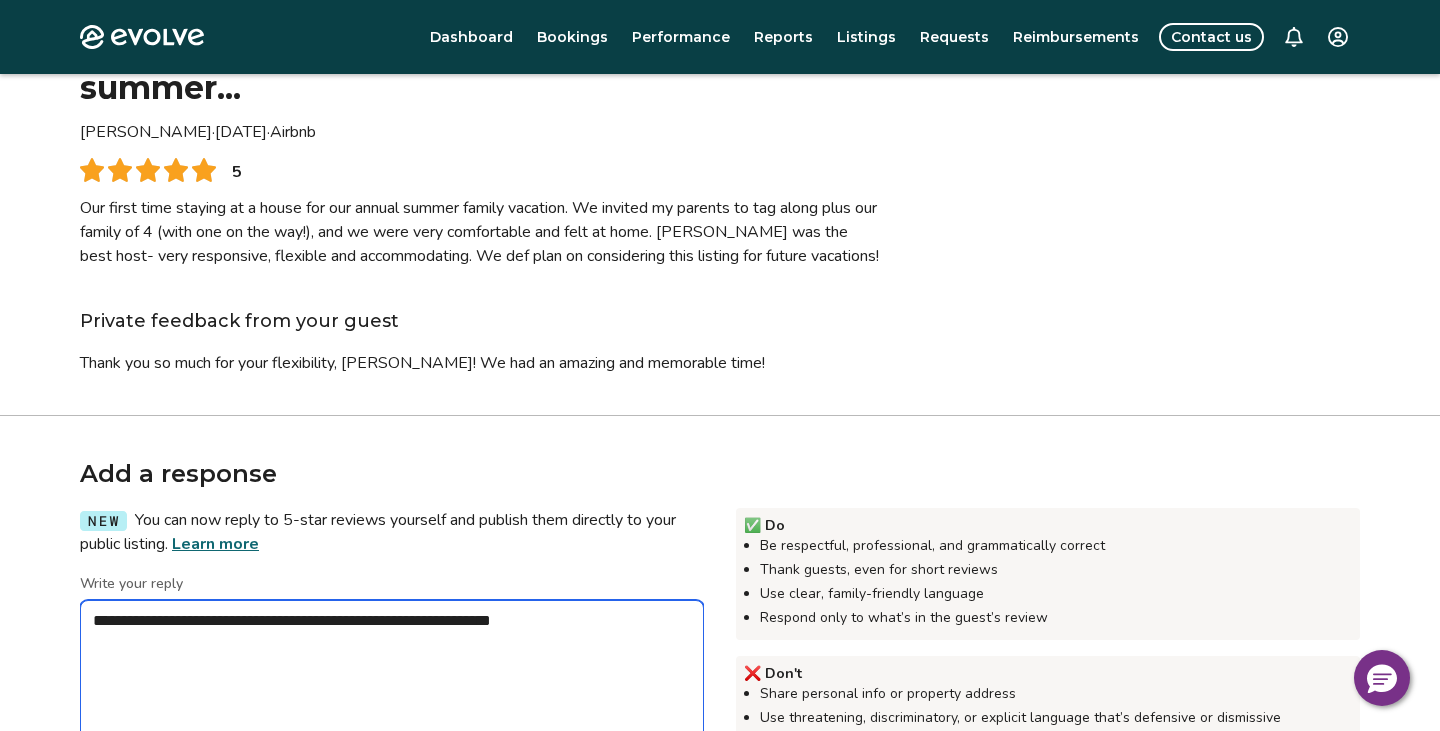 type on "*" 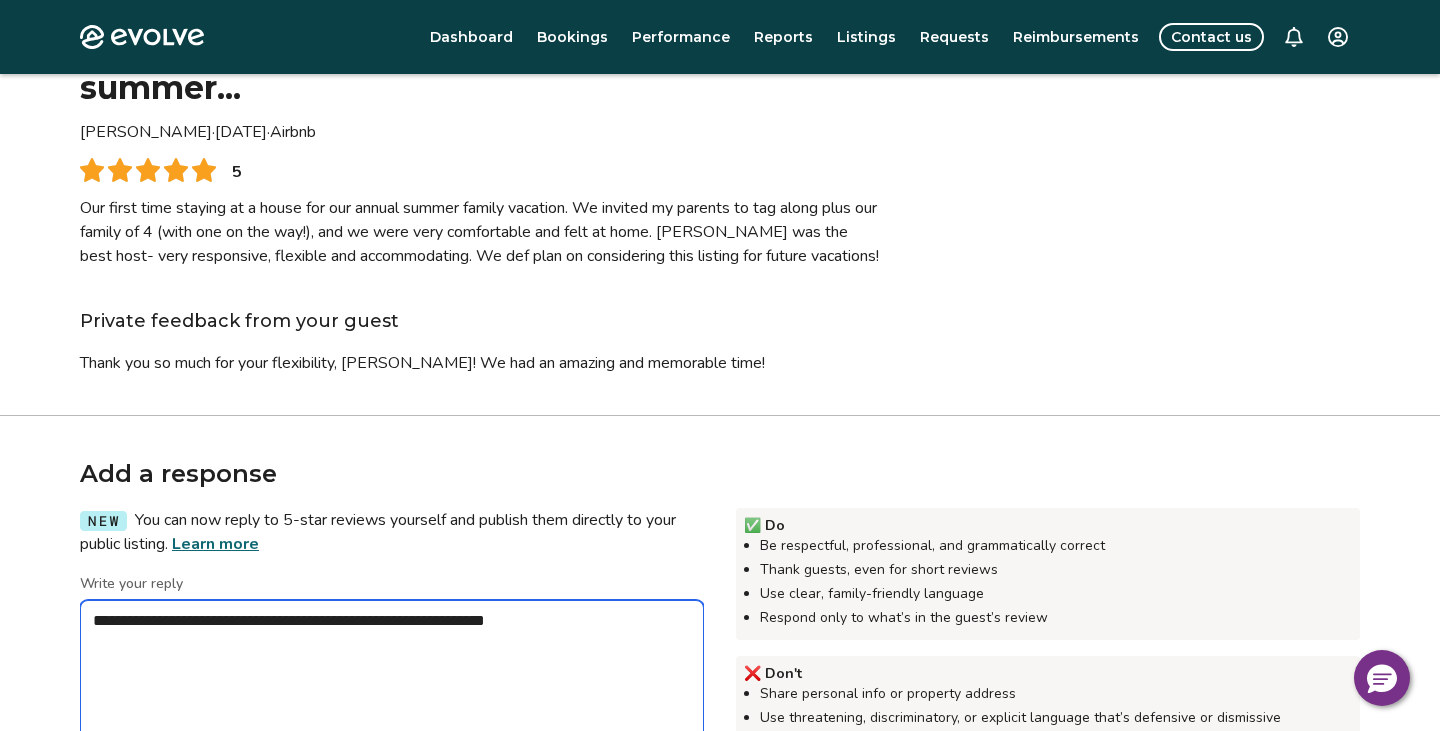 type on "*" 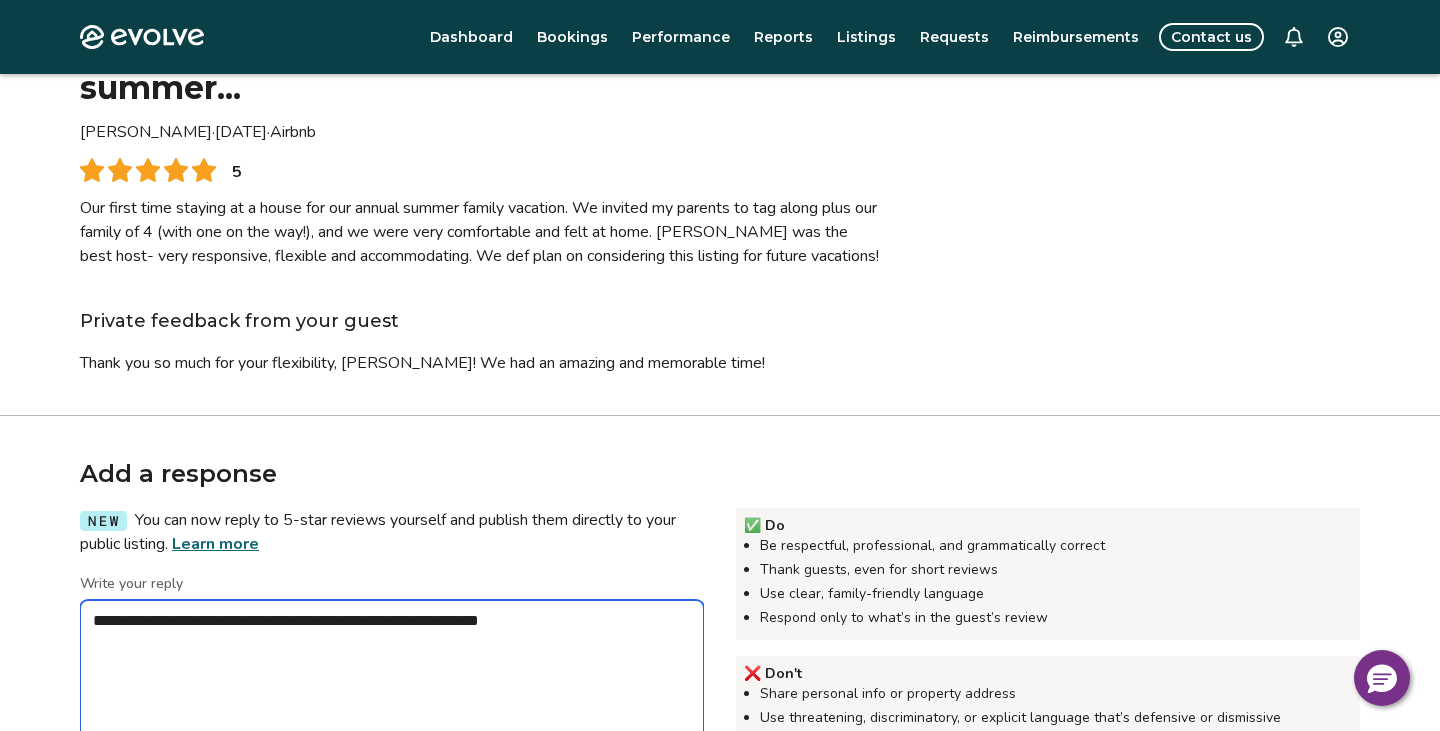 type on "*" 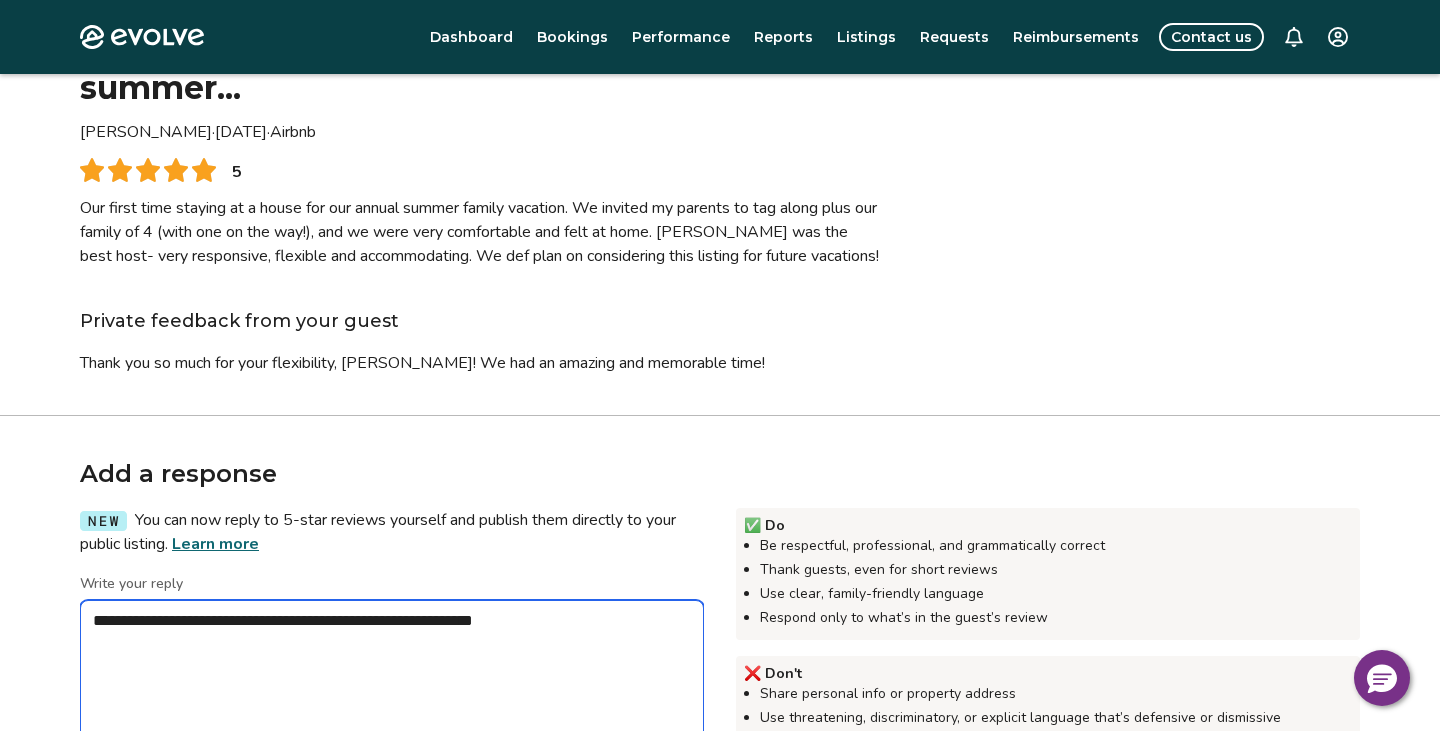 type on "*" 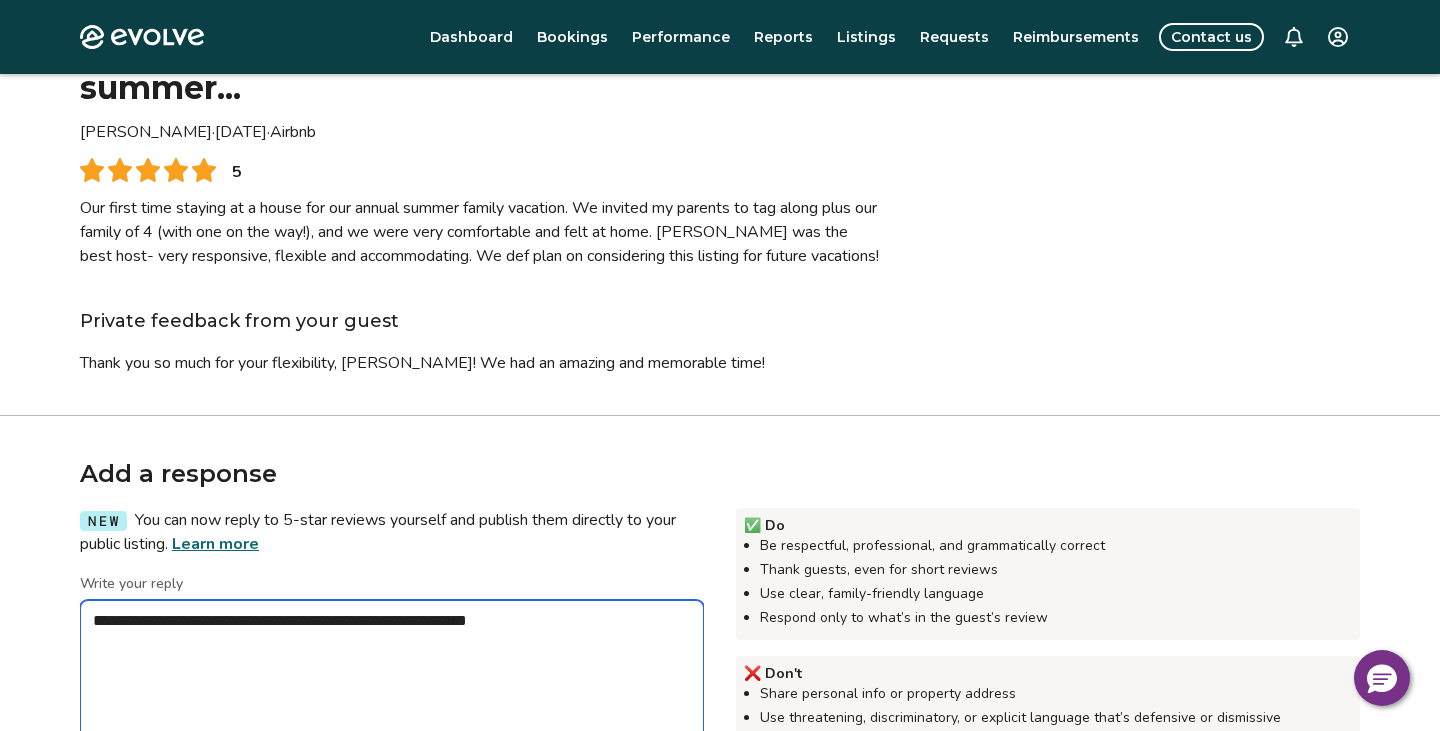 type on "*" 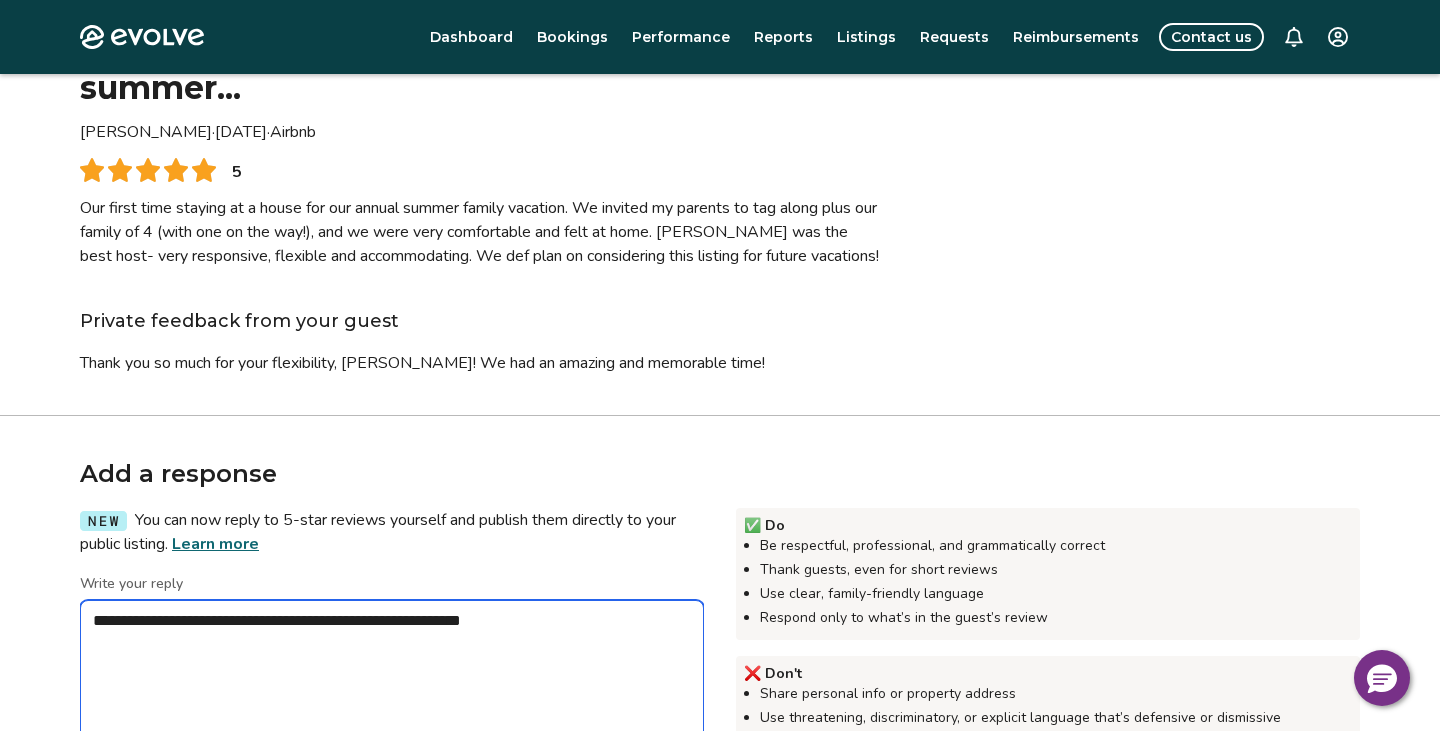 type on "*" 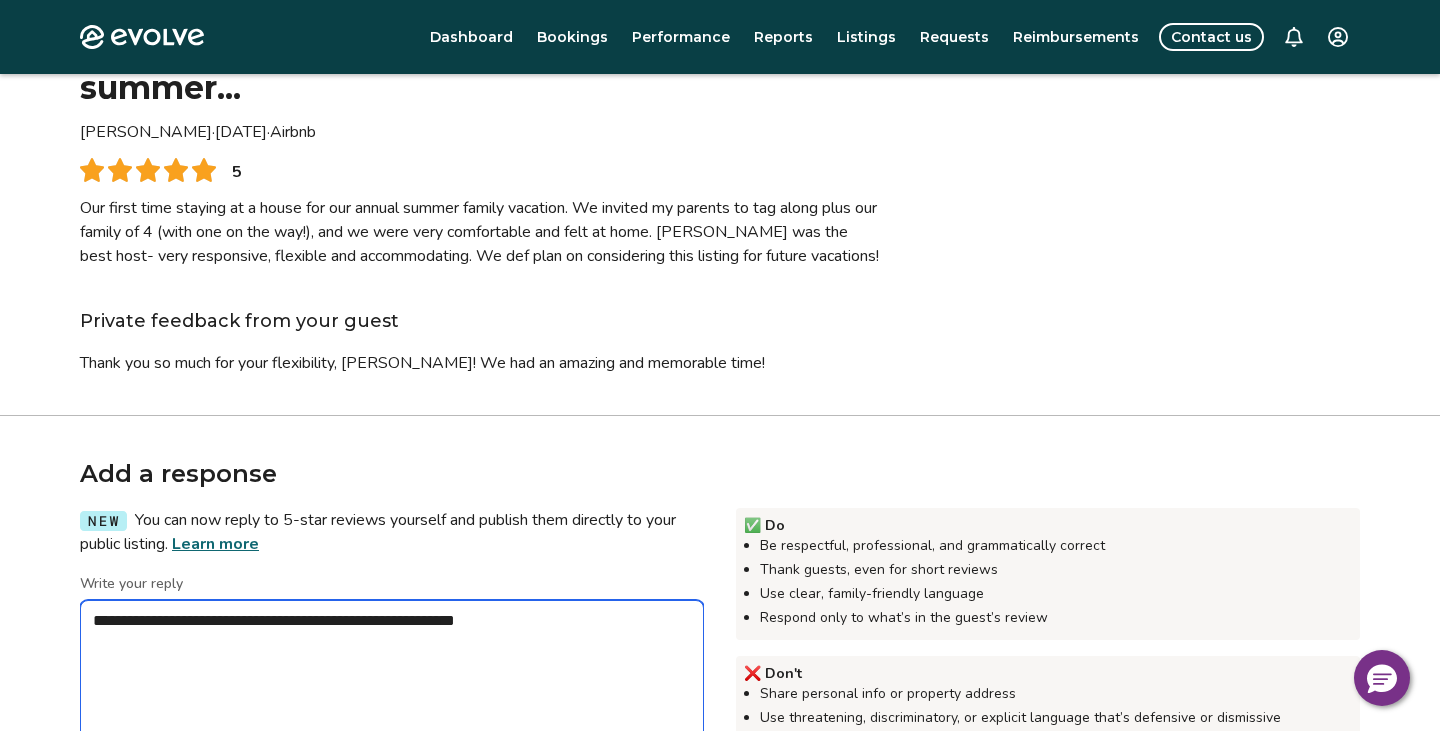 type on "*" 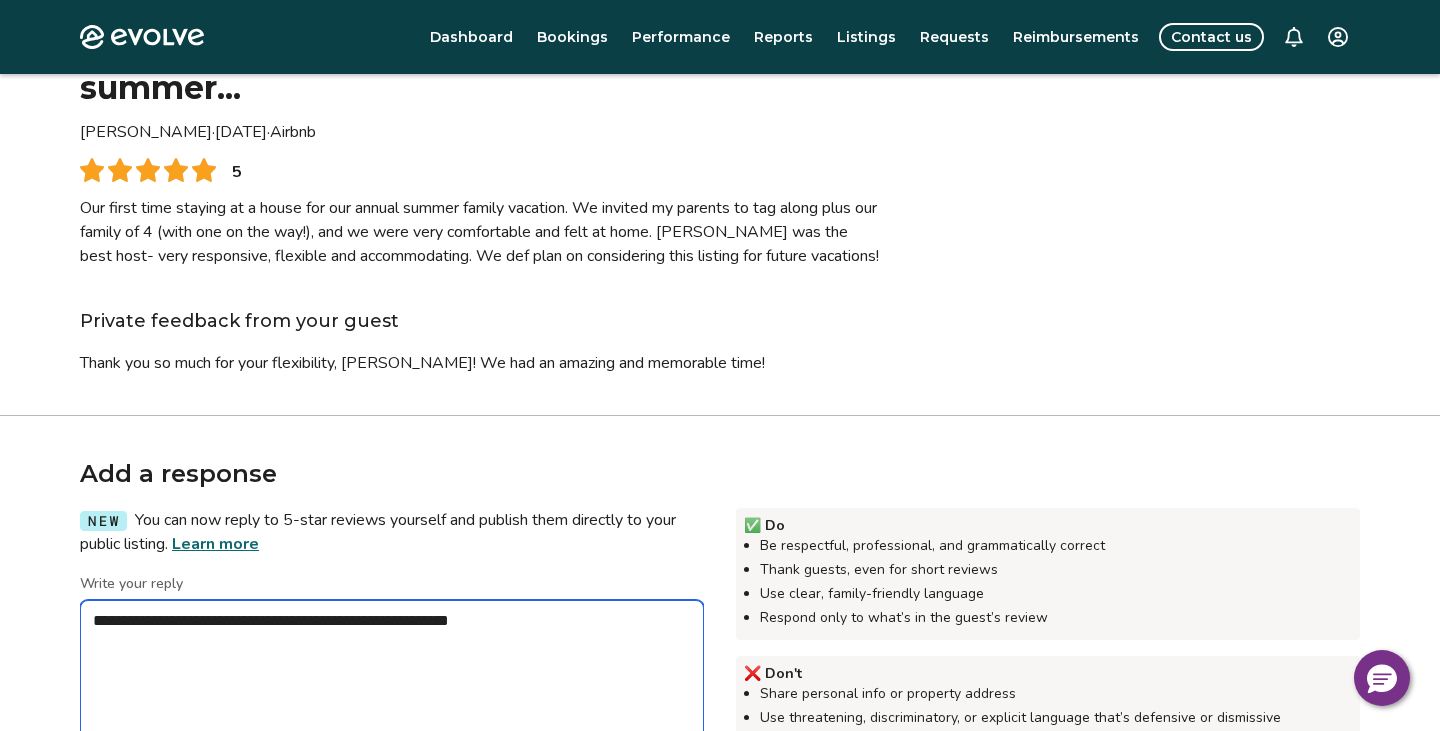 type on "*" 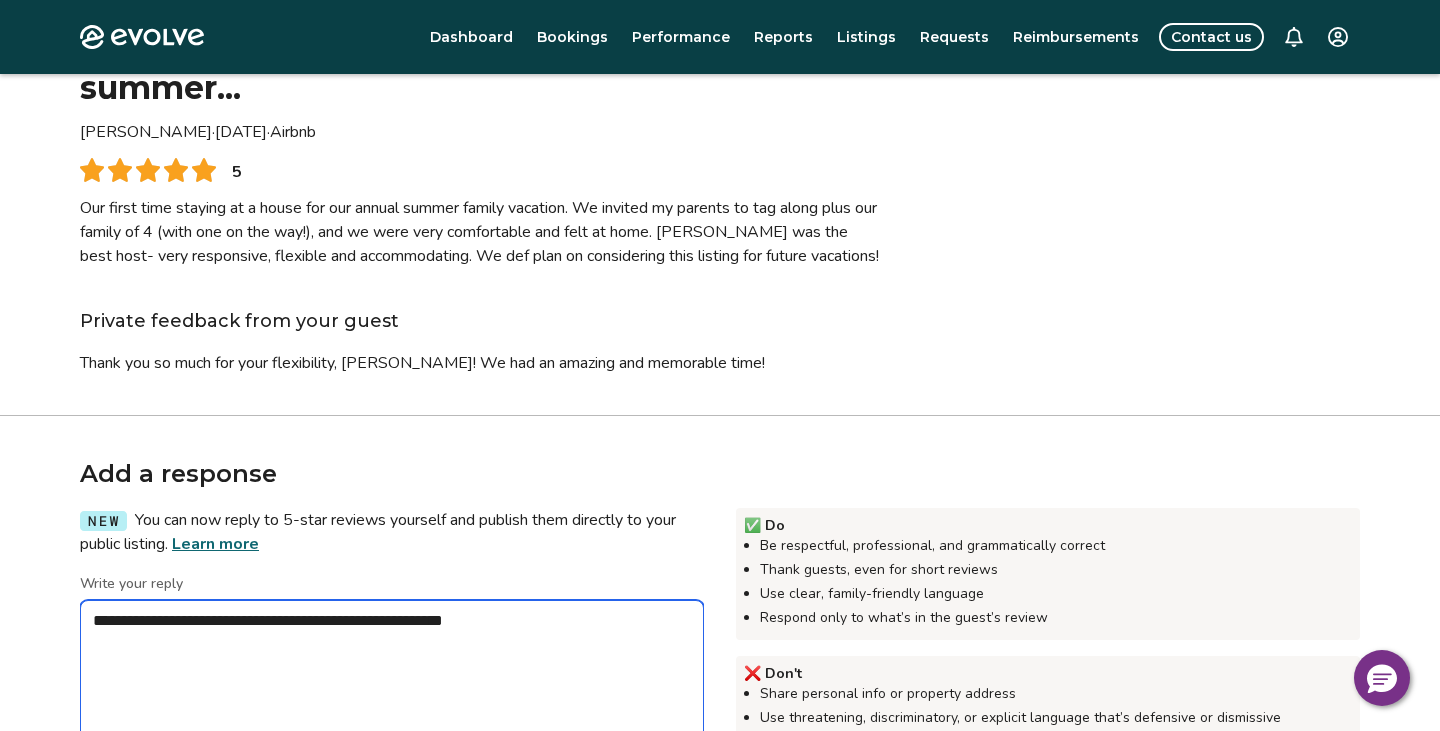 type on "*" 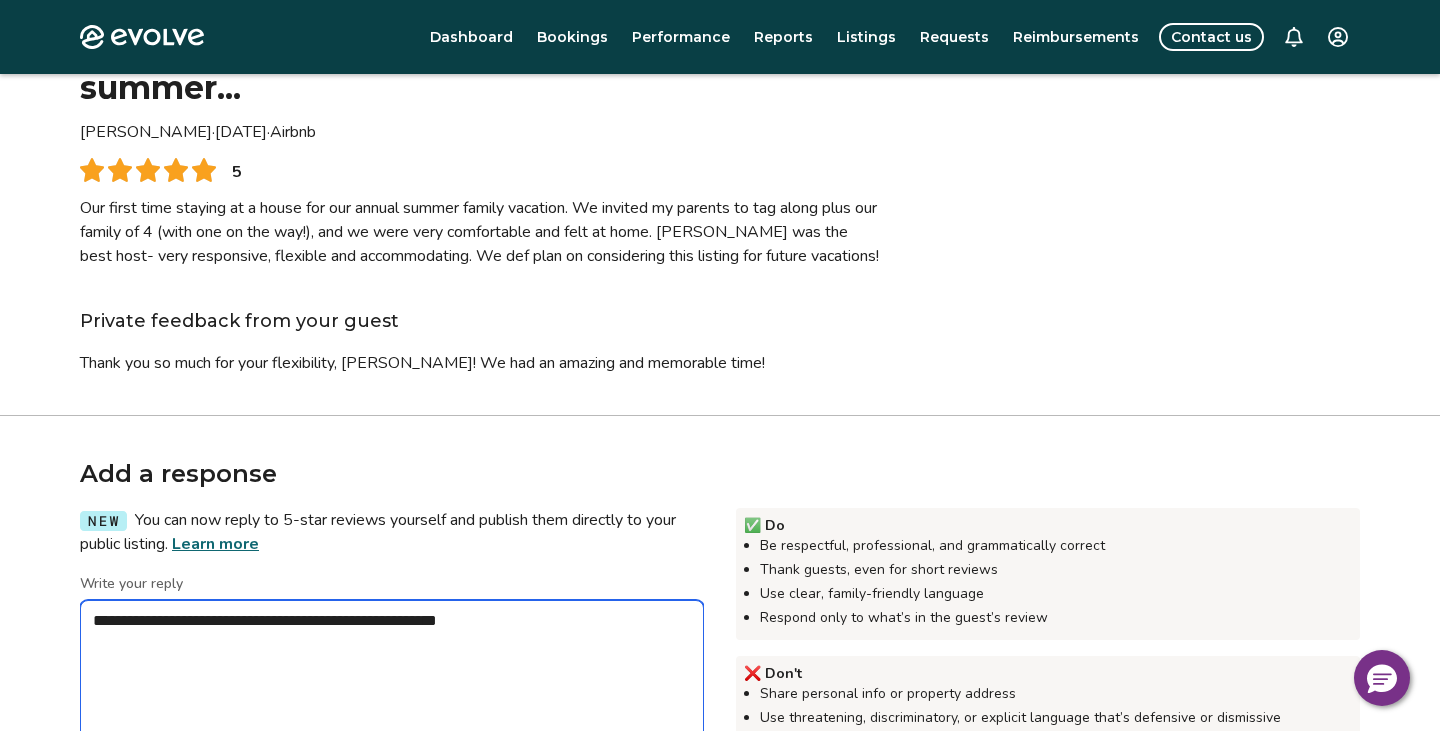 type on "*" 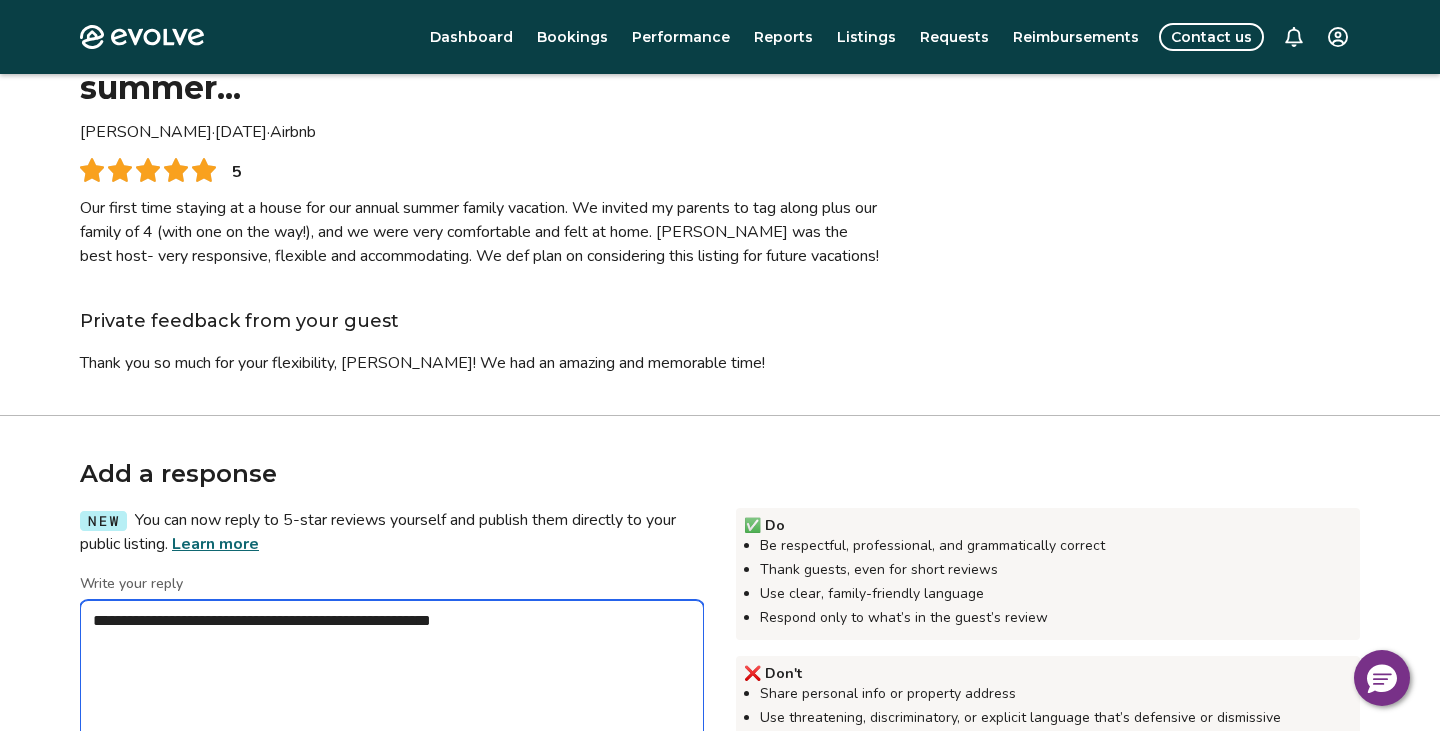 type on "*" 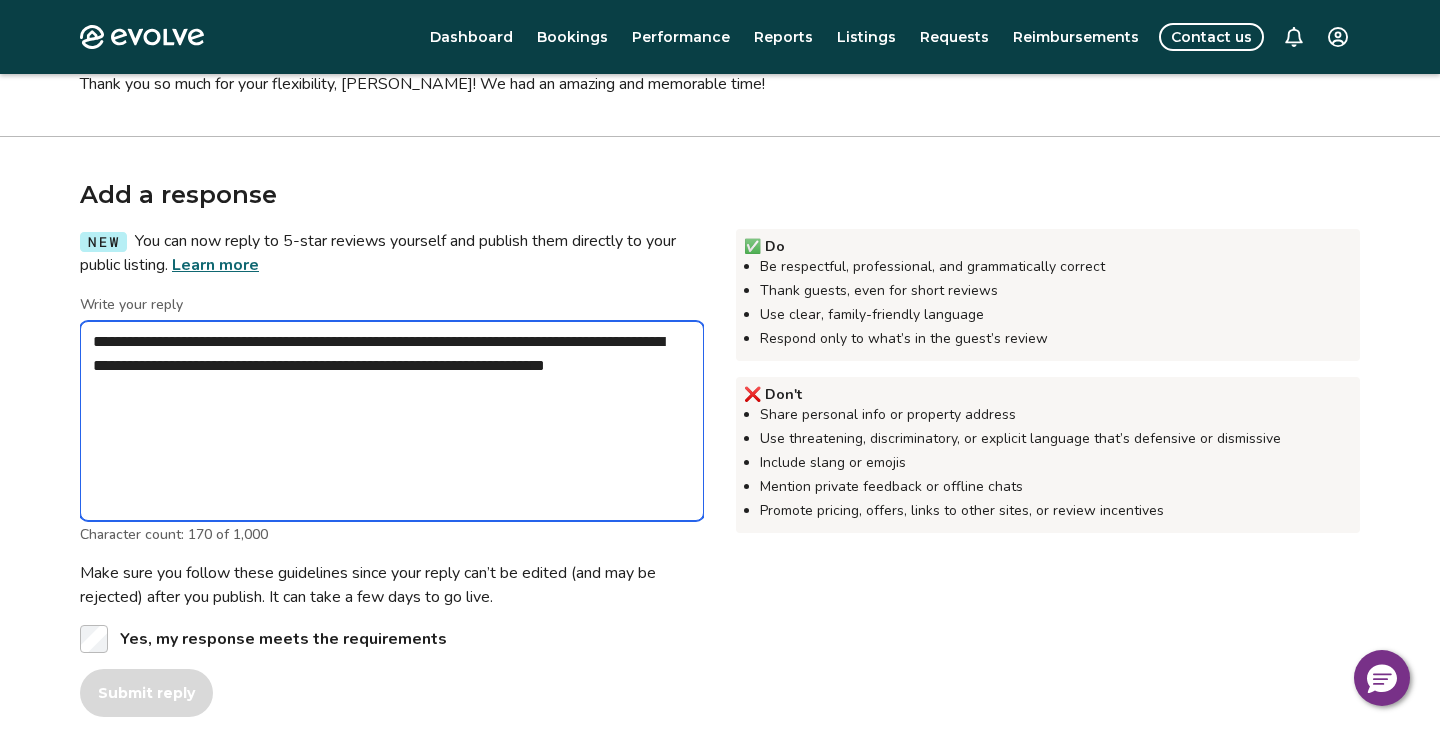 scroll, scrollTop: 433, scrollLeft: 0, axis: vertical 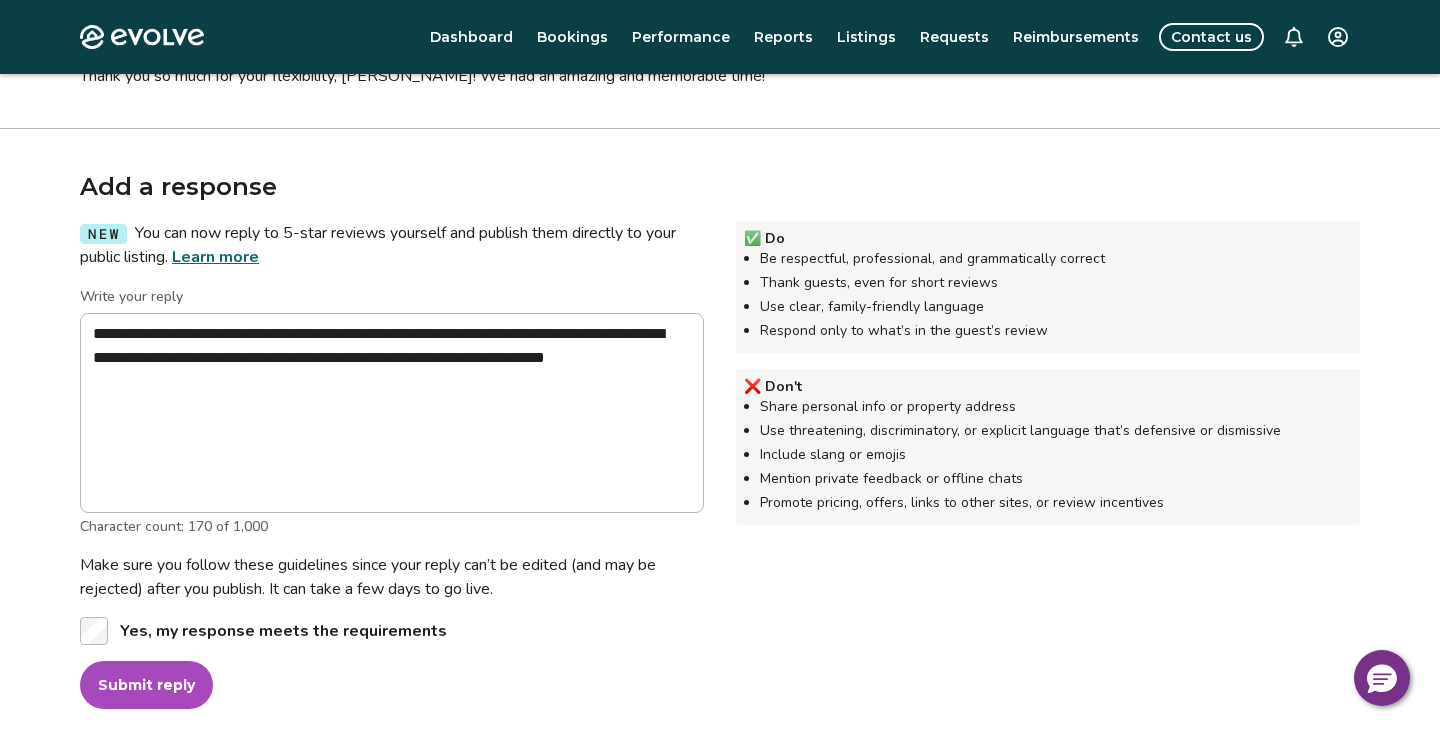 click on "Submit reply" at bounding box center [146, 685] 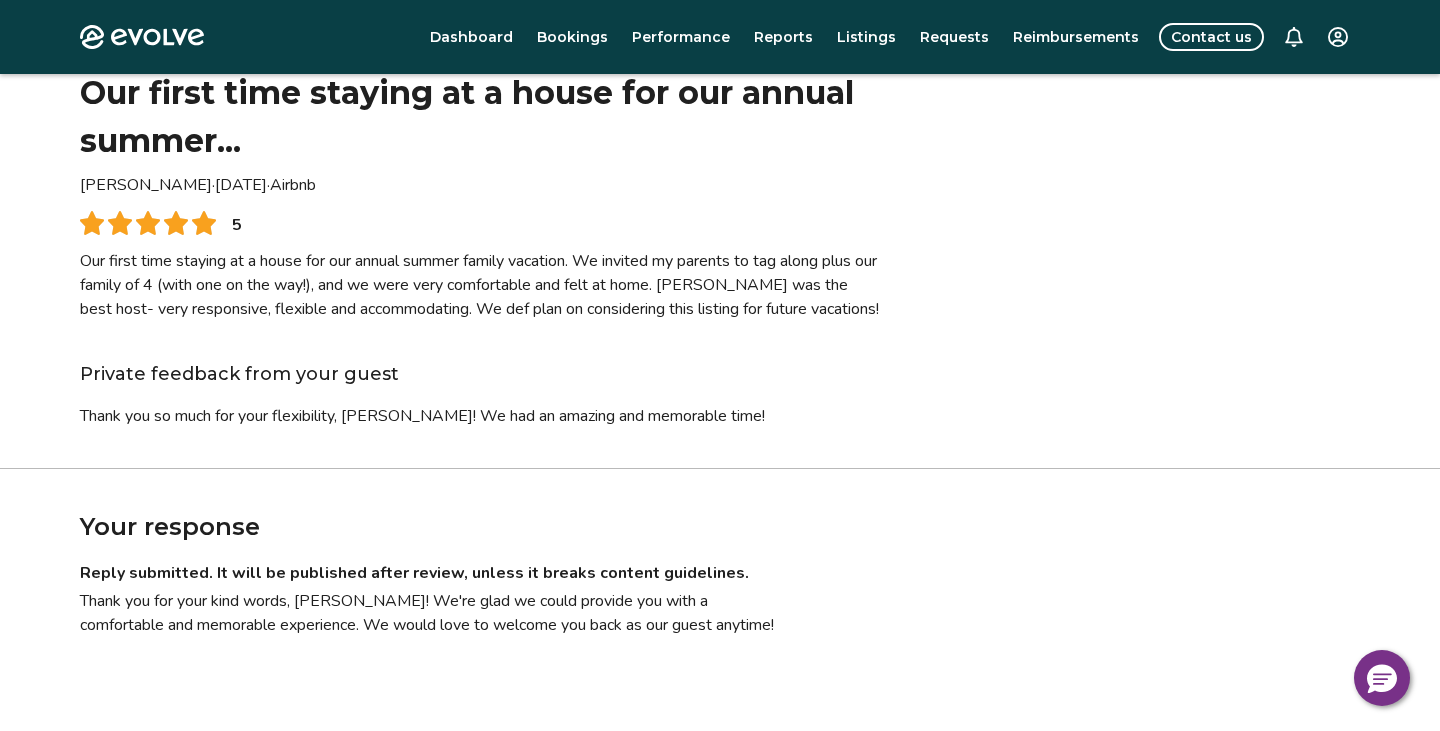 scroll, scrollTop: 0, scrollLeft: 0, axis: both 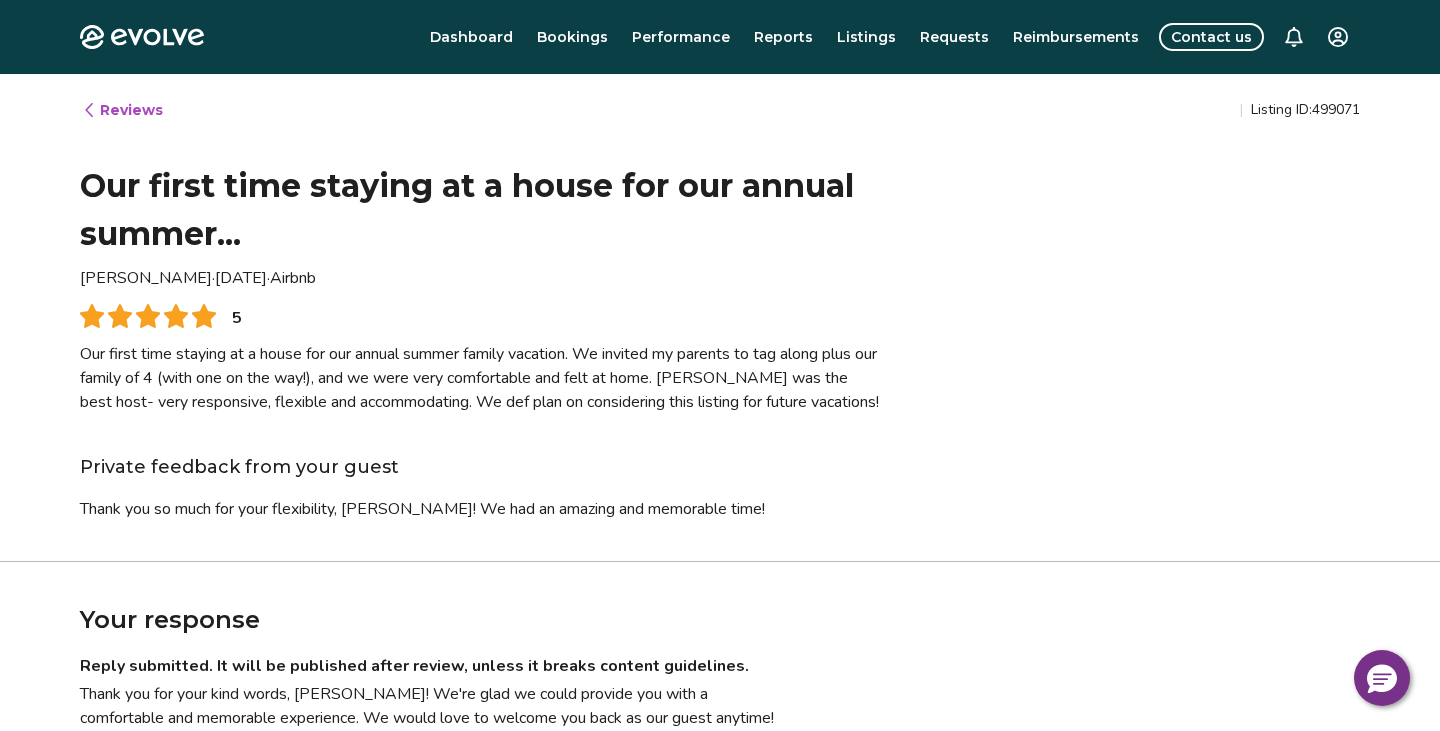 click on "Evolve Dashboard Bookings Performance Reports Listings Requests Reimbursements Contact us Reviews | Listing ID:  499071 Our first time staying at a house for our annual summer... [PERSON_NAME][DATE]  ·  Airbnb 5 Our first time staying at a house for our annual summer family vacation. We invited my parents to tag along plus our family of 4 (with one on the way!), and we were very comfortable and felt at home. [PERSON_NAME] was the best host- very responsive, flexible and accommodating. We def plan on considering this listing for future vacations! Private feedback from your guest Thank you so much for your flexibility, [PERSON_NAME]! We had an amazing and memorable time! Your response Reply submitted. It will be published after review, unless it breaks content guidelines. Thank you for your kind words, [PERSON_NAME]! We're glad we could provide you with a comfortable and memorable experience. We would love to welcome you back as our guest anytime! © 2013-Present Evolve Vacation Rental Network Privacy Policy | Terms of Service" at bounding box center (720, 517) 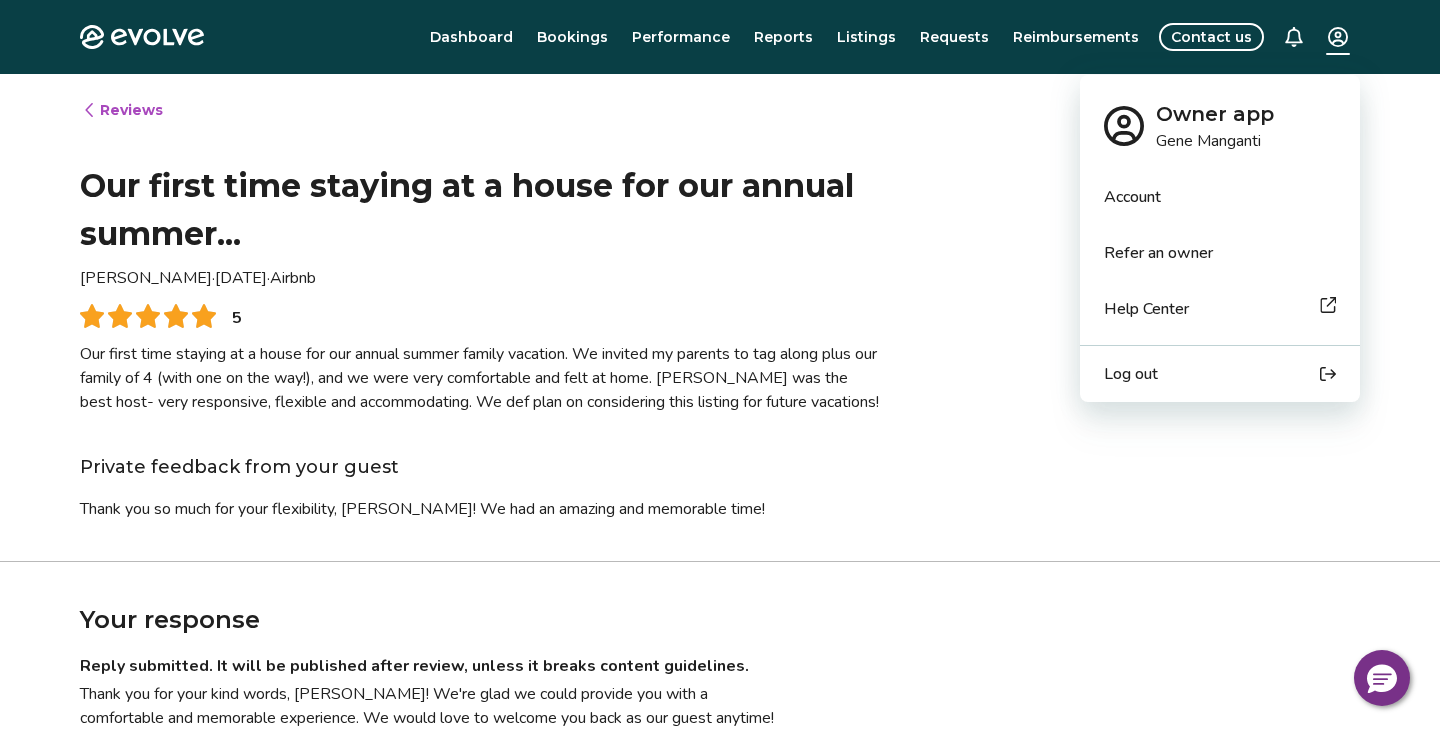 click on "Log out" at bounding box center (1131, 374) 